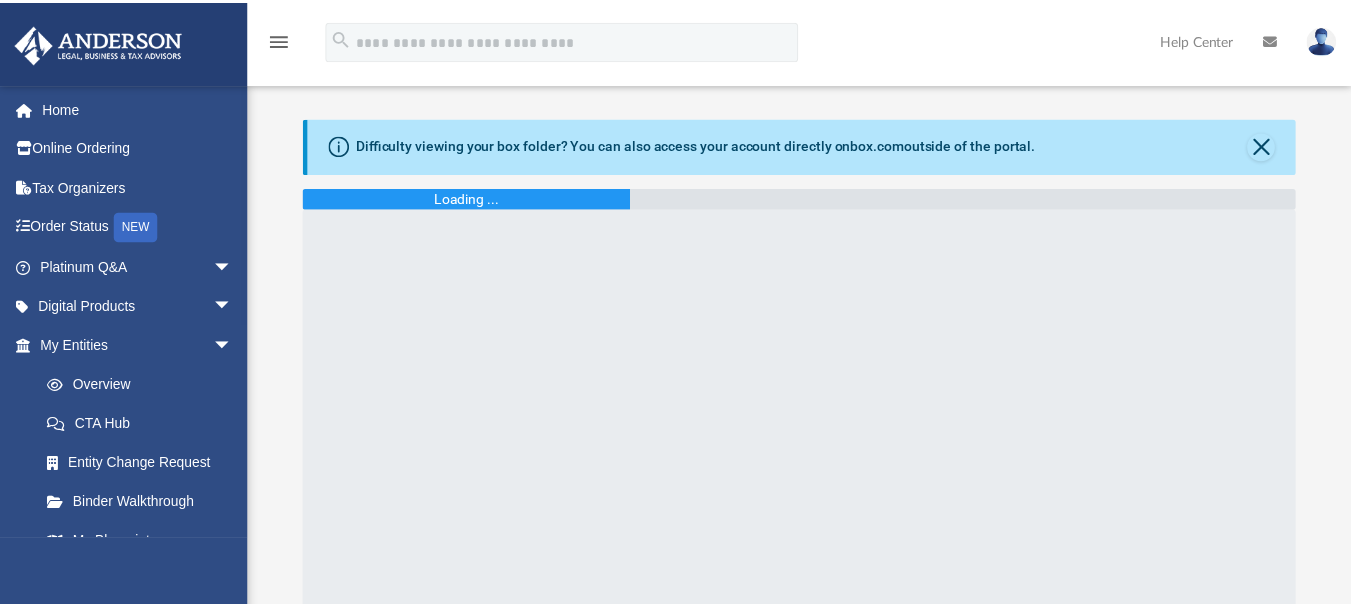 scroll, scrollTop: 78, scrollLeft: 0, axis: vertical 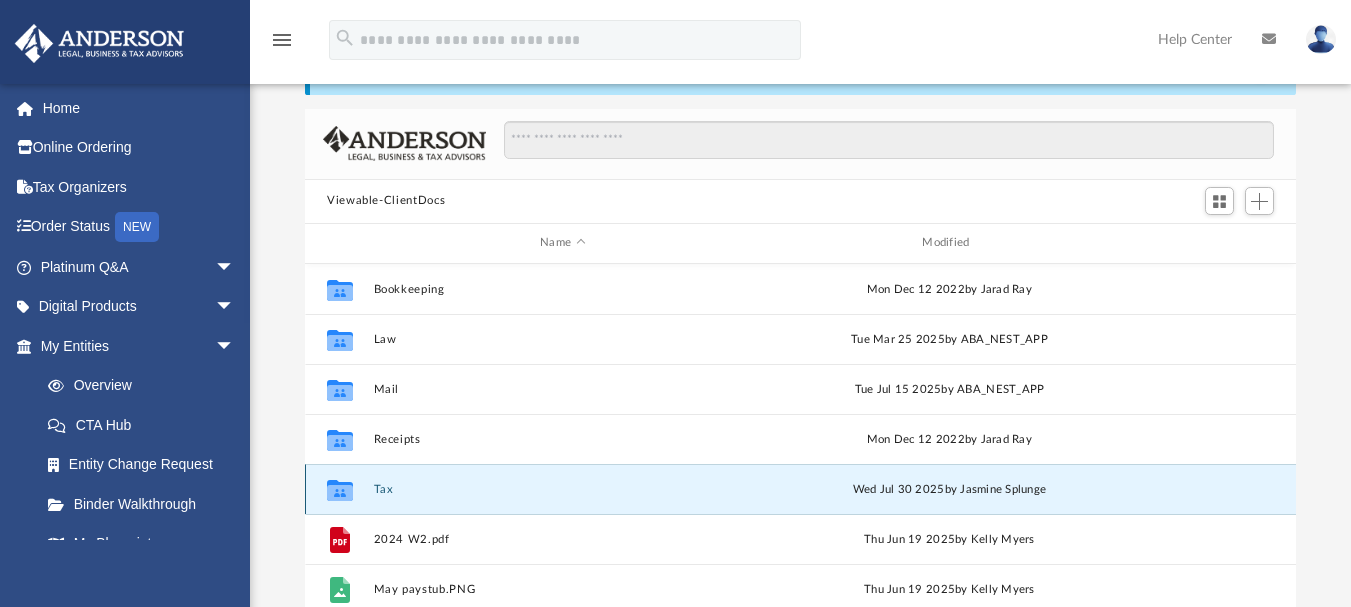 click on "Tax" at bounding box center (563, 488) 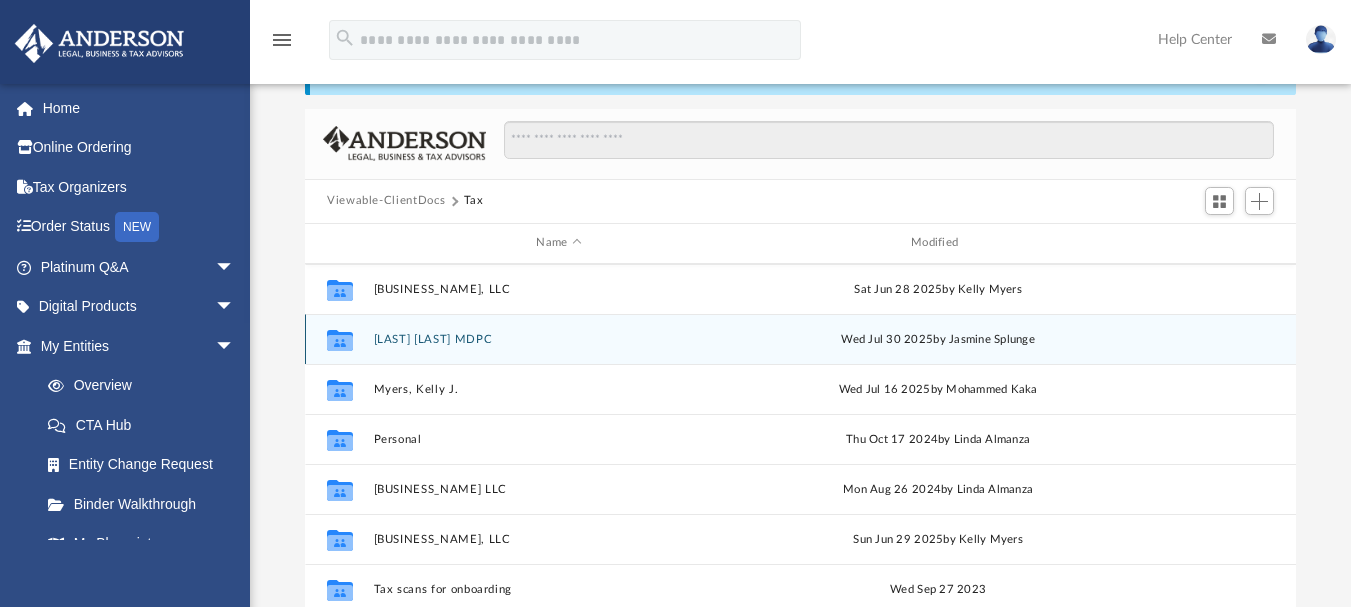 scroll, scrollTop: 186, scrollLeft: 0, axis: vertical 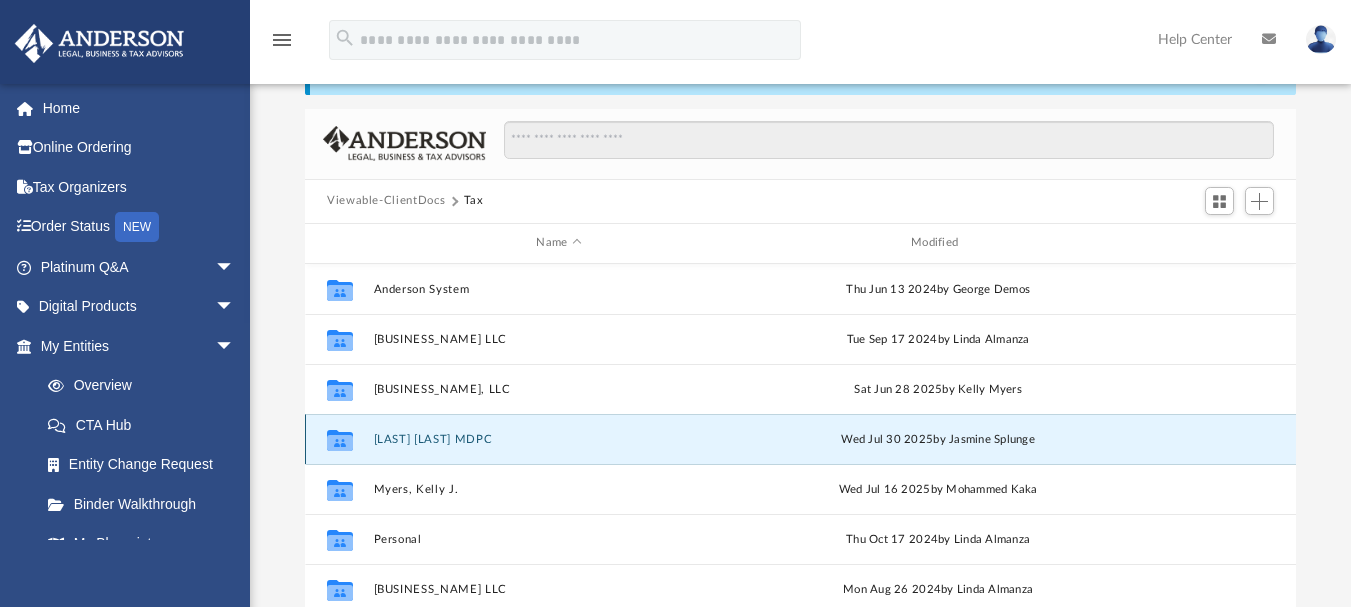 click on "[LAST] [LAST] MDPC" at bounding box center (559, 438) 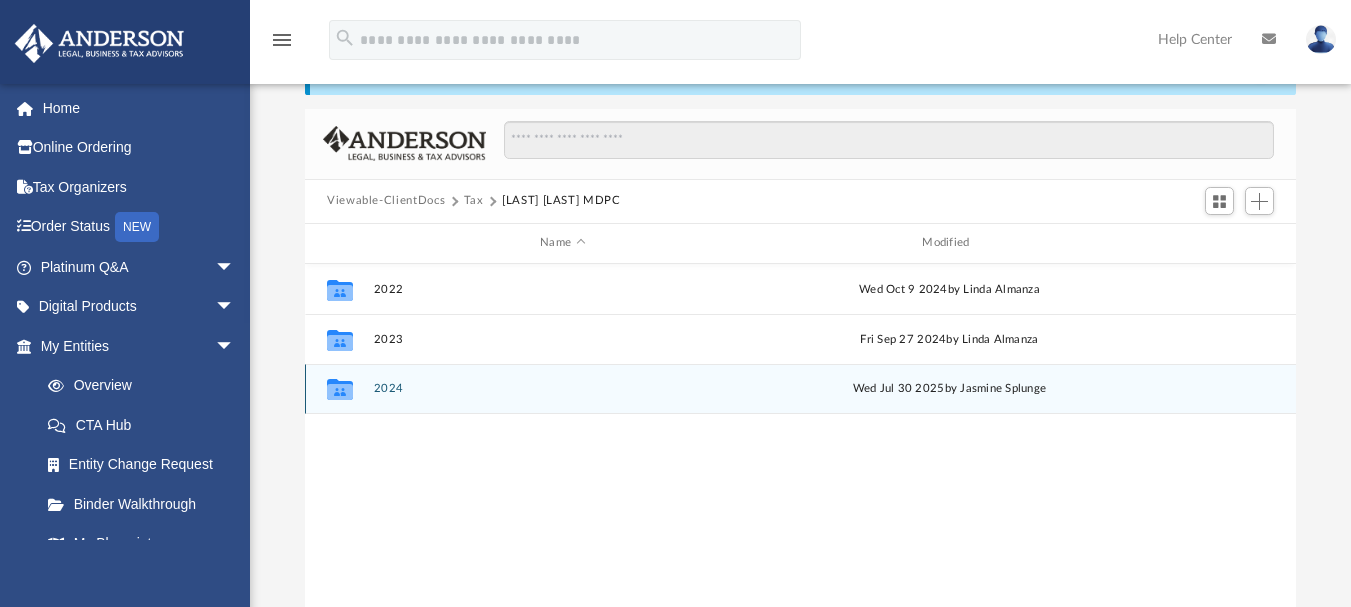 click on "2024" at bounding box center [563, 388] 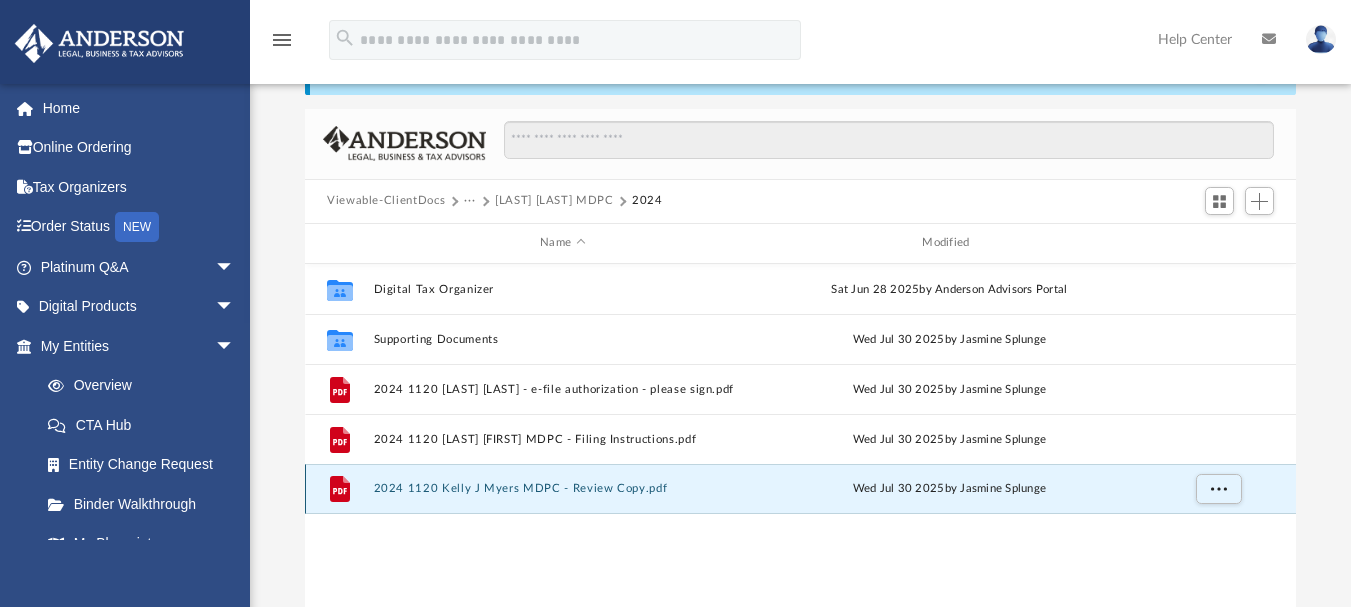 click on "2024 1120 Kelly J Myers MDPC - Review Copy.pdf" at bounding box center (563, 488) 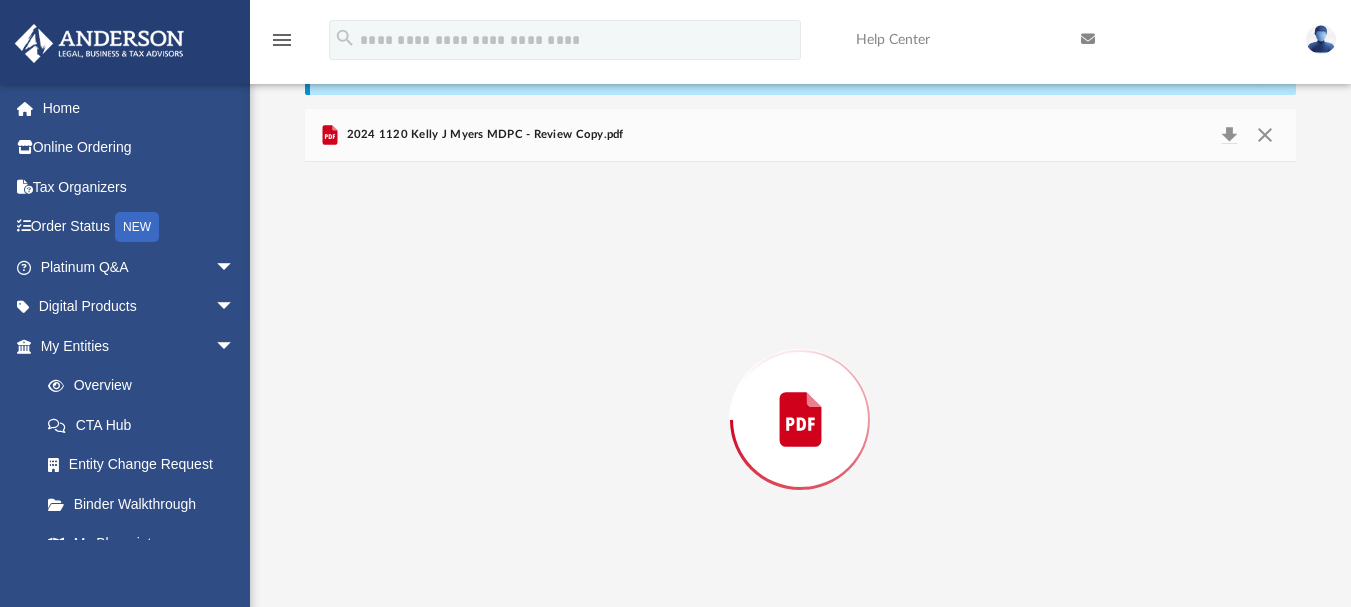 scroll, scrollTop: 149, scrollLeft: 0, axis: vertical 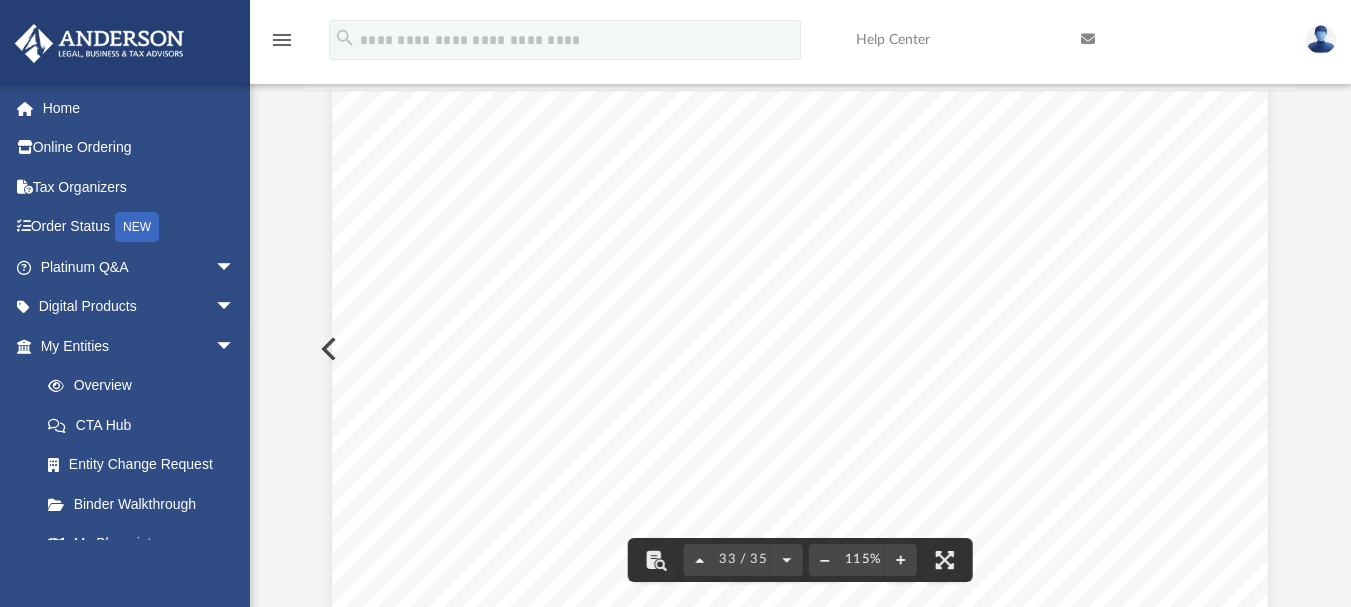 click at bounding box center (700, 560) 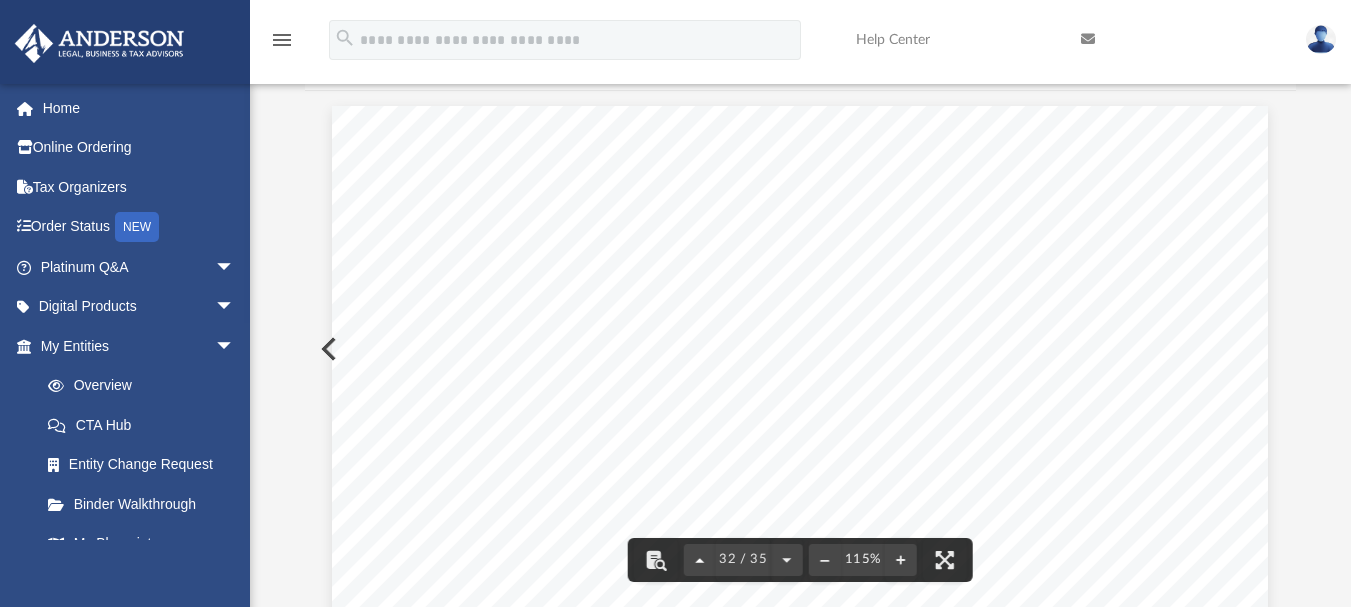 click at bounding box center (700, 560) 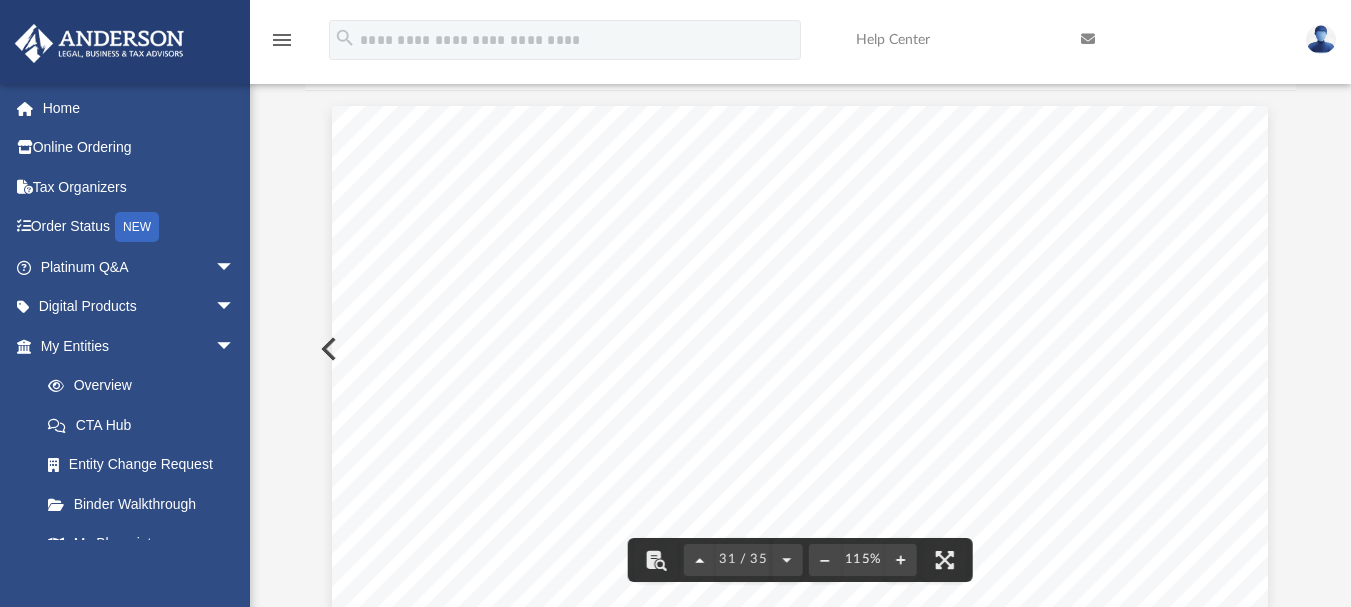 click at bounding box center [700, 560] 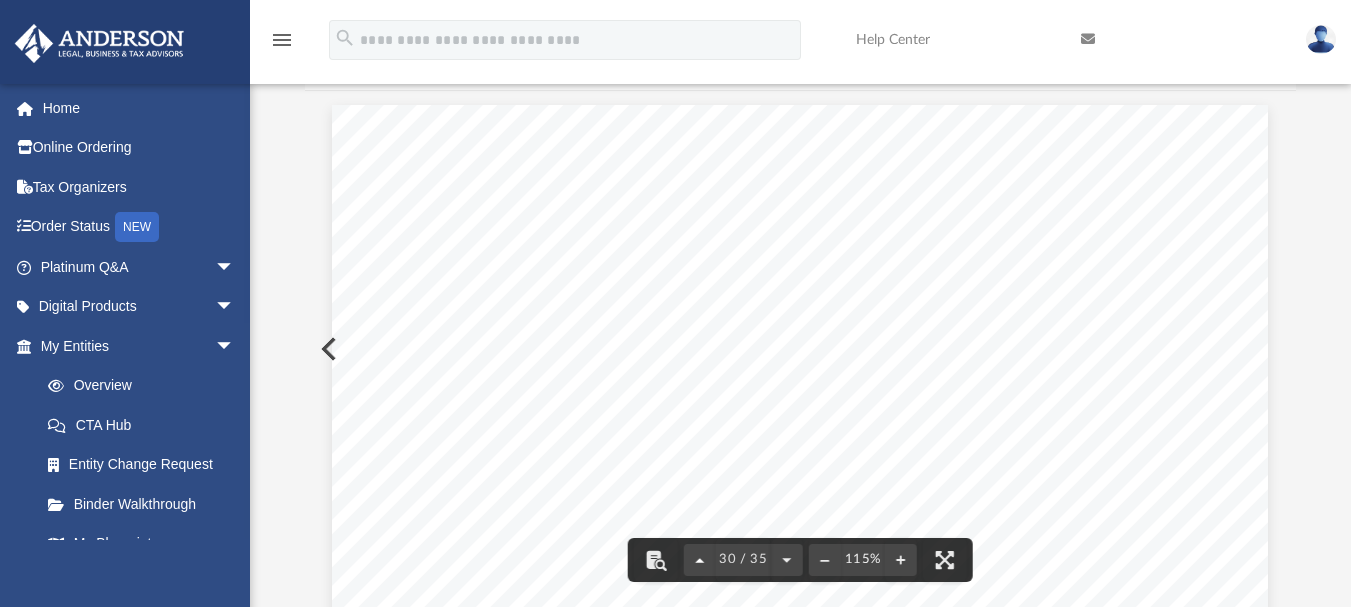 click at bounding box center [700, 560] 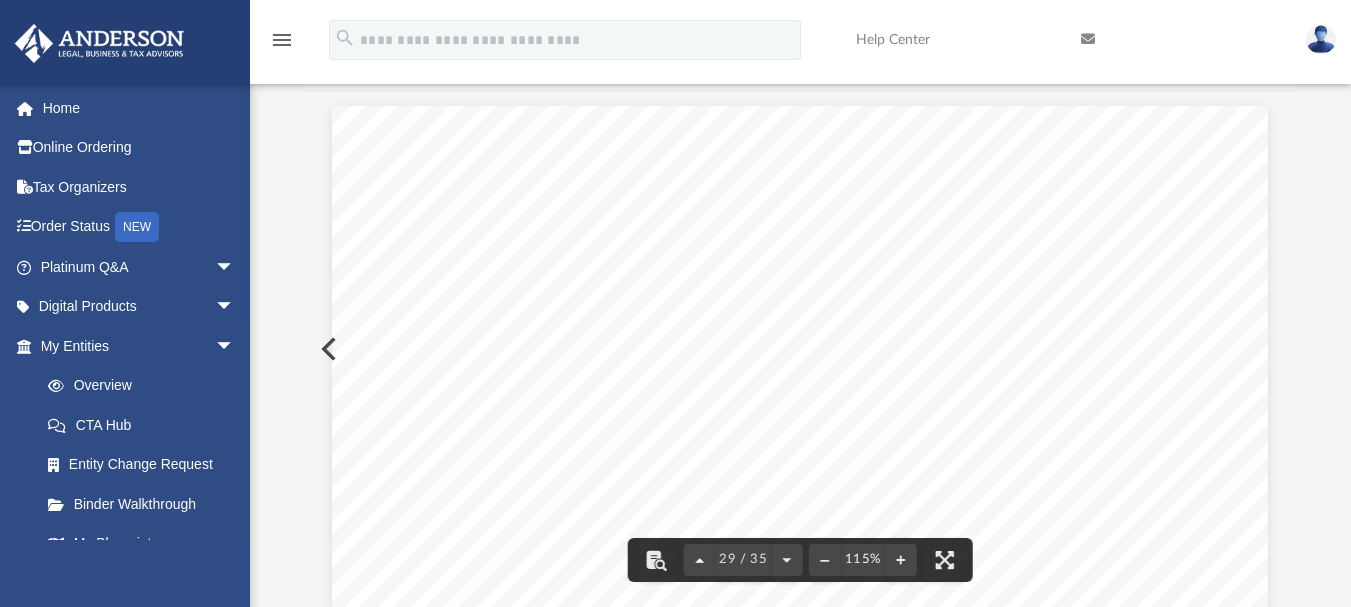 click at bounding box center (700, 560) 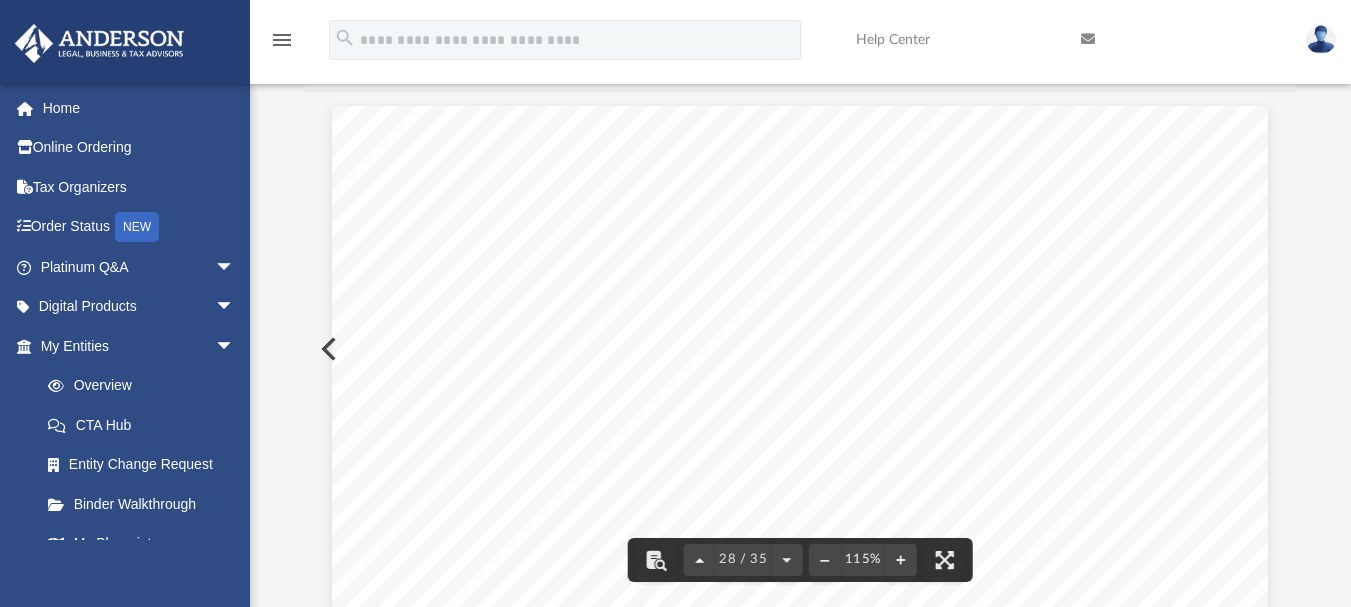 click at bounding box center (700, 560) 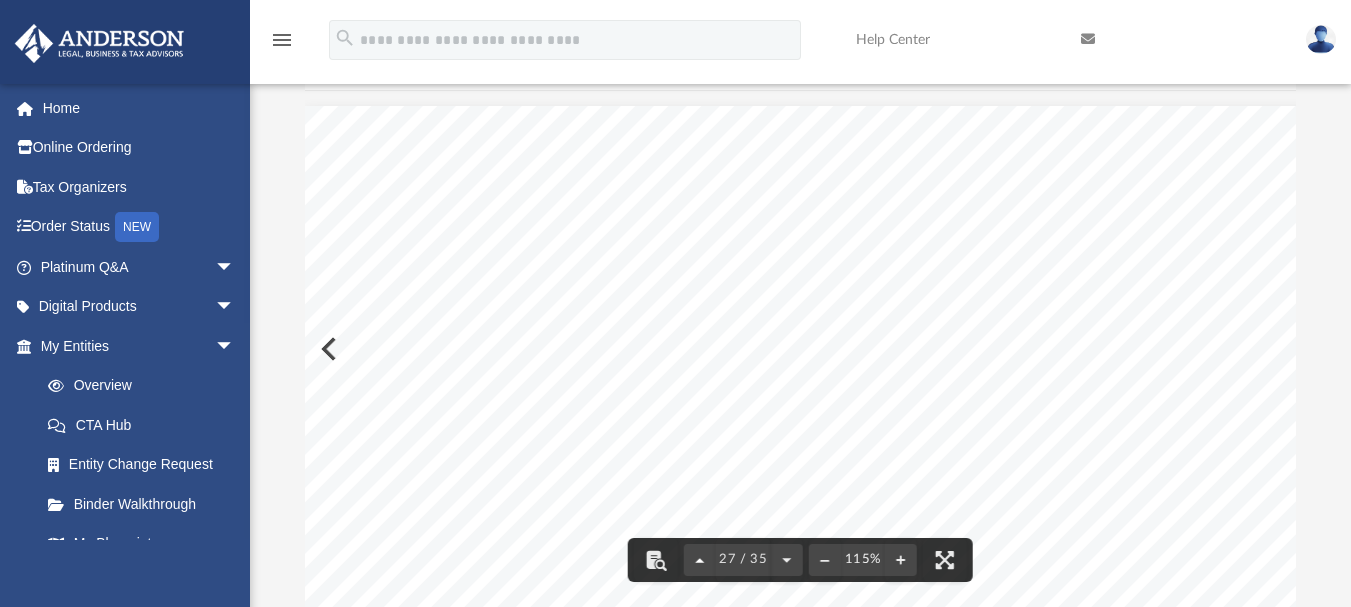 click at bounding box center [700, 560] 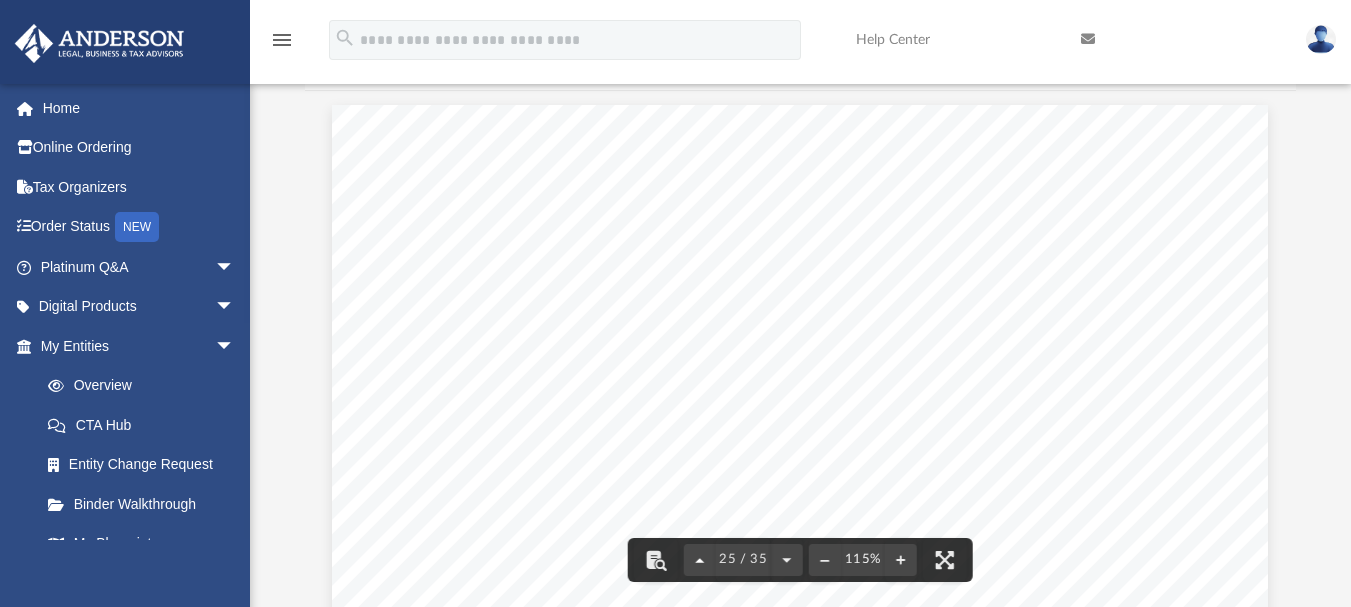 click at bounding box center (700, 560) 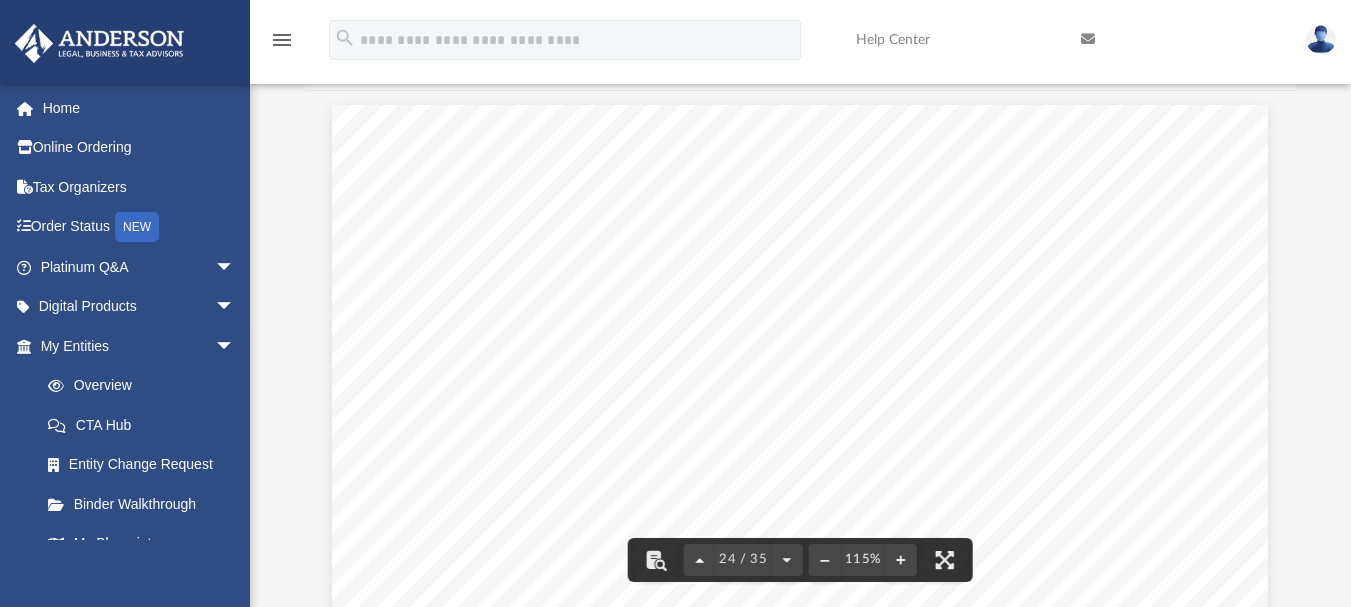 click at bounding box center [700, 560] 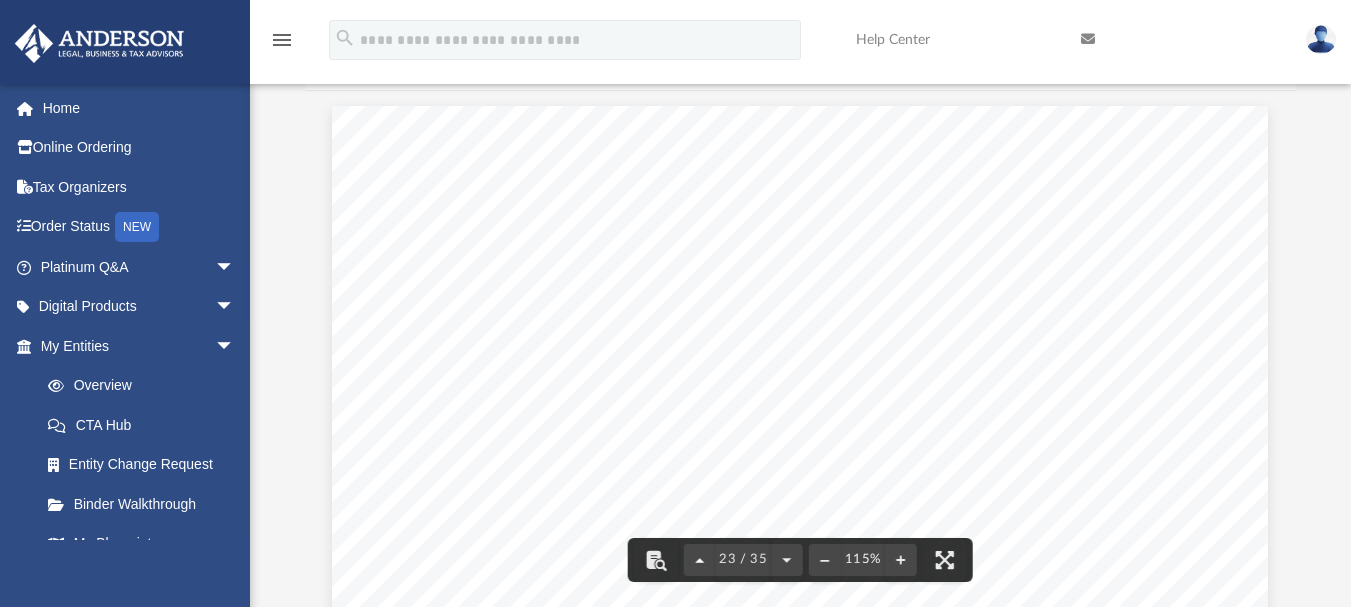 click at bounding box center [700, 560] 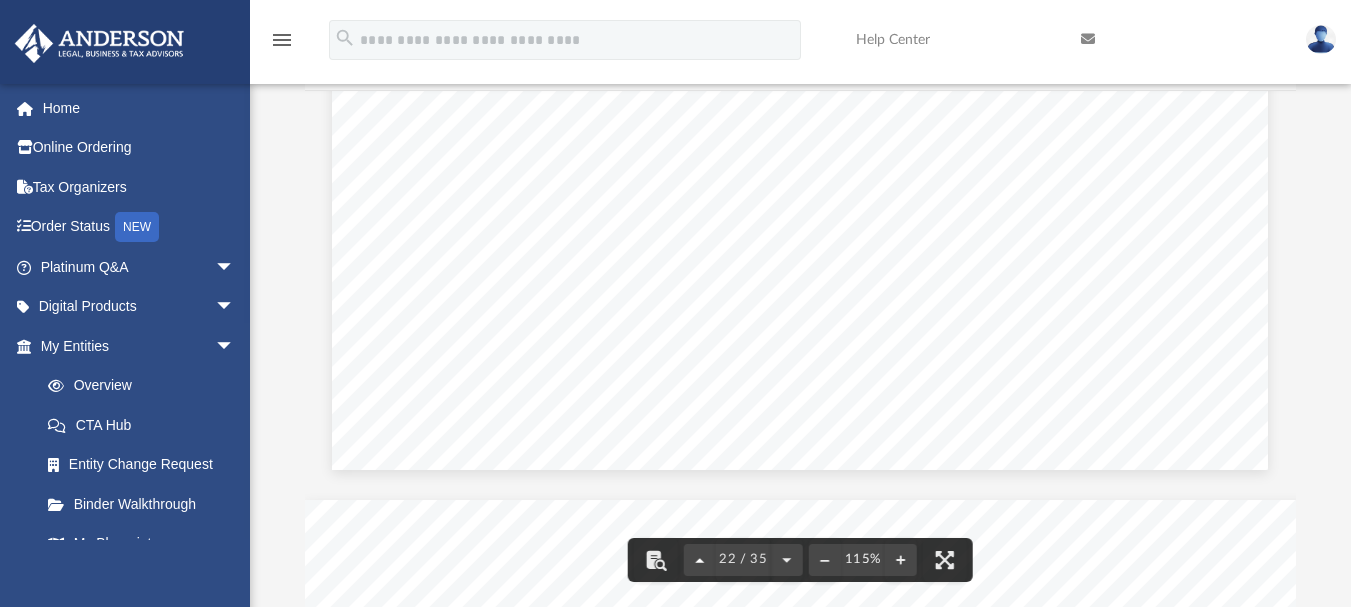 click at bounding box center (700, 560) 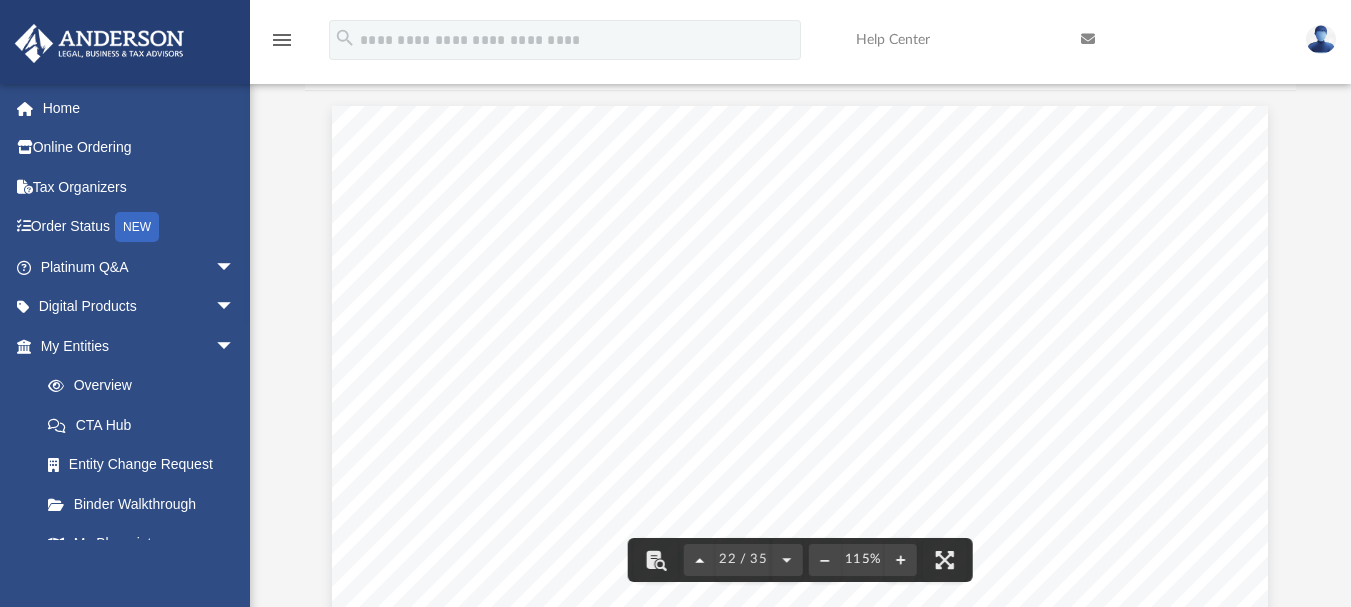 click at bounding box center [700, 560] 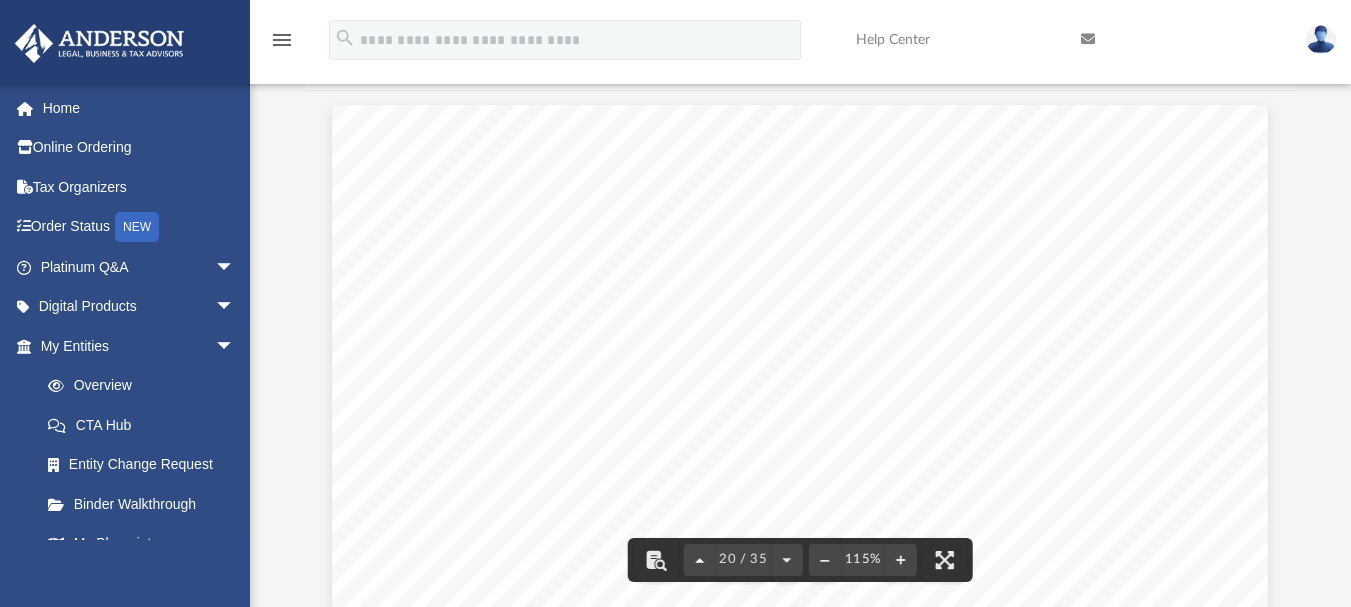 click at bounding box center (700, 560) 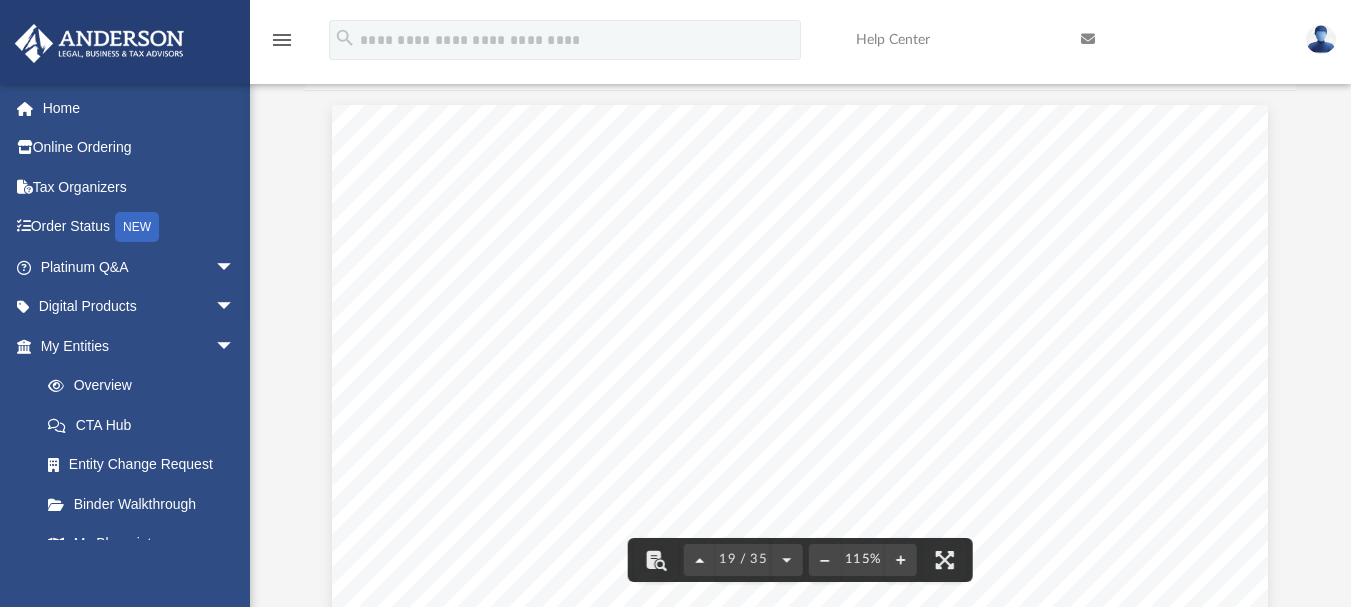 click at bounding box center (700, 560) 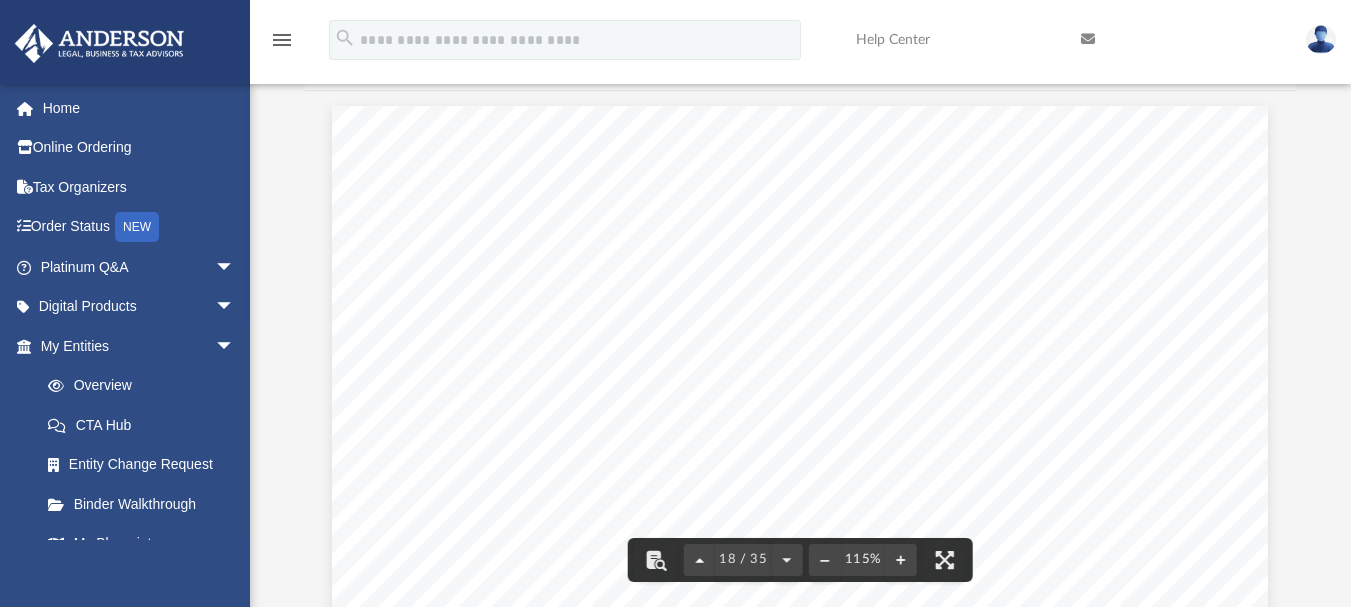 click at bounding box center (700, 560) 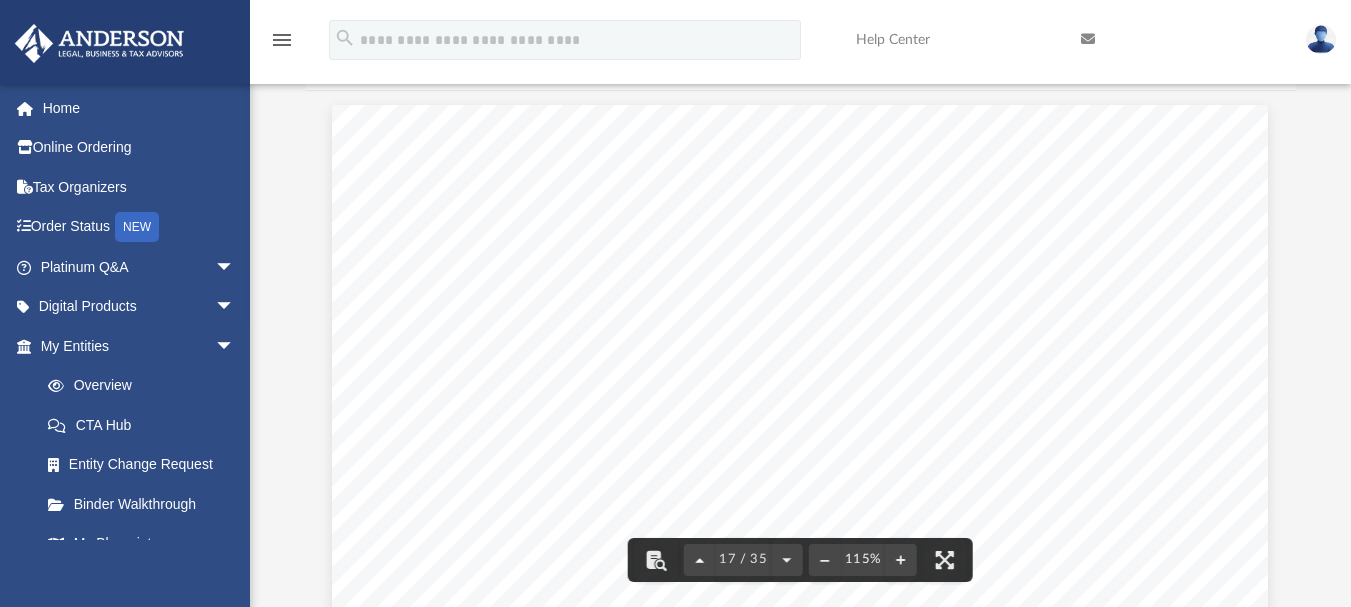 click at bounding box center (700, 560) 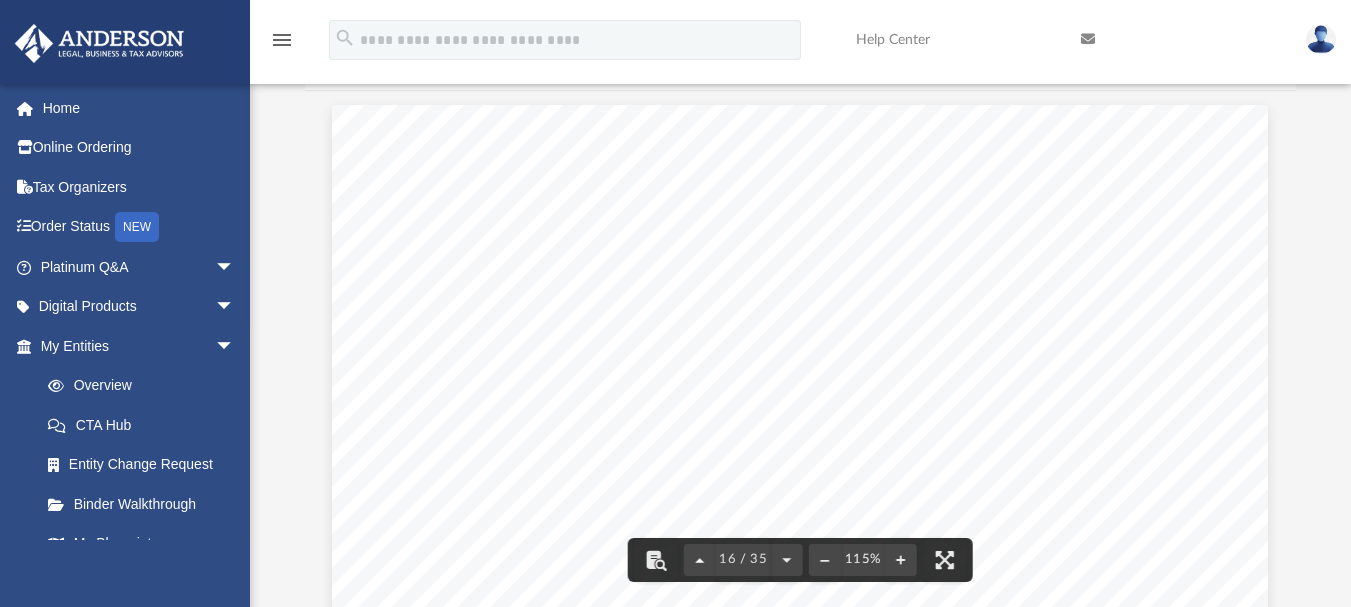 click at bounding box center (700, 560) 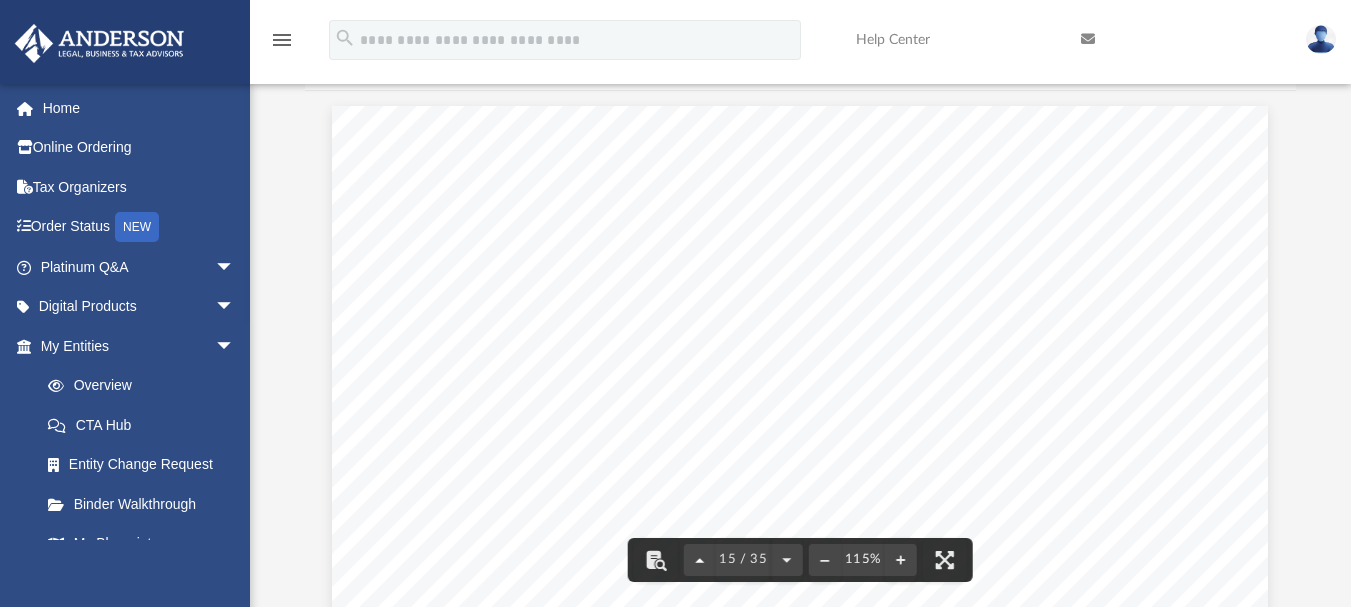 click at bounding box center [700, 560] 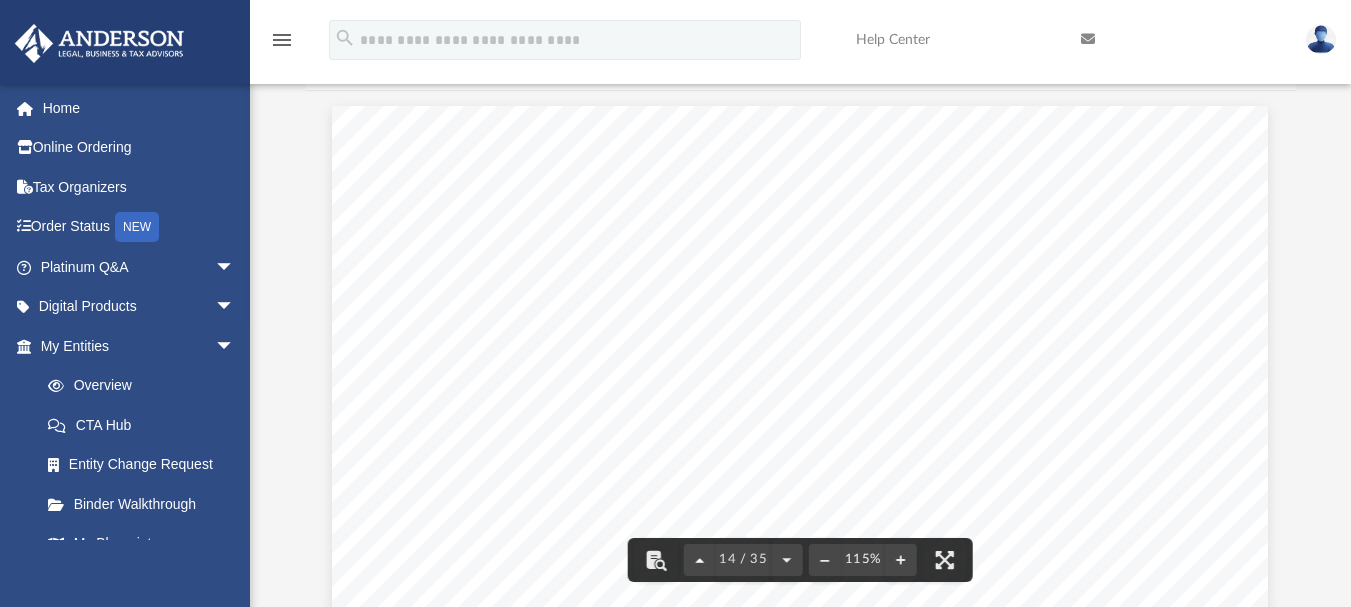 click at bounding box center [700, 560] 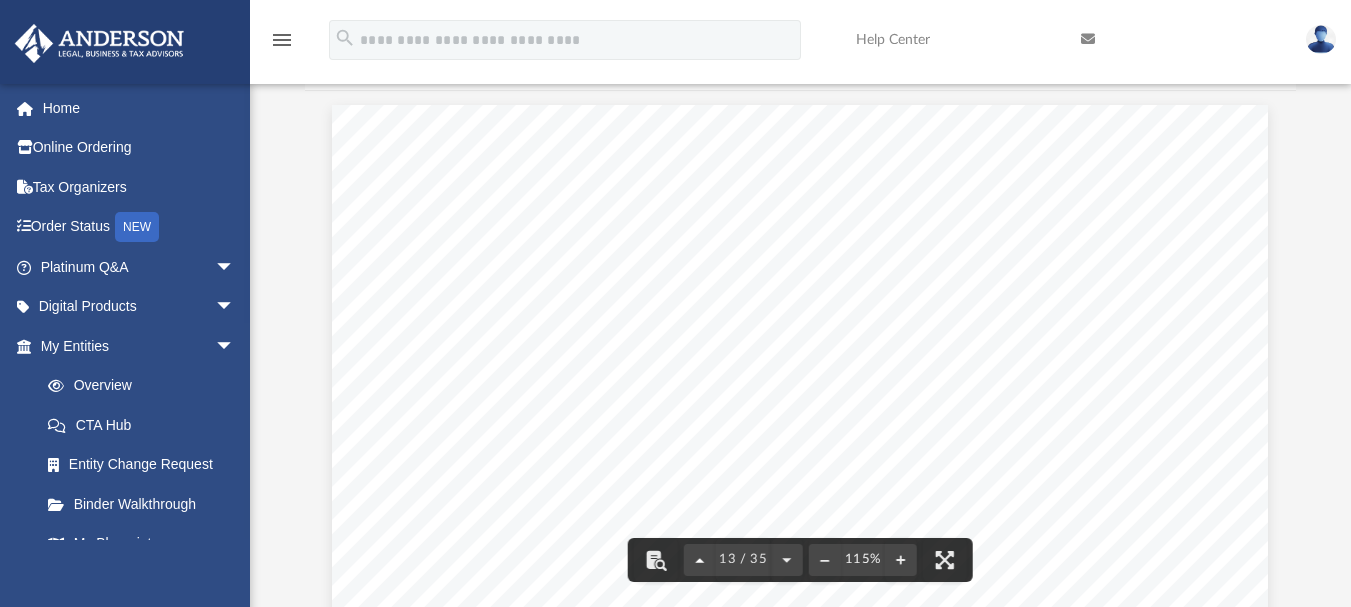 click at bounding box center (700, 560) 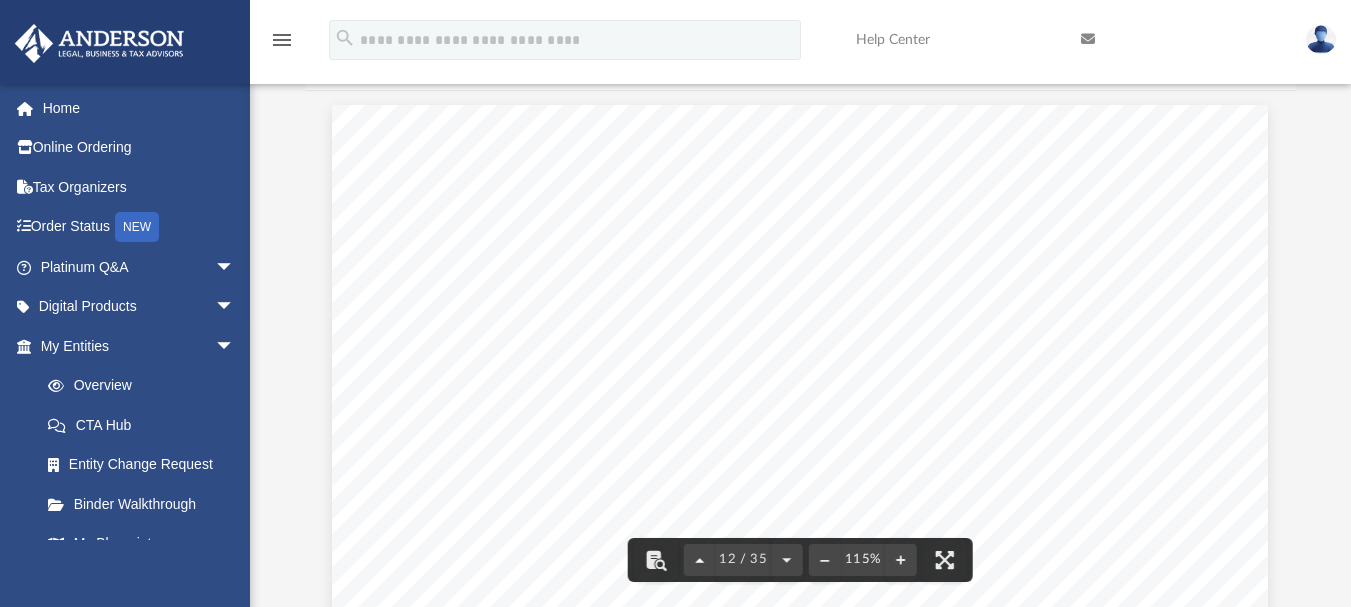 scroll, scrollTop: 13104, scrollLeft: 0, axis: vertical 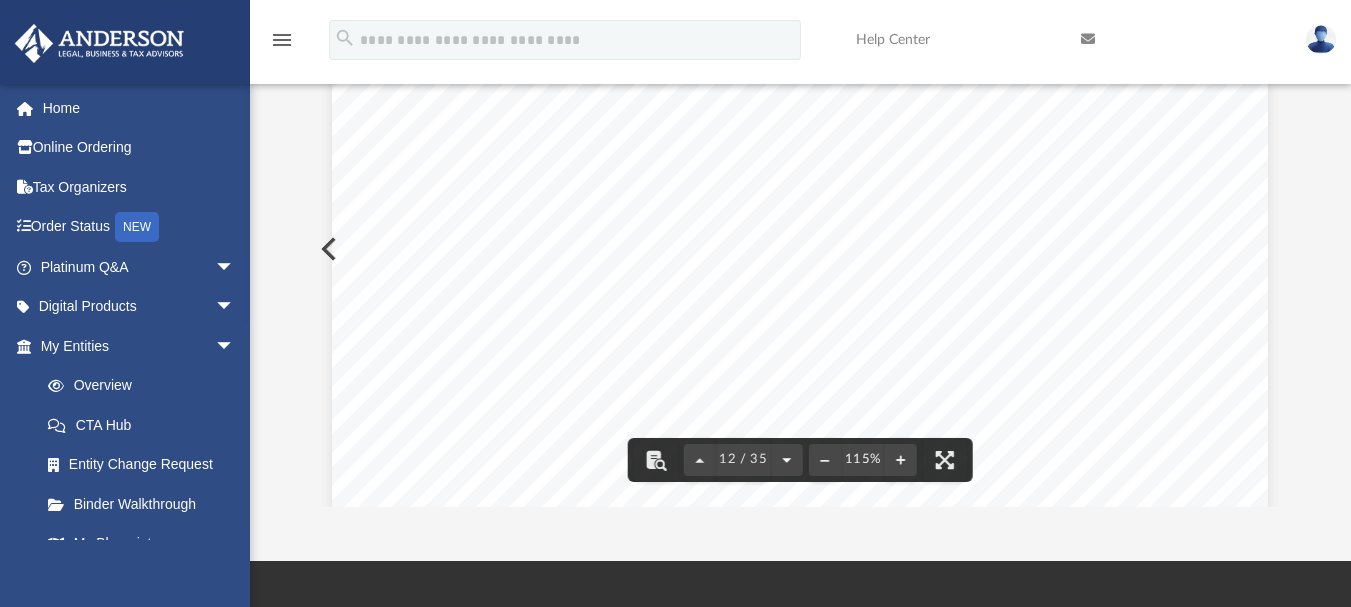 click at bounding box center [787, 460] 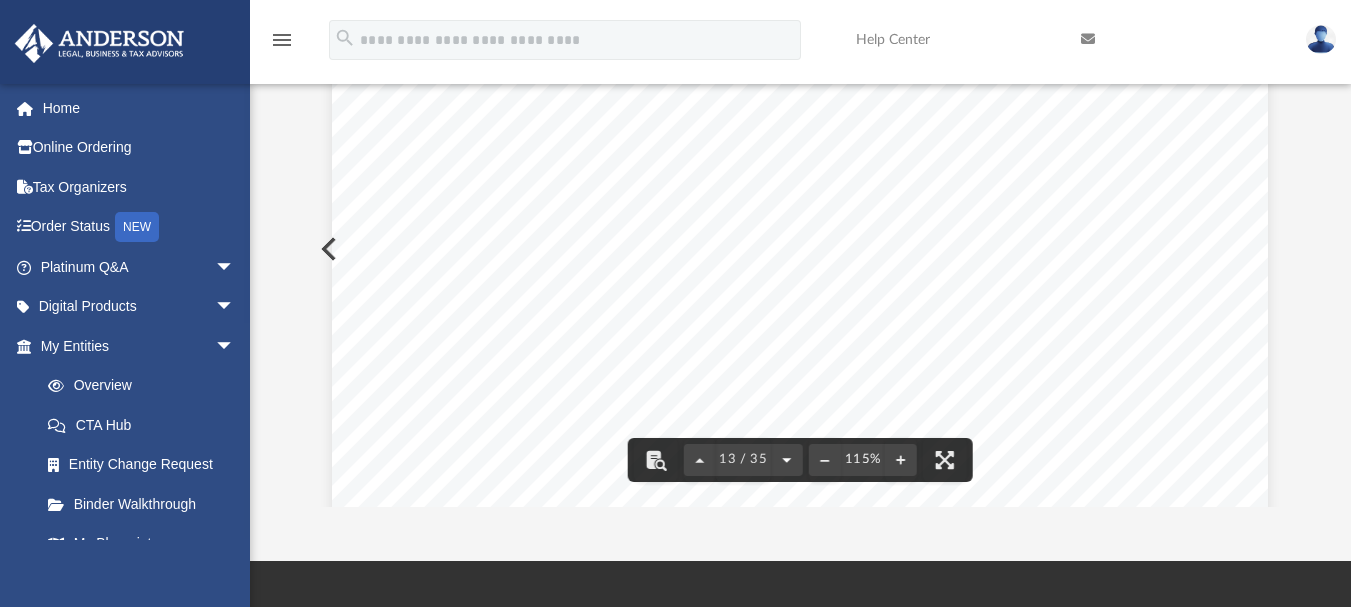scroll, scrollTop: 14345, scrollLeft: 0, axis: vertical 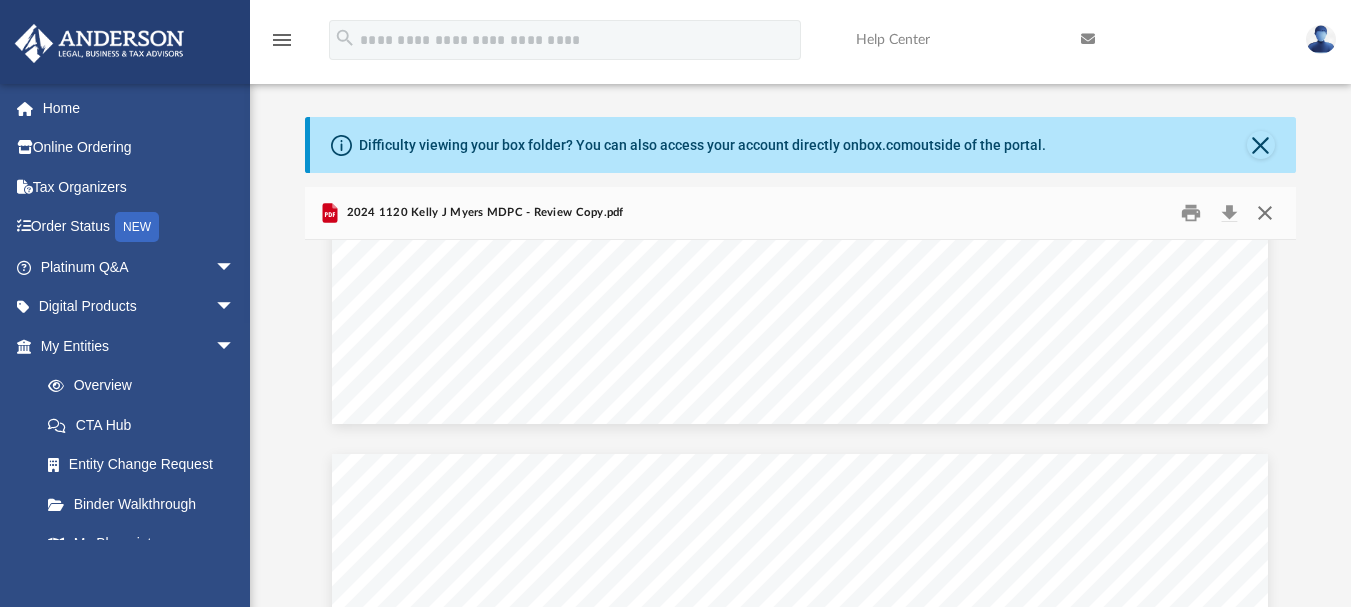 click at bounding box center [1265, 212] 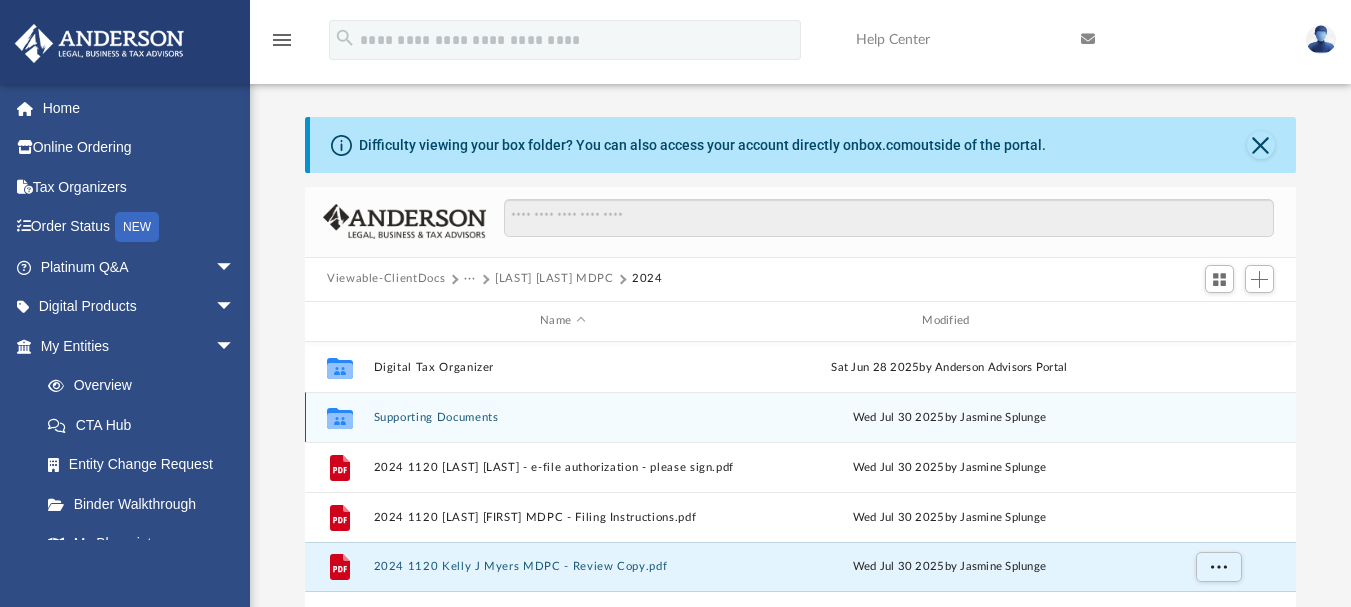 scroll, scrollTop: 100, scrollLeft: 0, axis: vertical 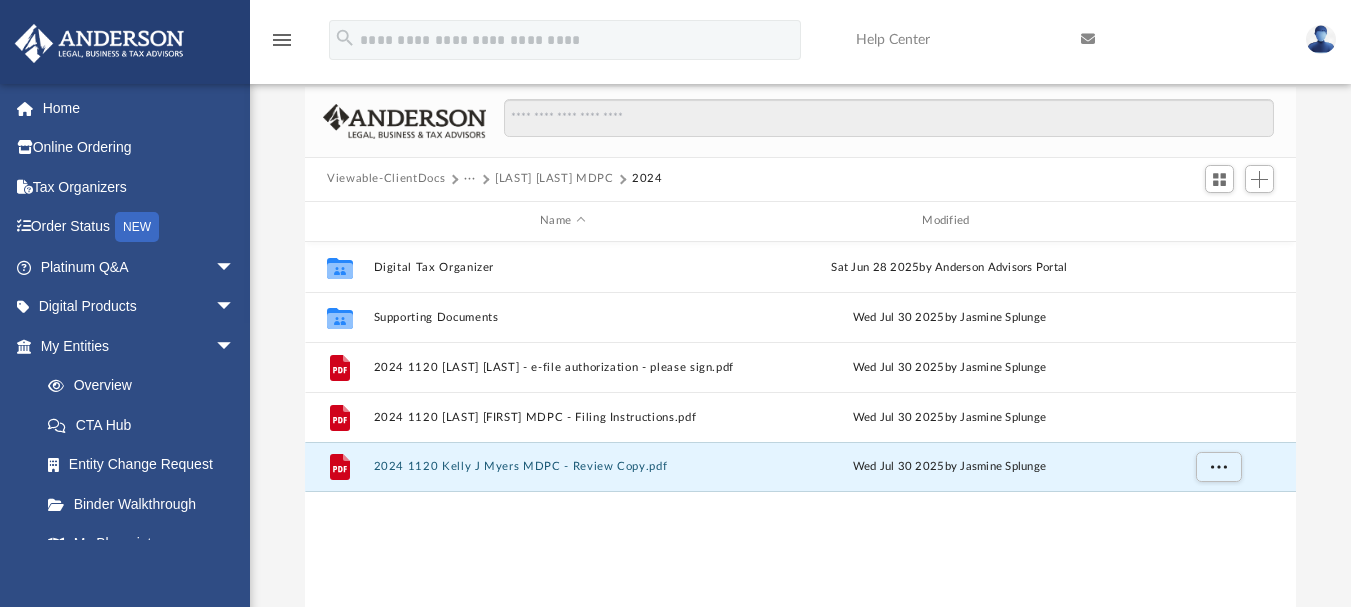 click on "[LAST] [LAST] MDPC" at bounding box center [554, 179] 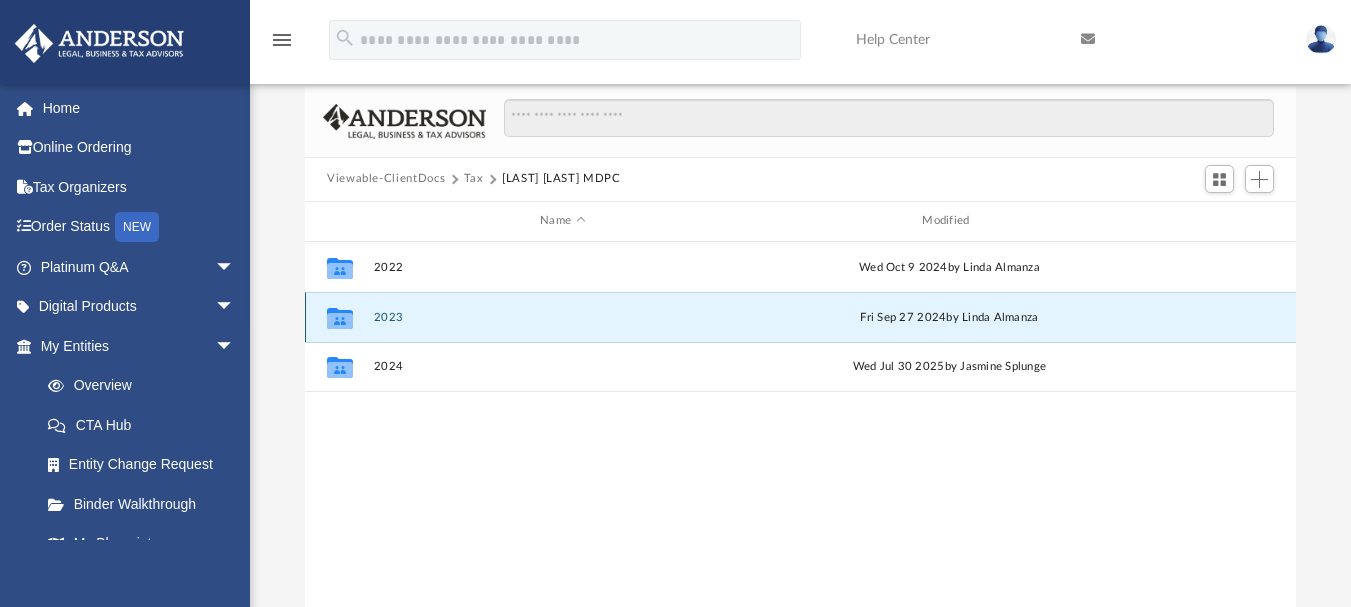 click on "2023" at bounding box center (563, 316) 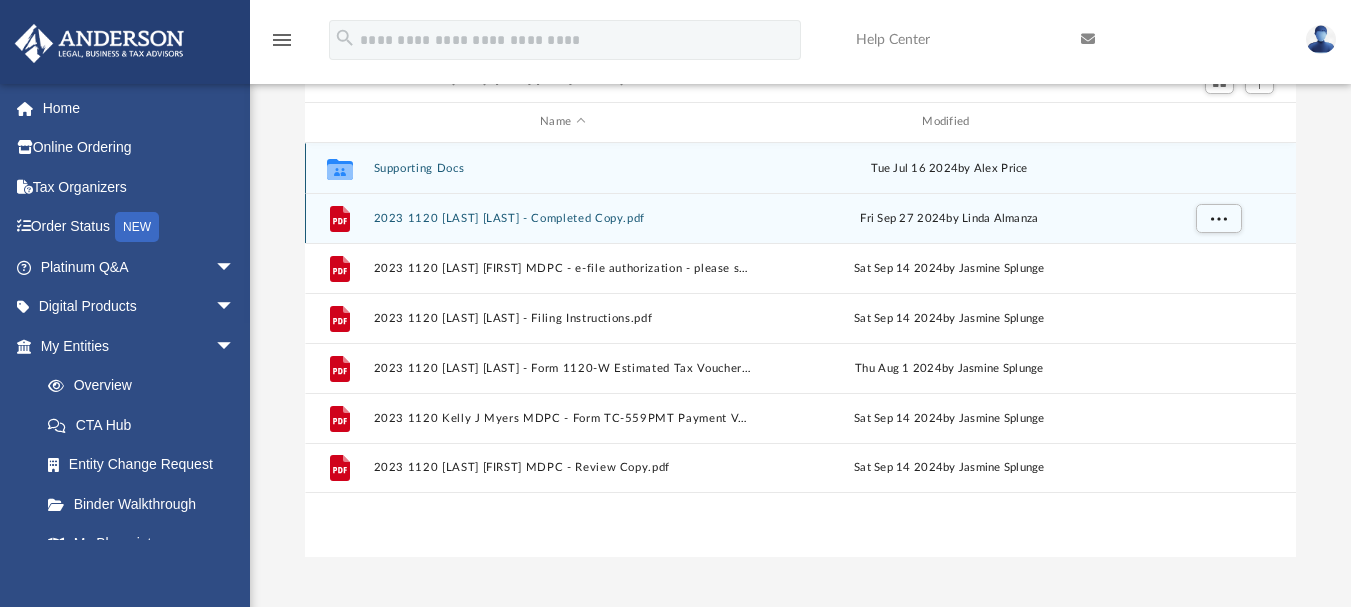 scroll, scrollTop: 200, scrollLeft: 0, axis: vertical 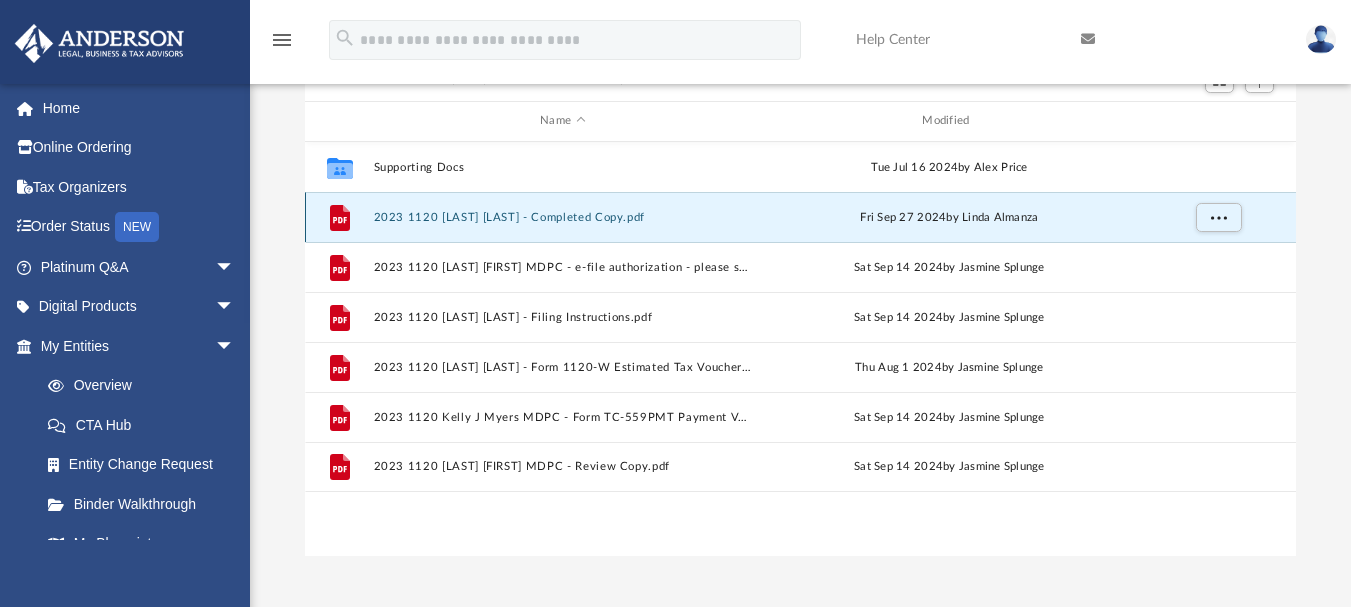 click on "2023 1120 [LAST] [LAST] - Completed Copy.pdf" at bounding box center [563, 216] 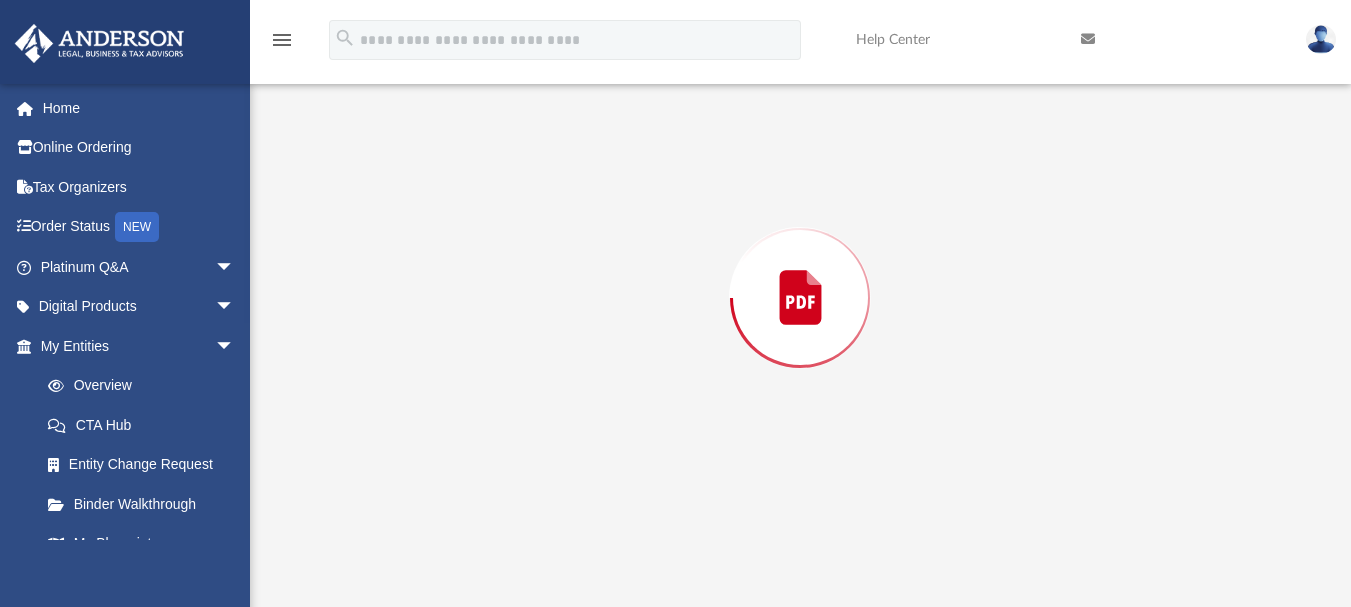 scroll, scrollTop: 187, scrollLeft: 0, axis: vertical 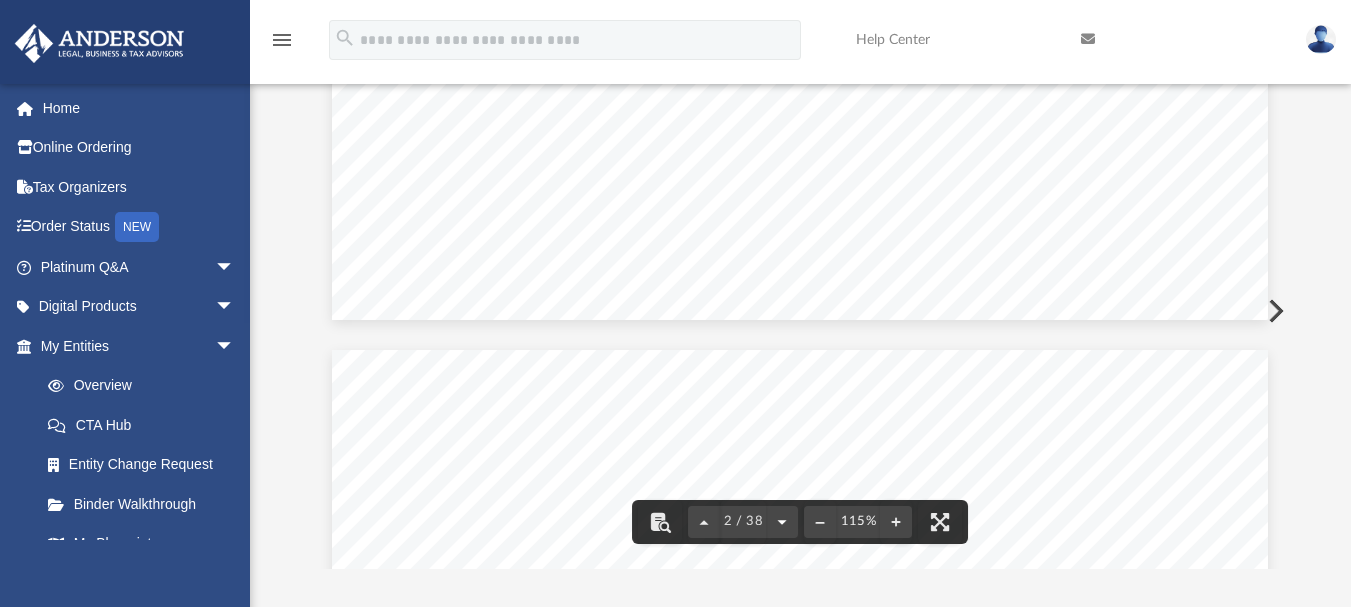 click at bounding box center (782, 522) 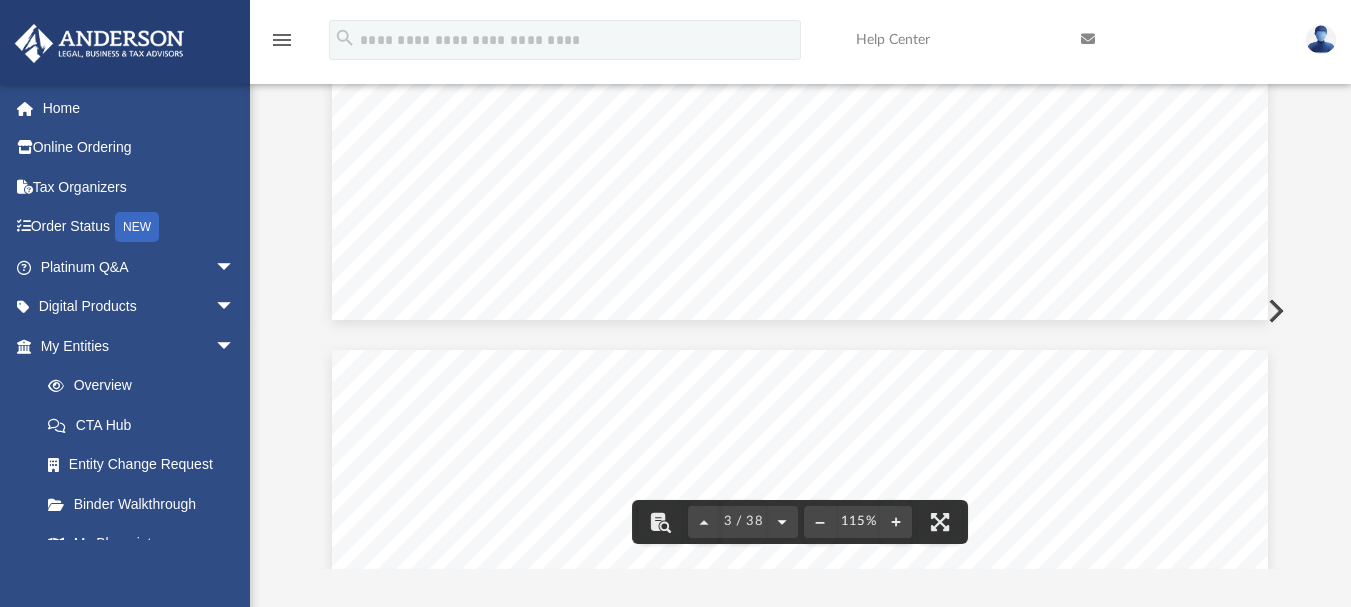 scroll, scrollTop: 2483, scrollLeft: 0, axis: vertical 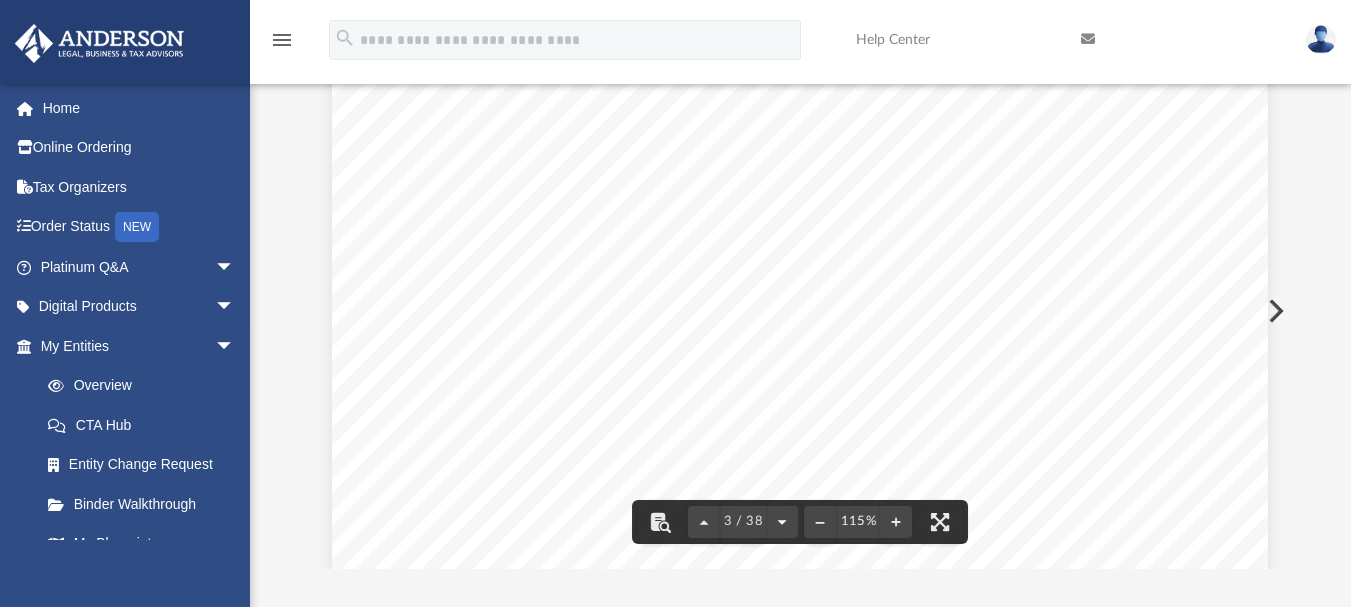 click at bounding box center (782, 522) 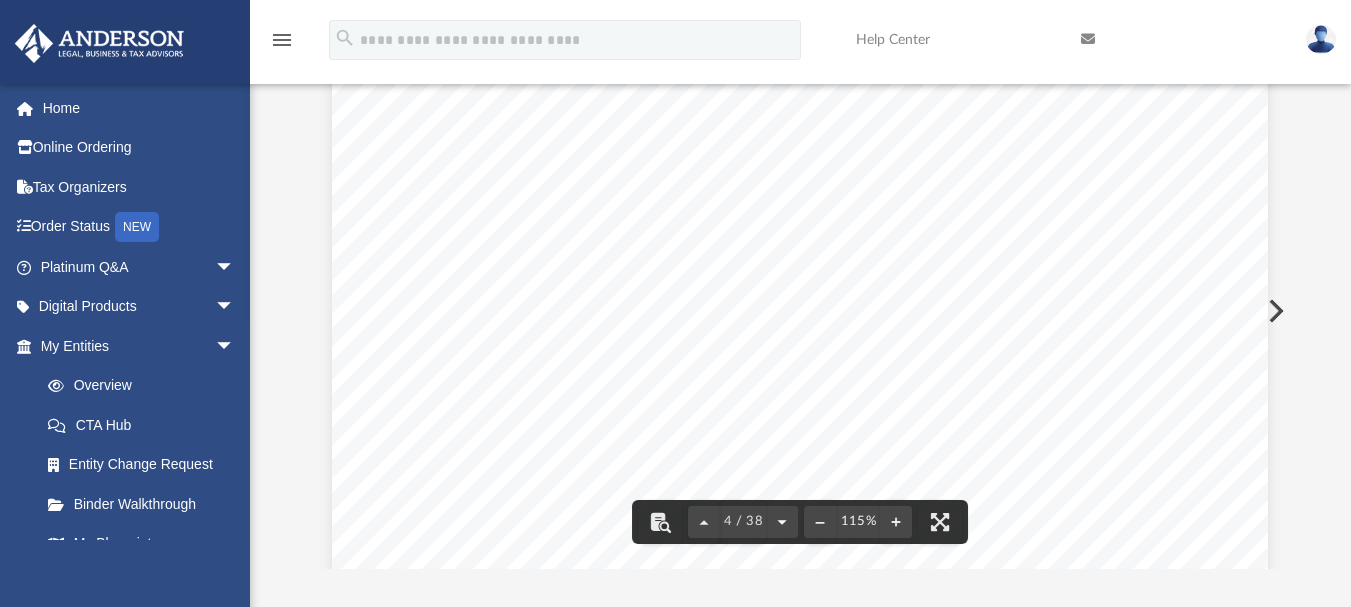 scroll, scrollTop: 3724, scrollLeft: 0, axis: vertical 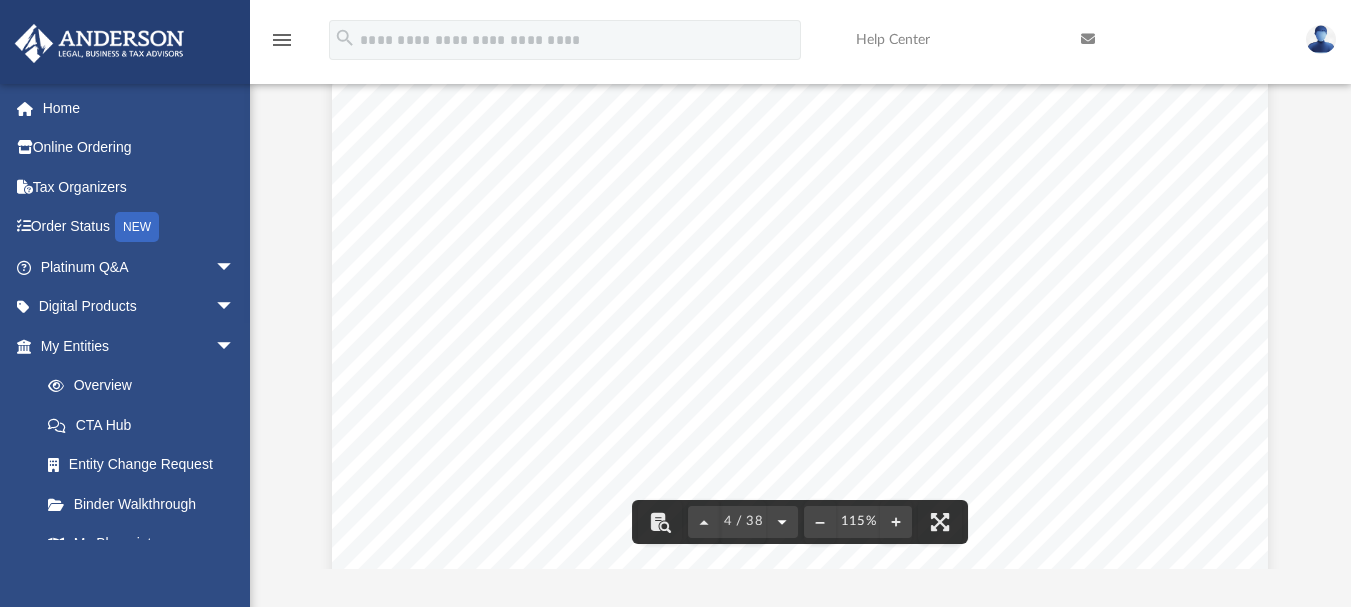click at bounding box center (782, 522) 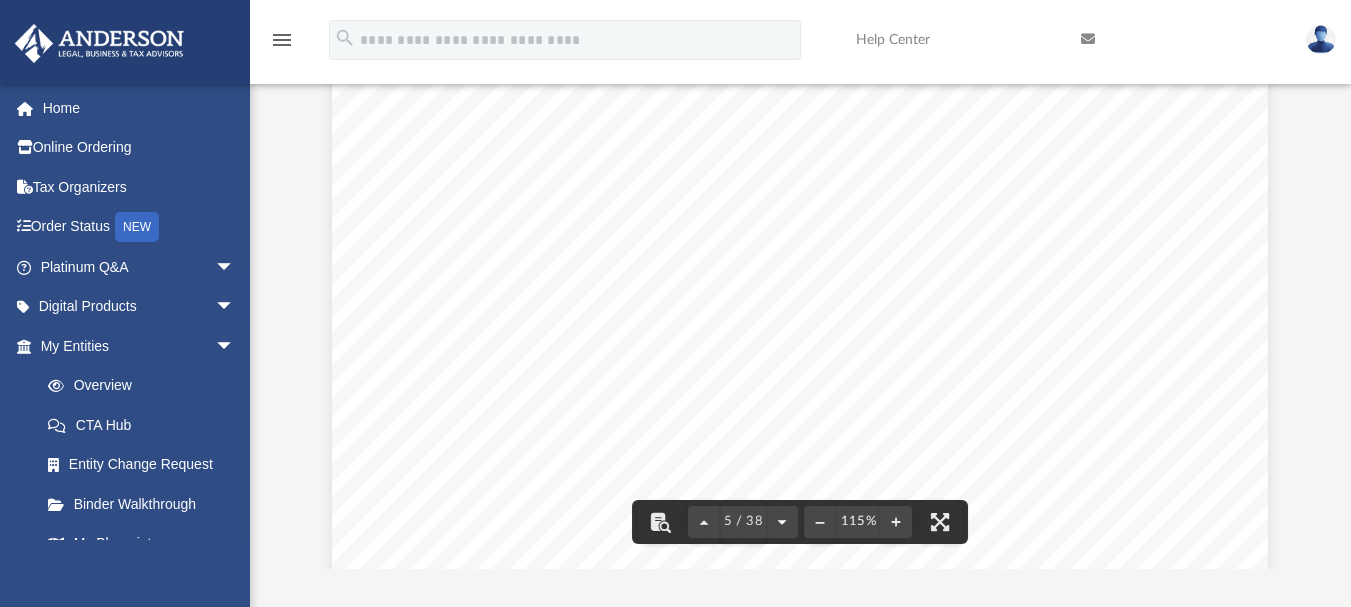 click at bounding box center [782, 522] 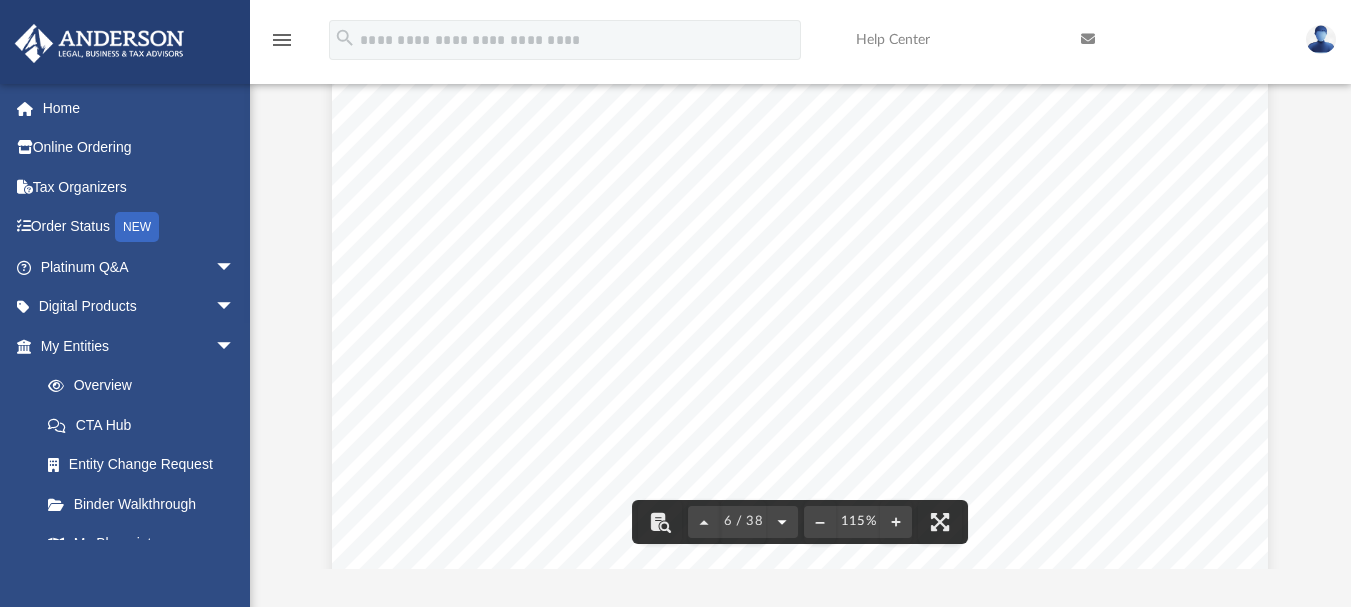 click at bounding box center [782, 522] 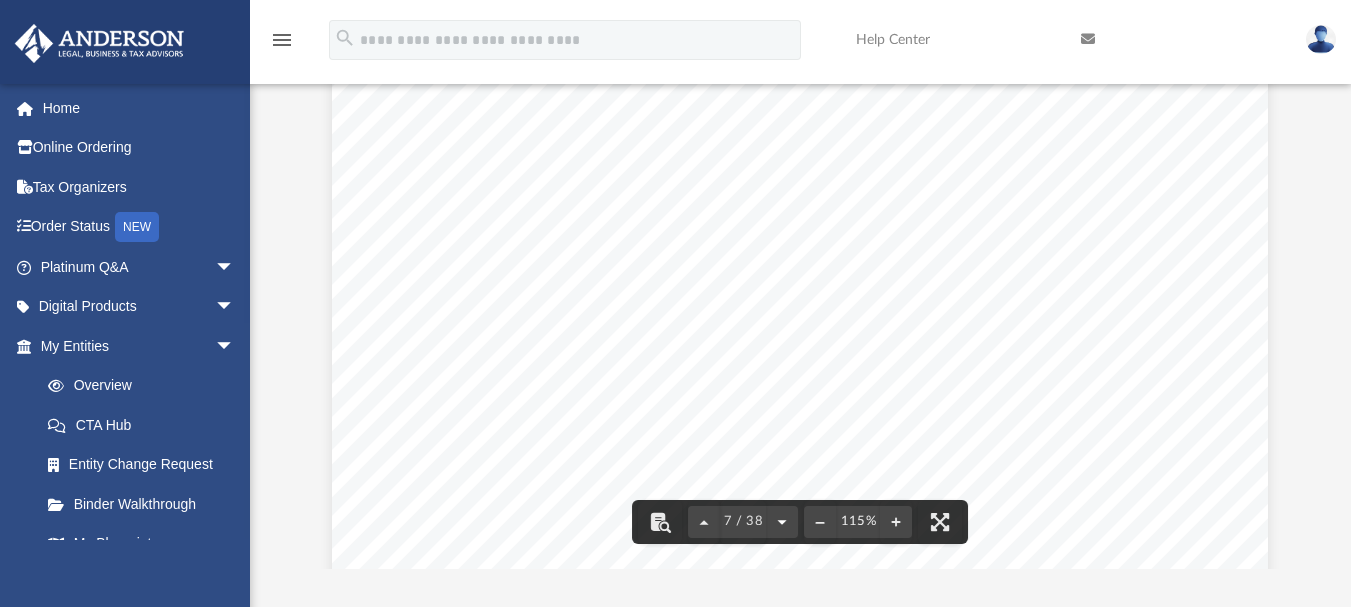 scroll, scrollTop: 7448, scrollLeft: 0, axis: vertical 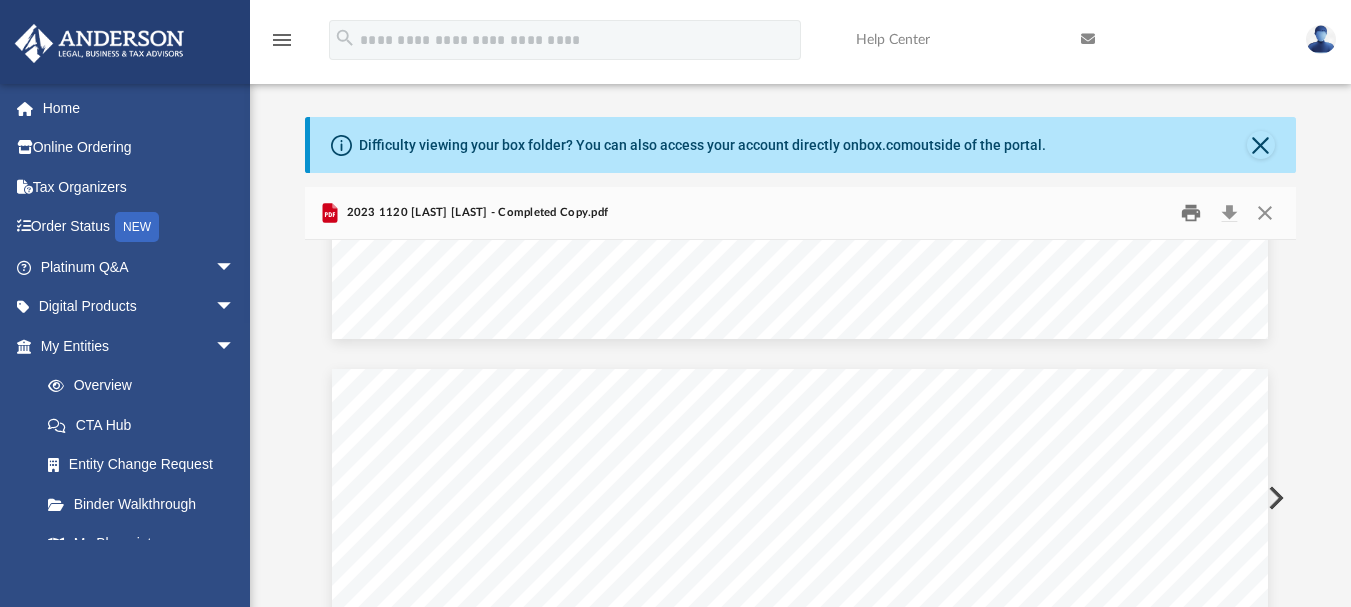 click at bounding box center [1192, 212] 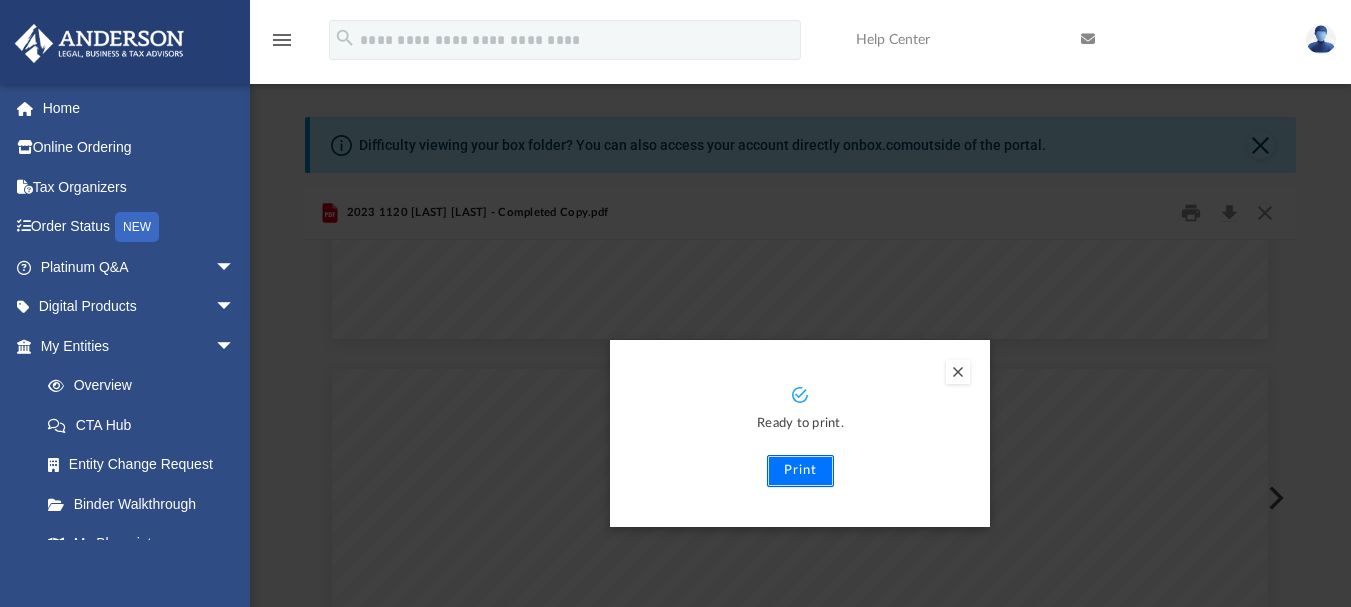 click on "Print" at bounding box center (800, 471) 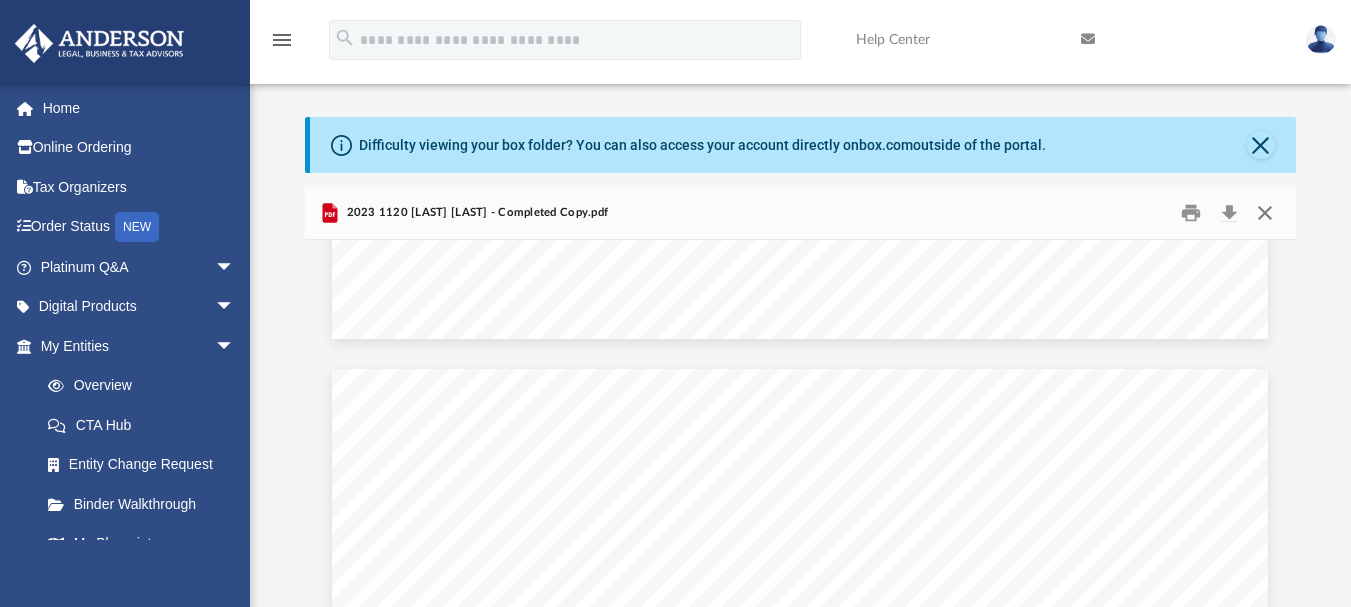 click at bounding box center [1265, 212] 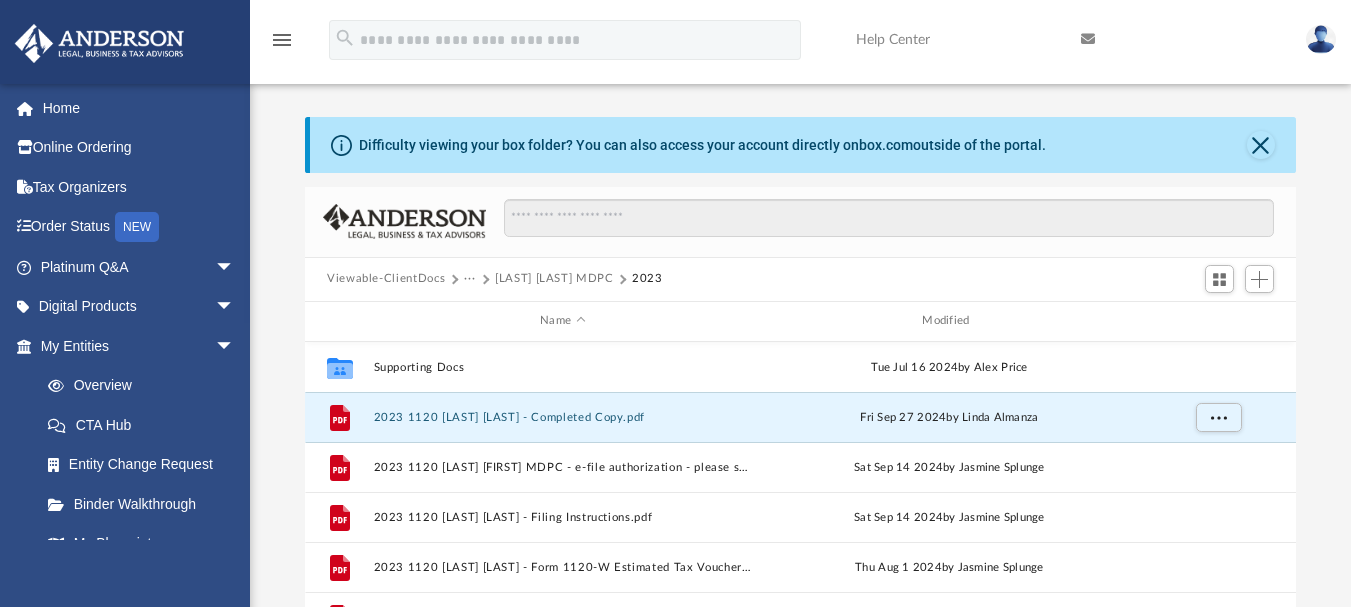 click on "[LAST] [LAST] MDPC" at bounding box center [554, 279] 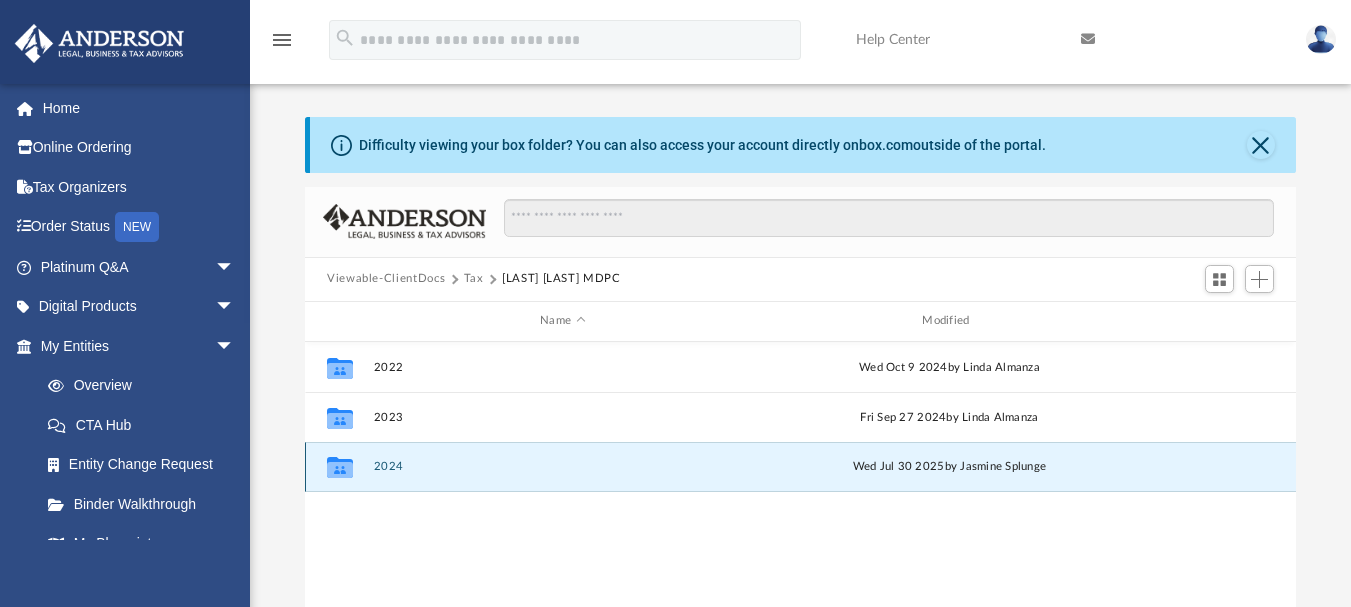 click on "2024" at bounding box center (563, 466) 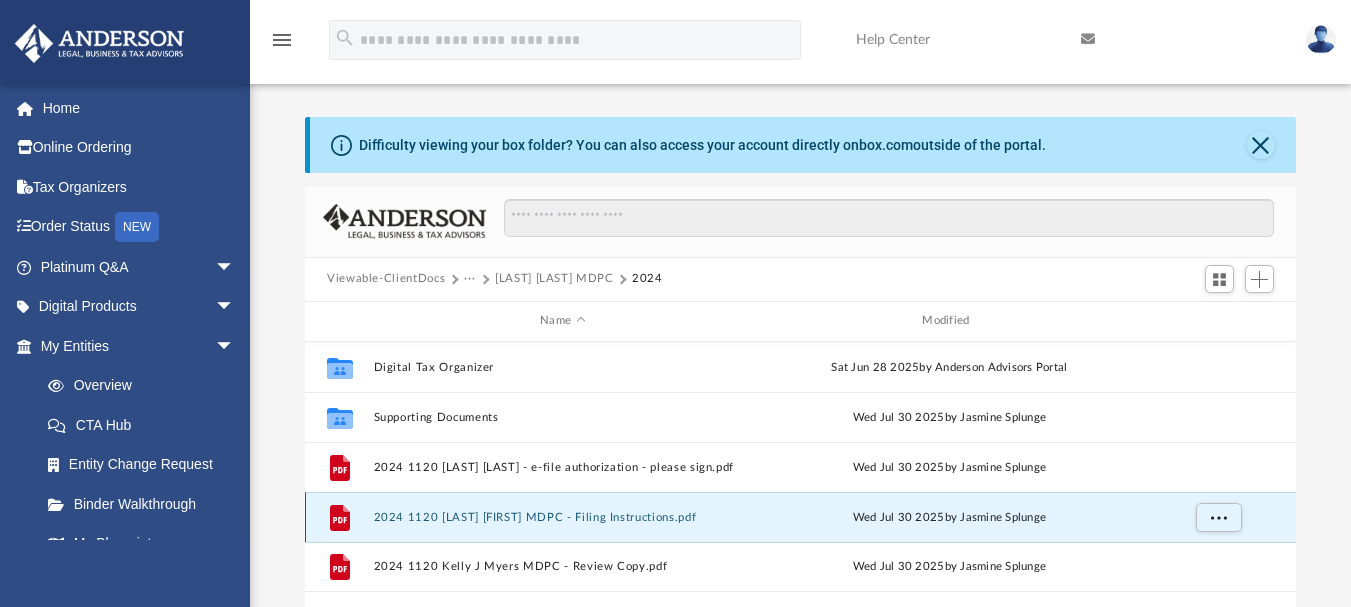 click on "2024 1120 [LAST] [FIRST] MDPC - Filing Instructions.pdf" at bounding box center [563, 516] 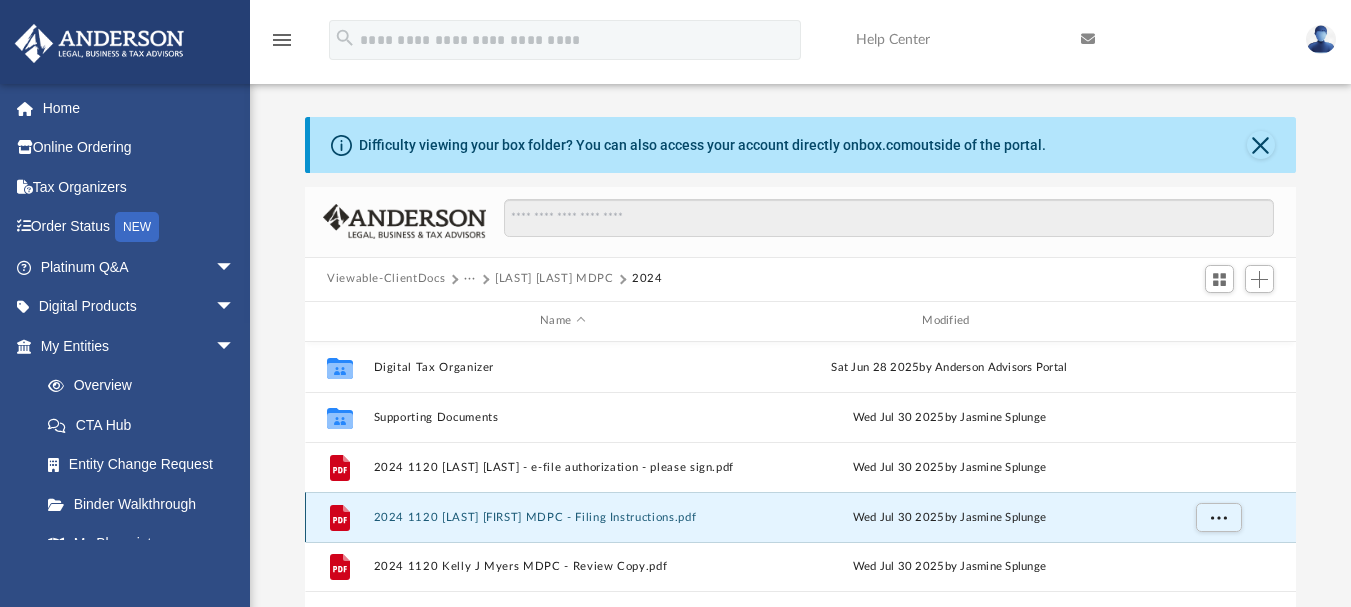 scroll, scrollTop: 149, scrollLeft: 0, axis: vertical 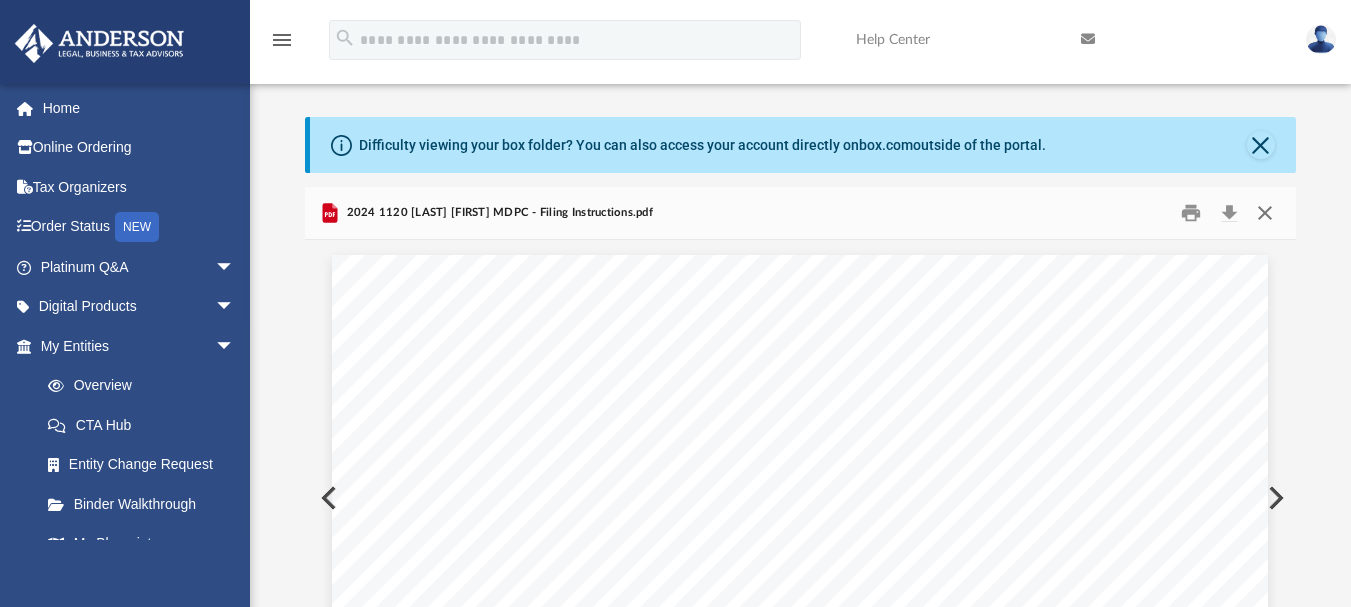 click at bounding box center (1265, 212) 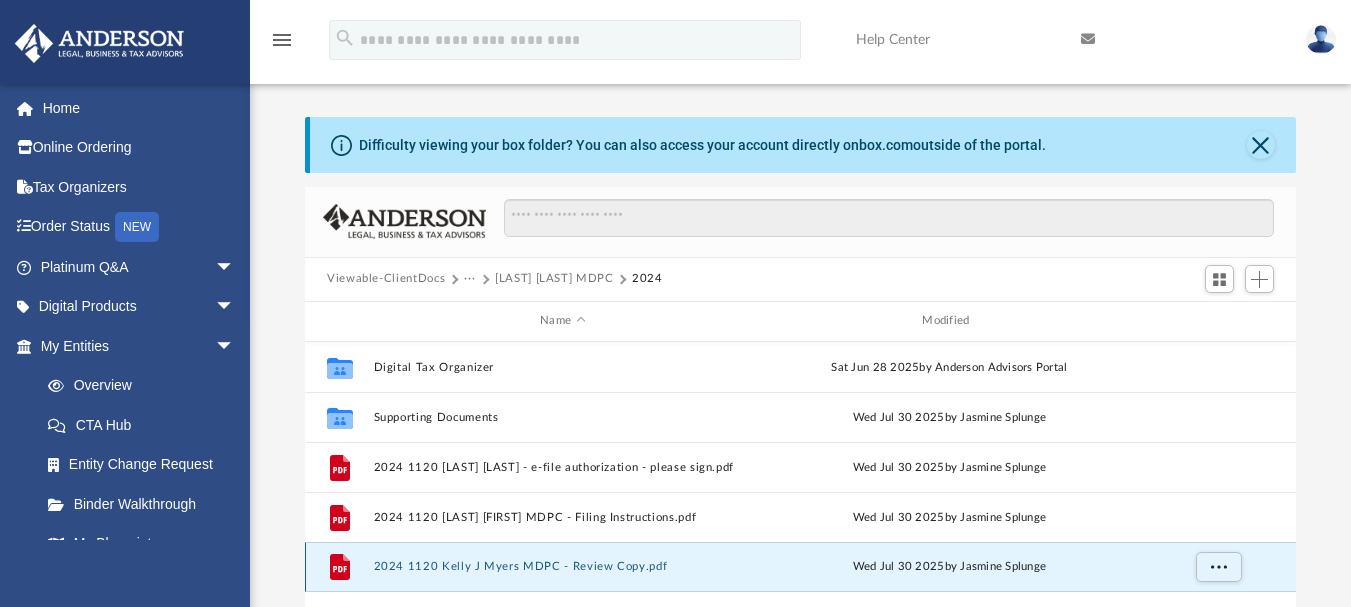 click on "2024 1120 Kelly J Myers MDPC - Review Copy.pdf" at bounding box center [563, 566] 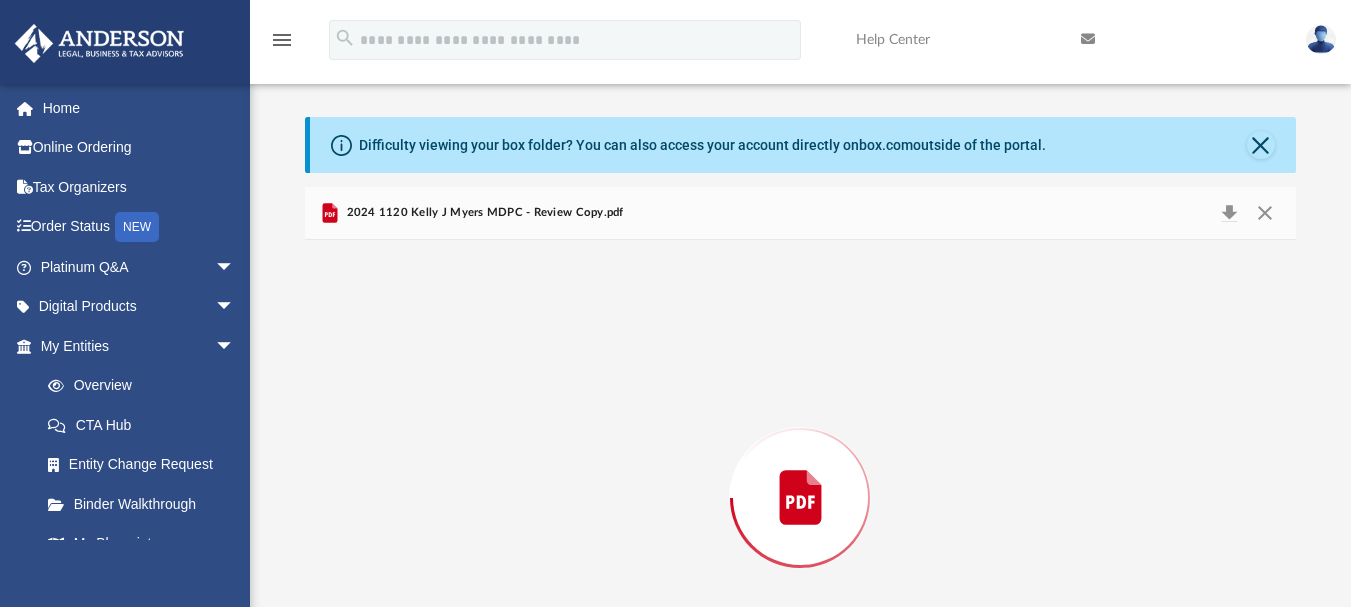 scroll, scrollTop: 149, scrollLeft: 0, axis: vertical 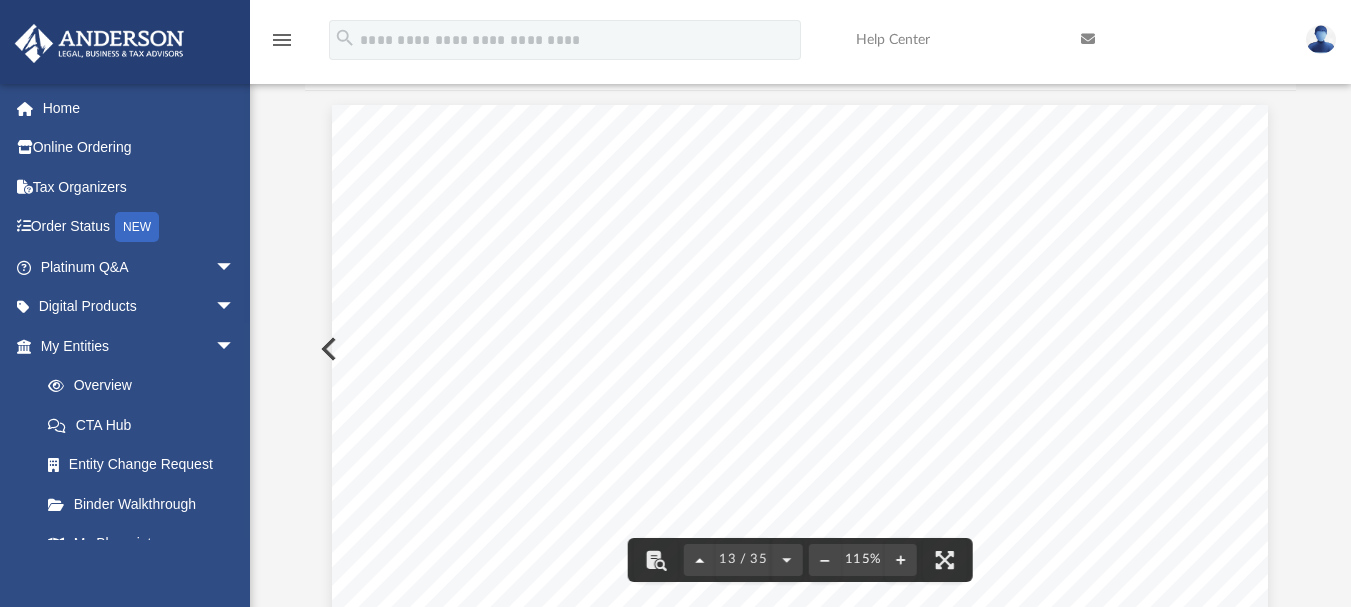 click at bounding box center (700, 560) 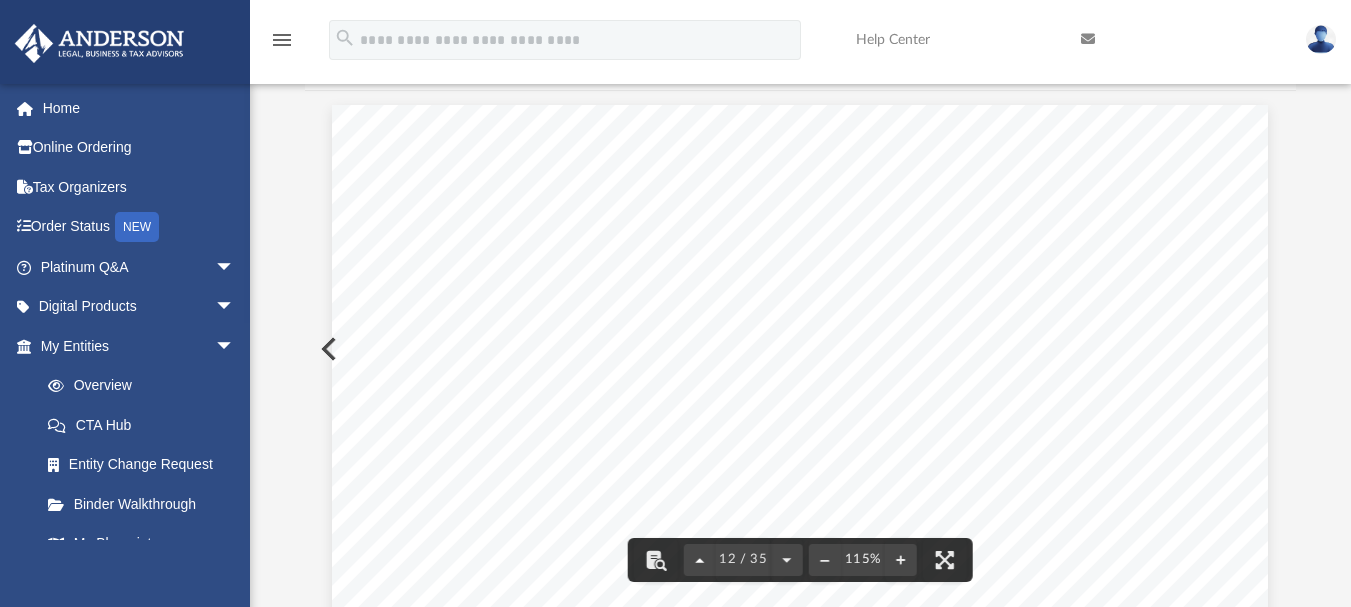 click at bounding box center [700, 560] 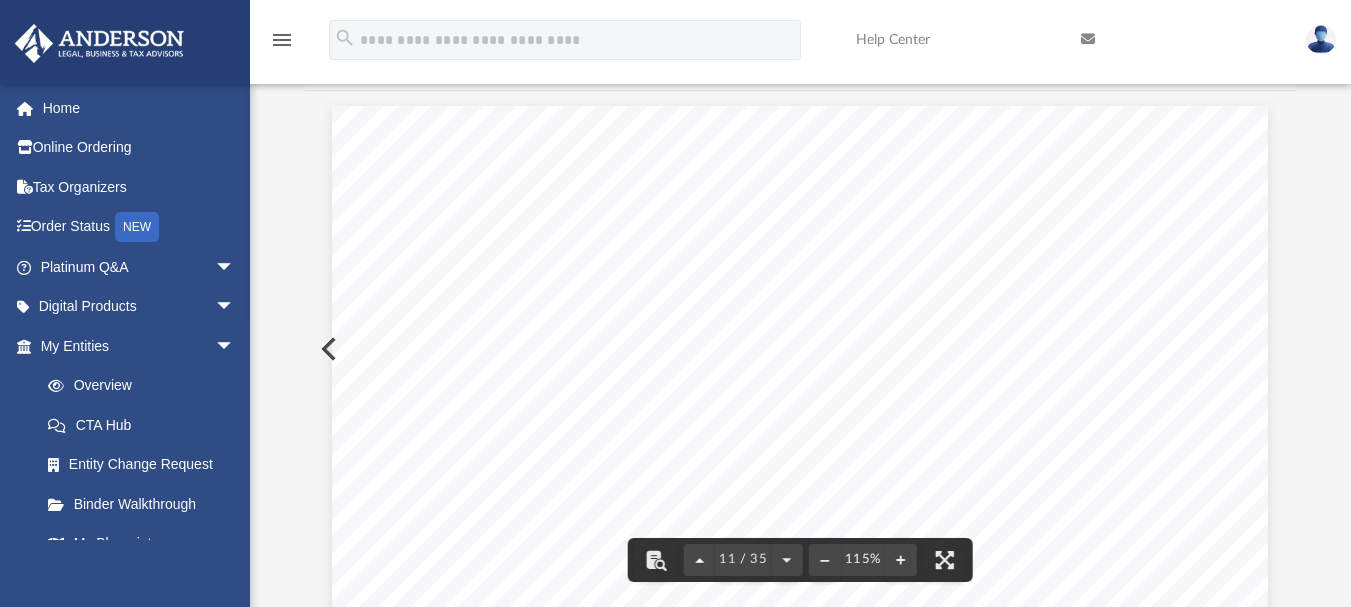 click at bounding box center (700, 560) 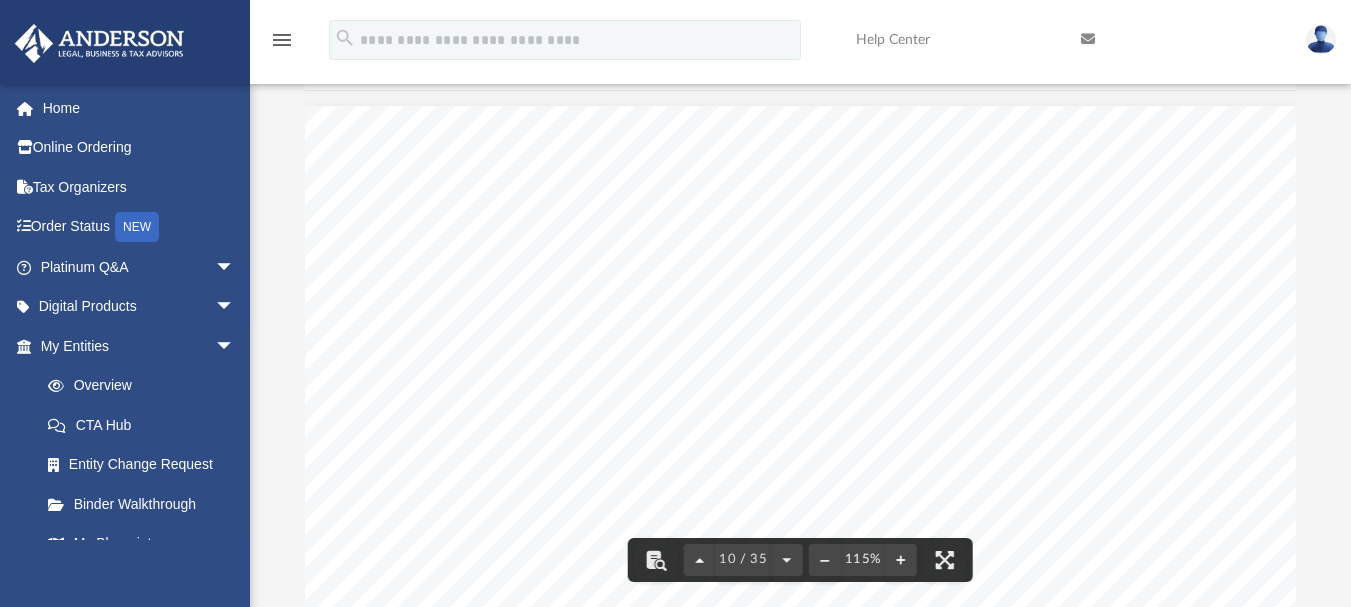 click at bounding box center [700, 560] 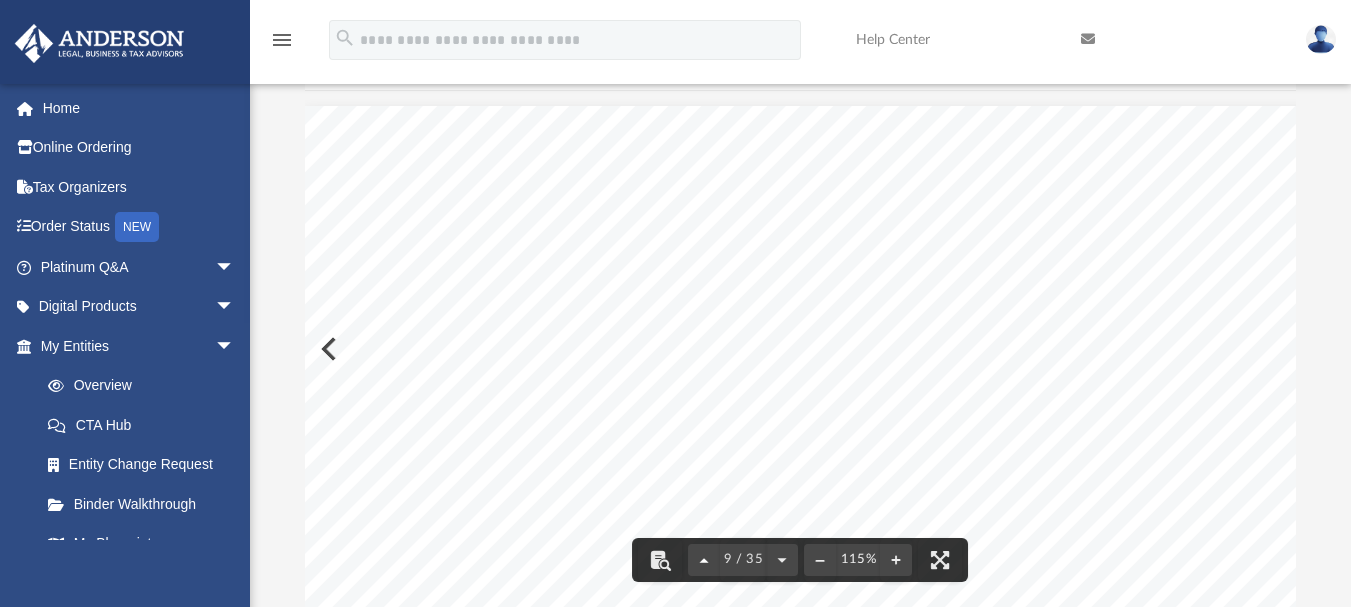 click at bounding box center (705, 560) 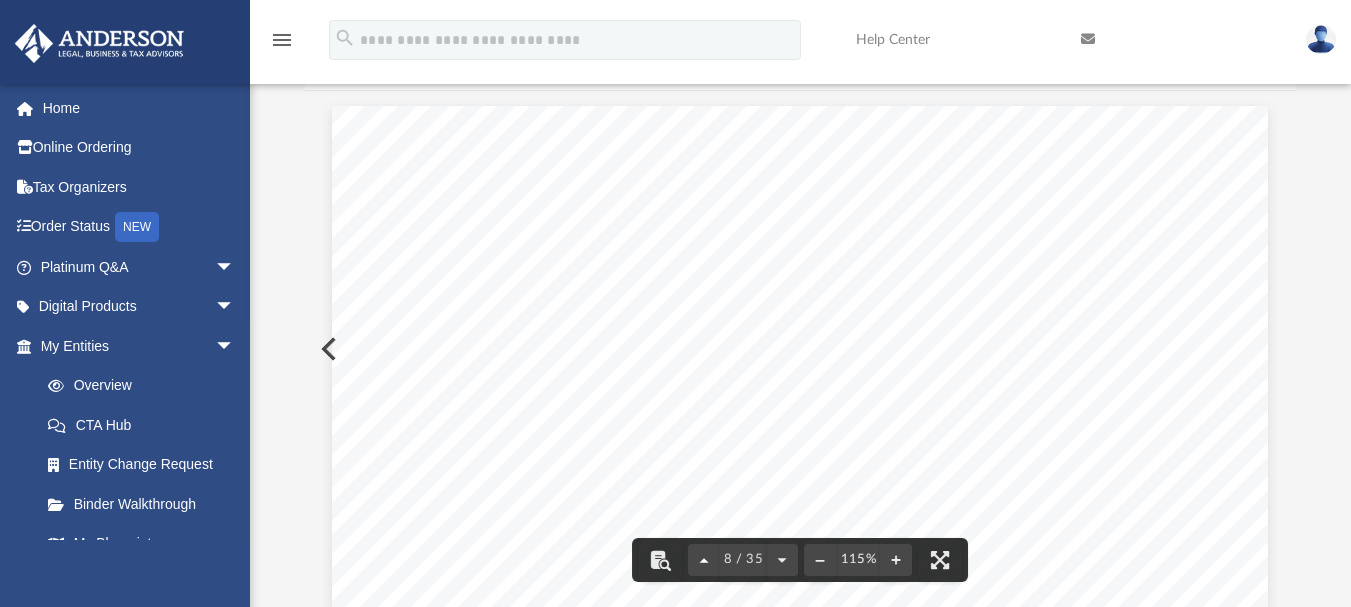click at bounding box center [705, 560] 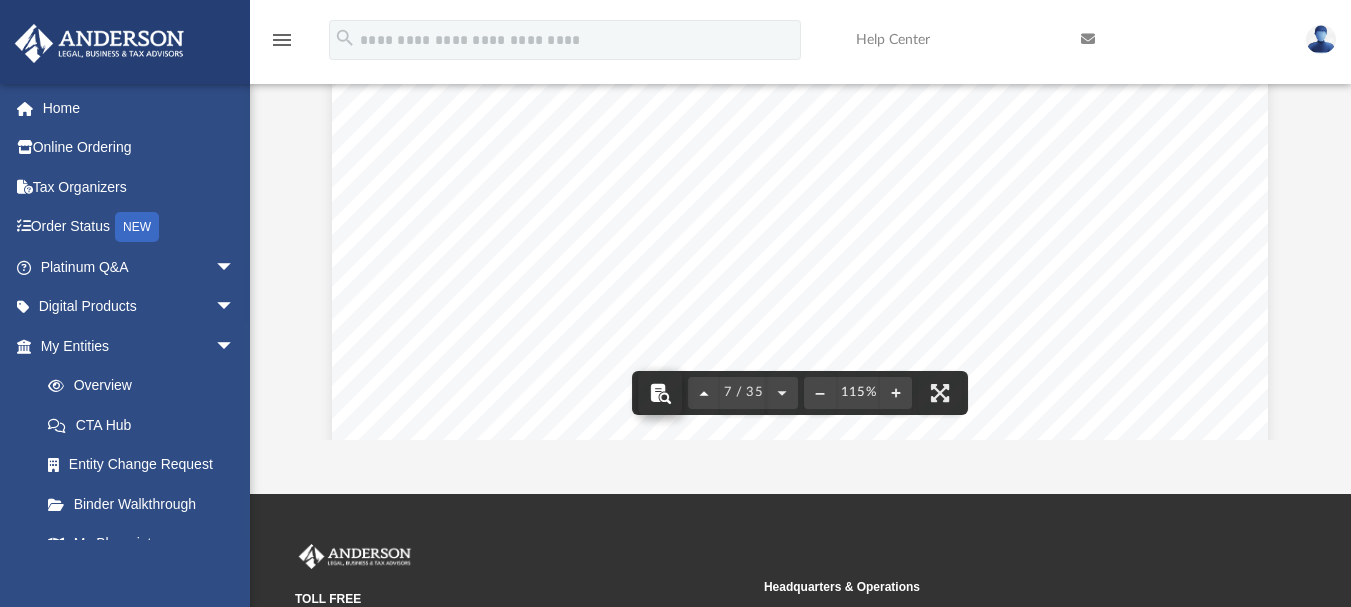 scroll, scrollTop: 349, scrollLeft: 0, axis: vertical 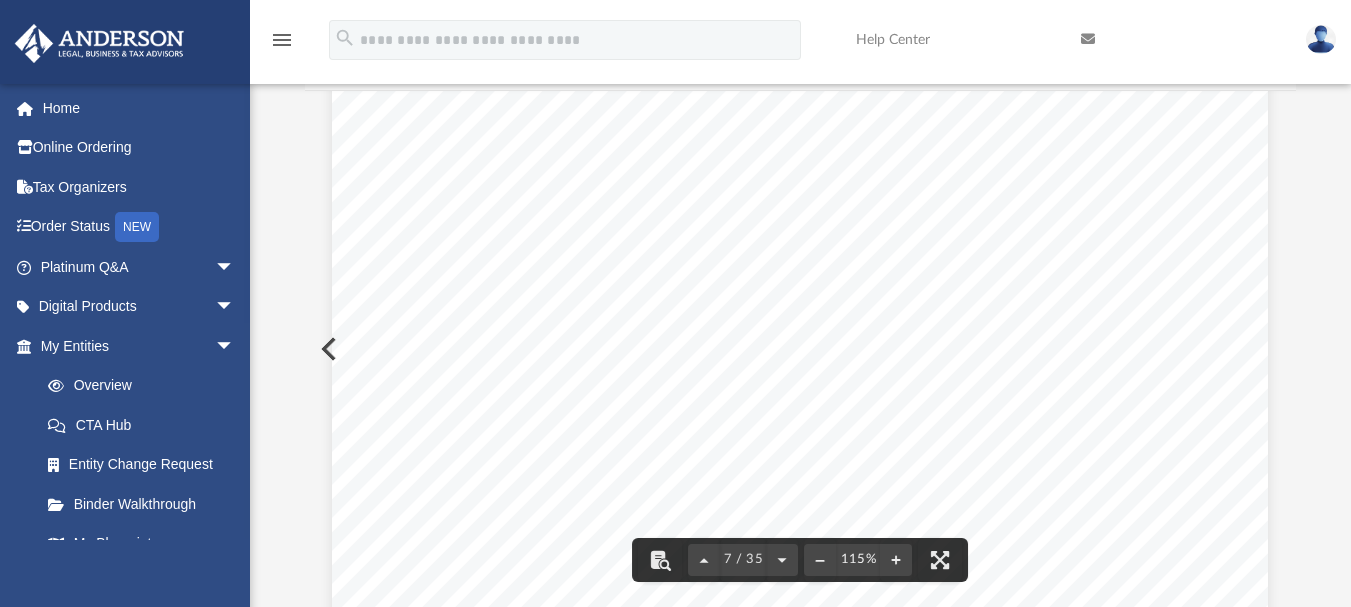 click on "Viewable-ClientDocs ··· [LAST] [LAST] 2024 Name    Modified    Collaborated Folder Digital Tax Organizer Sat Jun 28 2025  by Anderson Advisors Portal Collaborated Folder Supporting Documents Wed Jul 30 2025  by Jasmine Splunge File 2024 1120 [LAST] [LAST] - e-file authorization - please sign.pdf Wed Jul 30 2025  by Jasmine Splunge File 2024 1120 [LAST] [LAST] - Filing Instructions.pdf Wed Jul 30 2025  by Jasmine Splunge File 2024 1120 [LAST] [LAST] - Review Copy.pdf Wed Jul 30 2025  by Jasmine Splunge 2024 1120 [LAST] [LAST] - Review Copy.pdf 419341 04-01-24 Based   on   the   information   provided   with   this   return,   the   following   are   possible   carryover   amounts   to   next   year. Name   Employer   Identification   Number CARRYOVER   DATA   TO   2025 REVIEW   COPY SECTION   179" at bounding box center (800, 287) 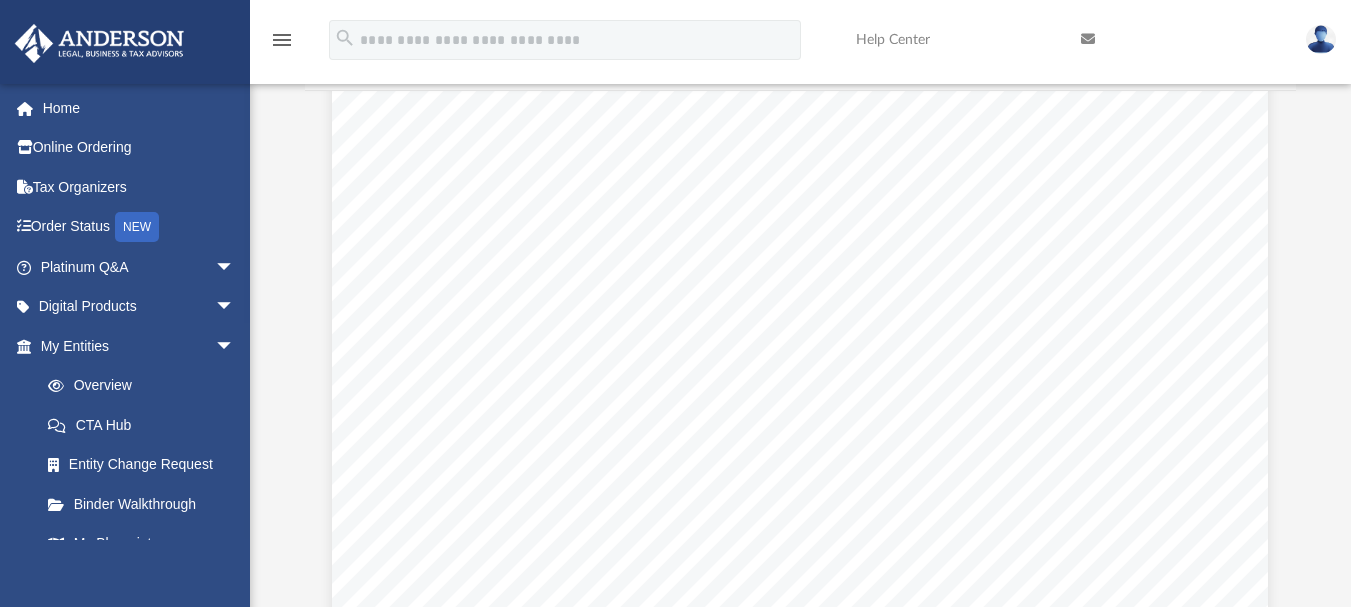 click on "Viewable-ClientDocs ··· [LAST] [LAST] 2024 Name    Modified    Collaborated Folder Digital Tax Organizer Sat Jun 28 2025  by Anderson Advisors Portal Collaborated Folder Supporting Documents Wed Jul 30 2025  by Jasmine Splunge File 2024 1120 [LAST] [LAST] - e-file authorization - please sign.pdf Wed Jul 30 2025  by Jasmine Splunge File 2024 1120 [LAST] [LAST] - Filing Instructions.pdf Wed Jul 30 2025  by Jasmine Splunge File 2024 1120 [LAST] [LAST] - Review Copy.pdf Wed Jul 30 2025  by Jasmine Splunge 2024 1120 [LAST] [LAST] - Review Copy.pdf 419341 04-01-24 Based   on   the   information   provided   with   this   return,   the   following   are   possible   carryover   amounts   to   next   year. Name   Employer   Identification   Number CARRYOVER   DATA   TO   2025 REVIEW   COPY SECTION   179" at bounding box center [800, 287] 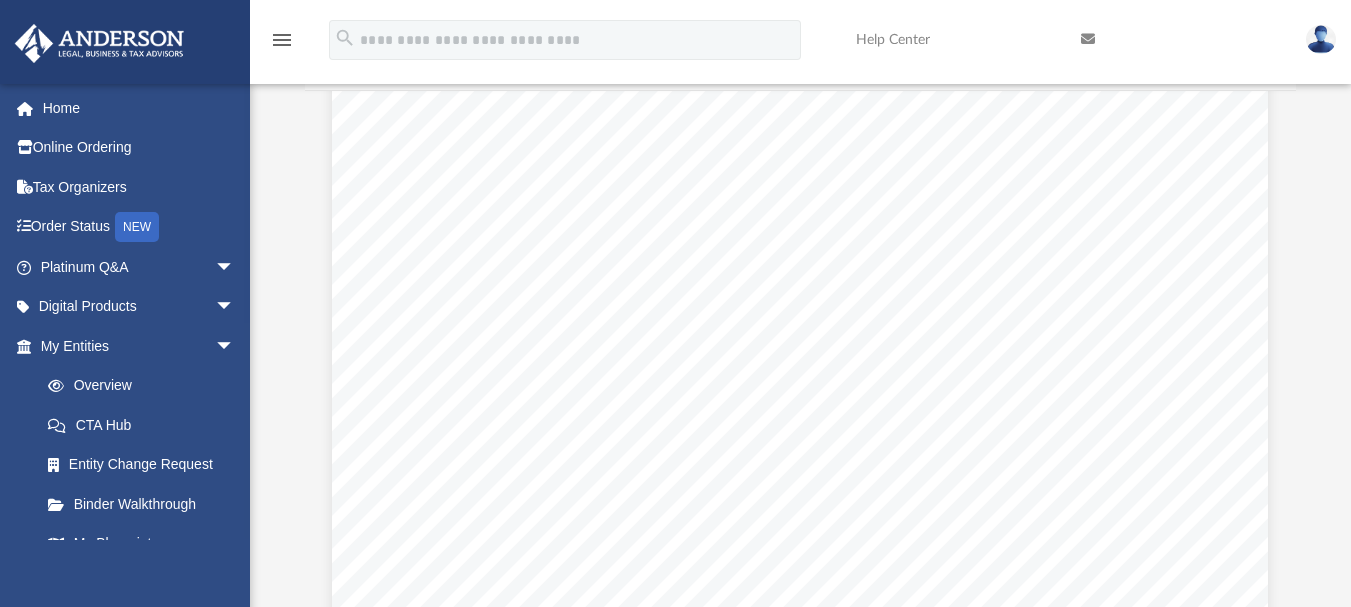 scroll, scrollTop: 14548, scrollLeft: 0, axis: vertical 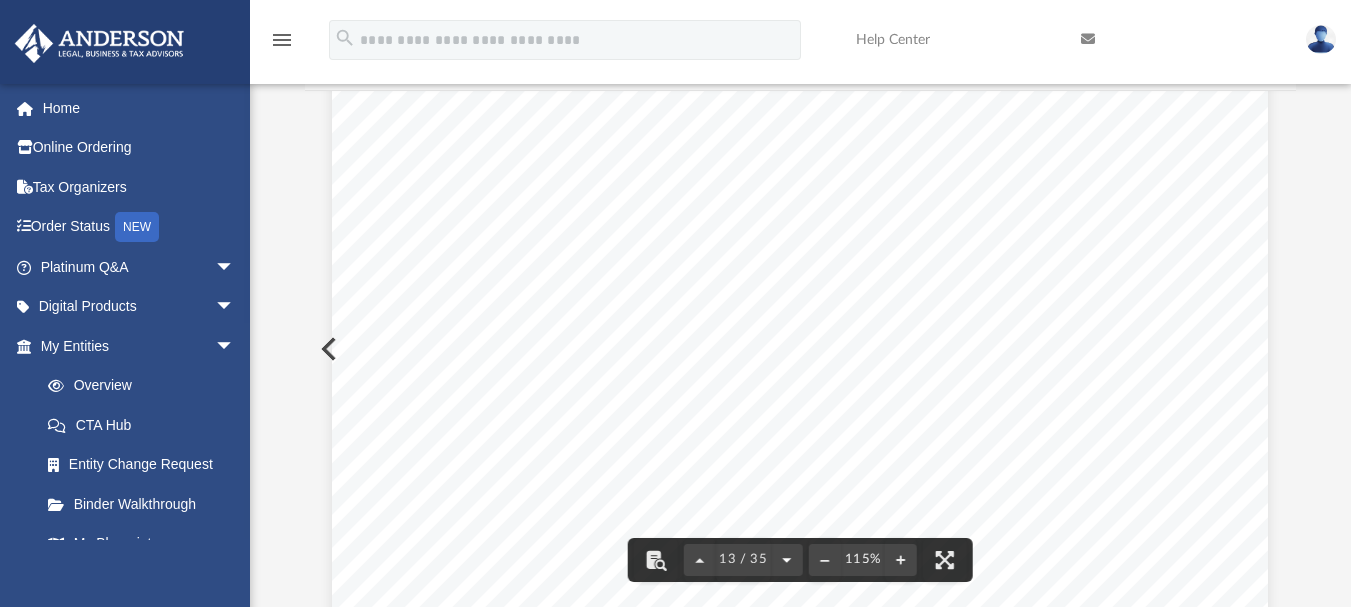 click at bounding box center [787, 560] 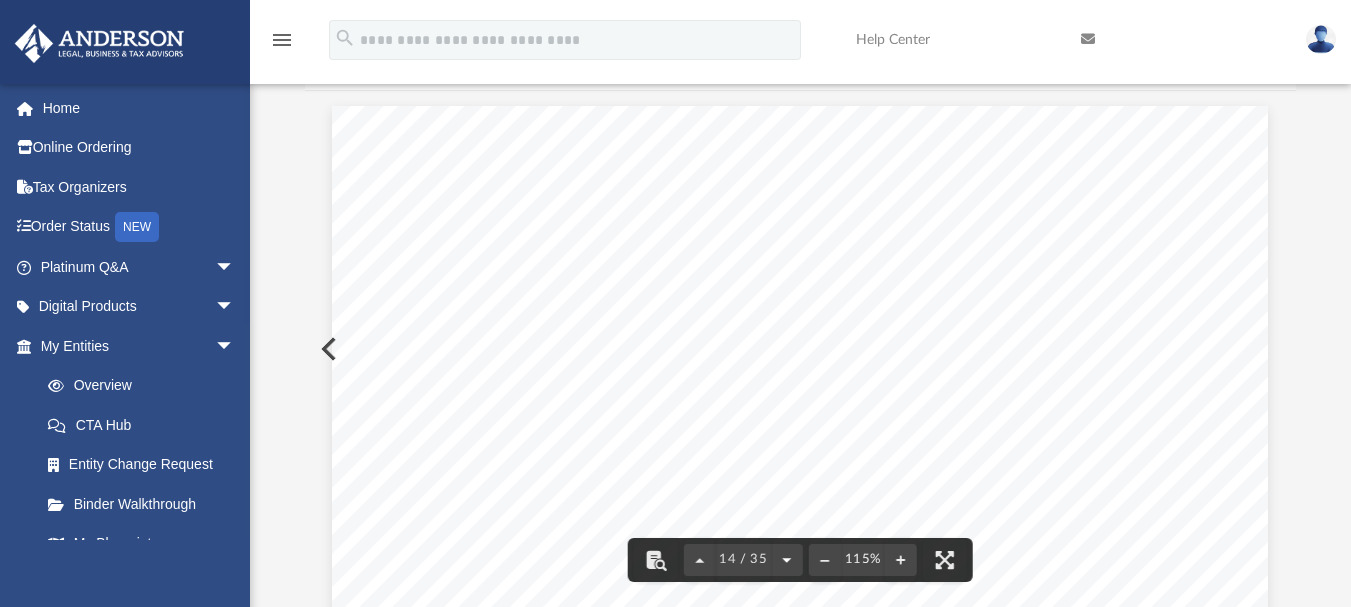 click at bounding box center [787, 560] 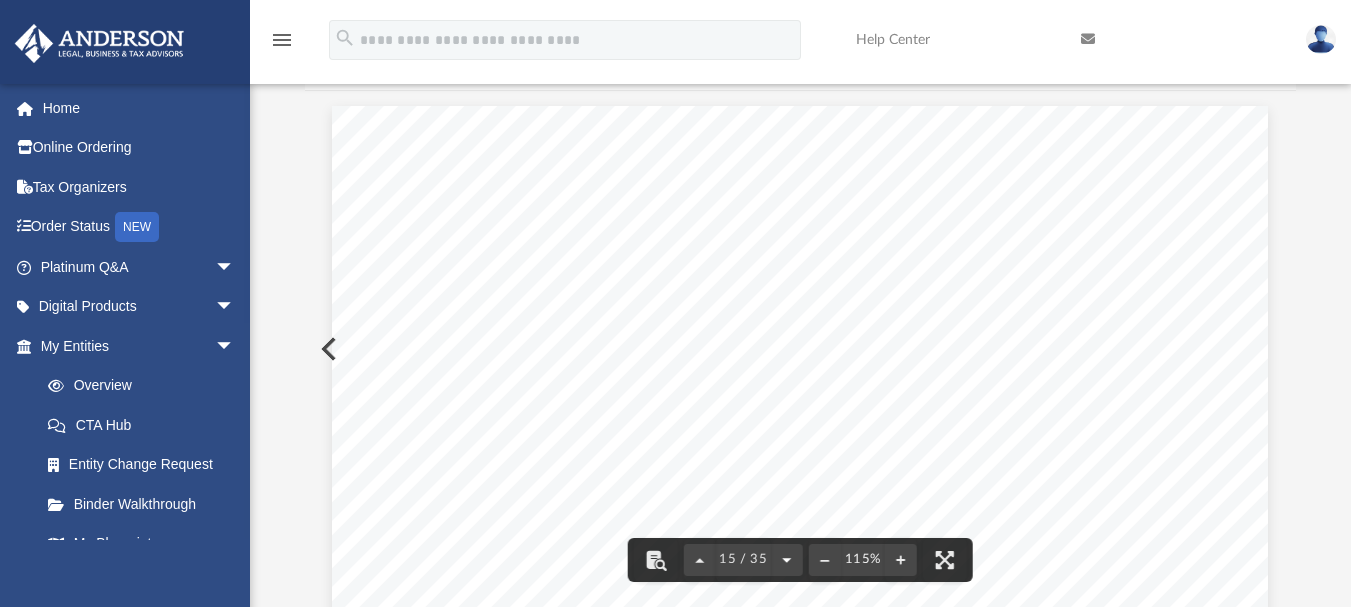 click at bounding box center [787, 560] 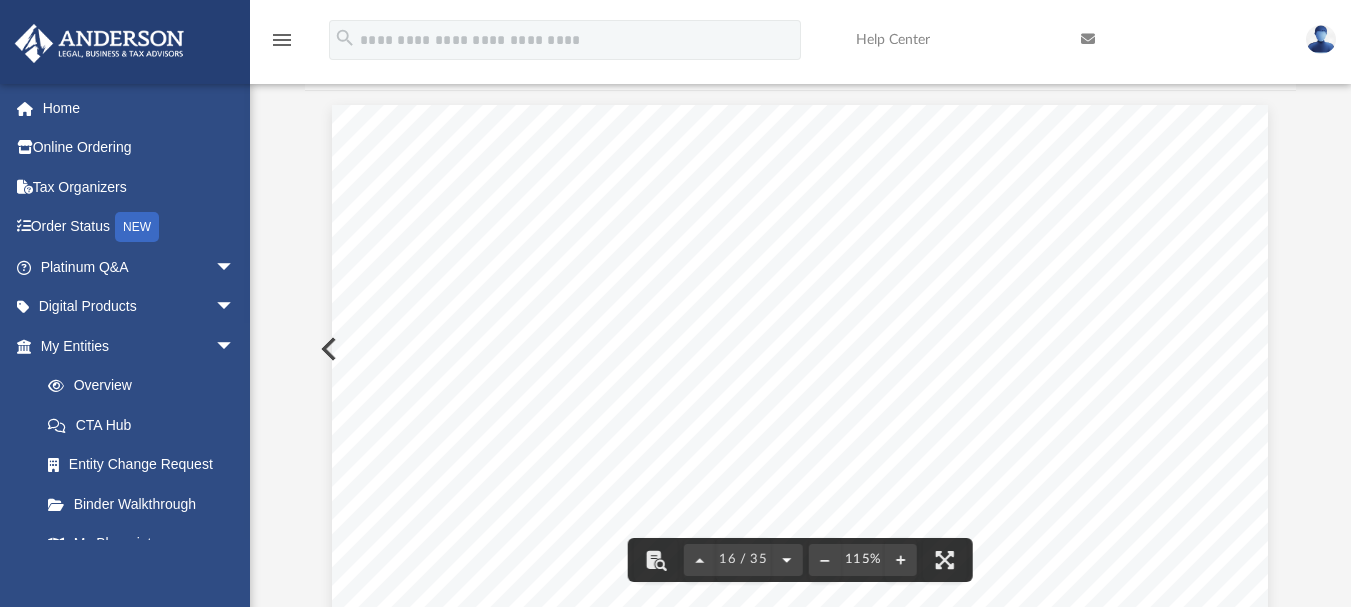 click at bounding box center [787, 560] 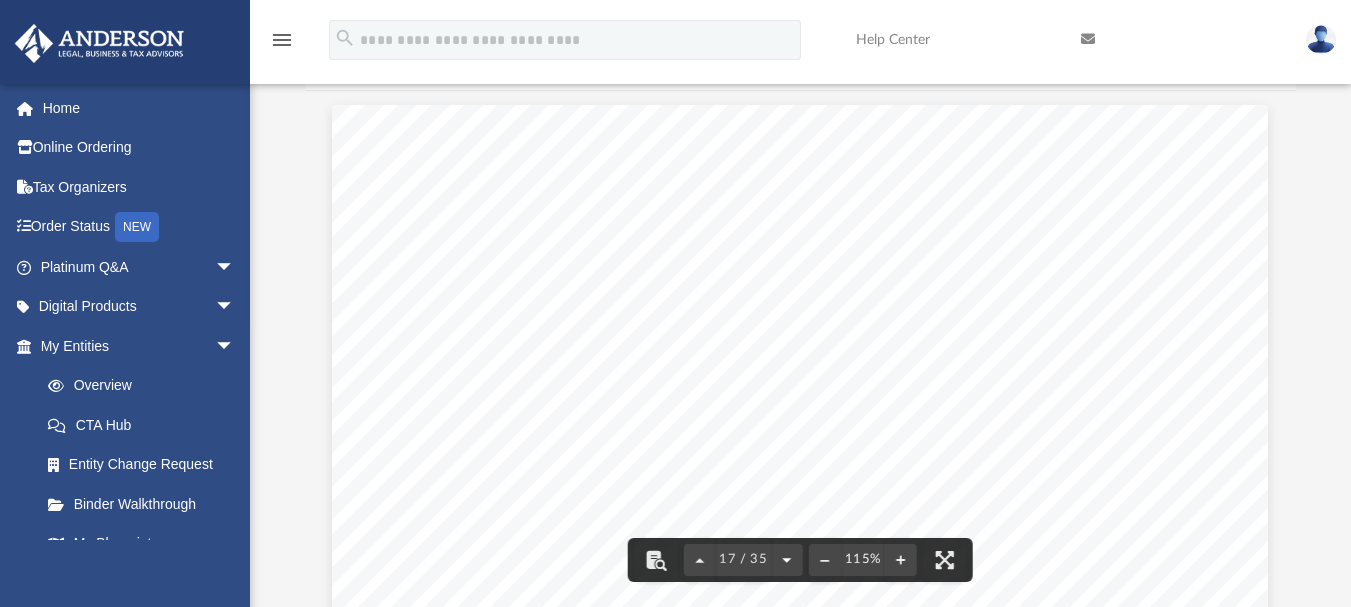 click at bounding box center [787, 560] 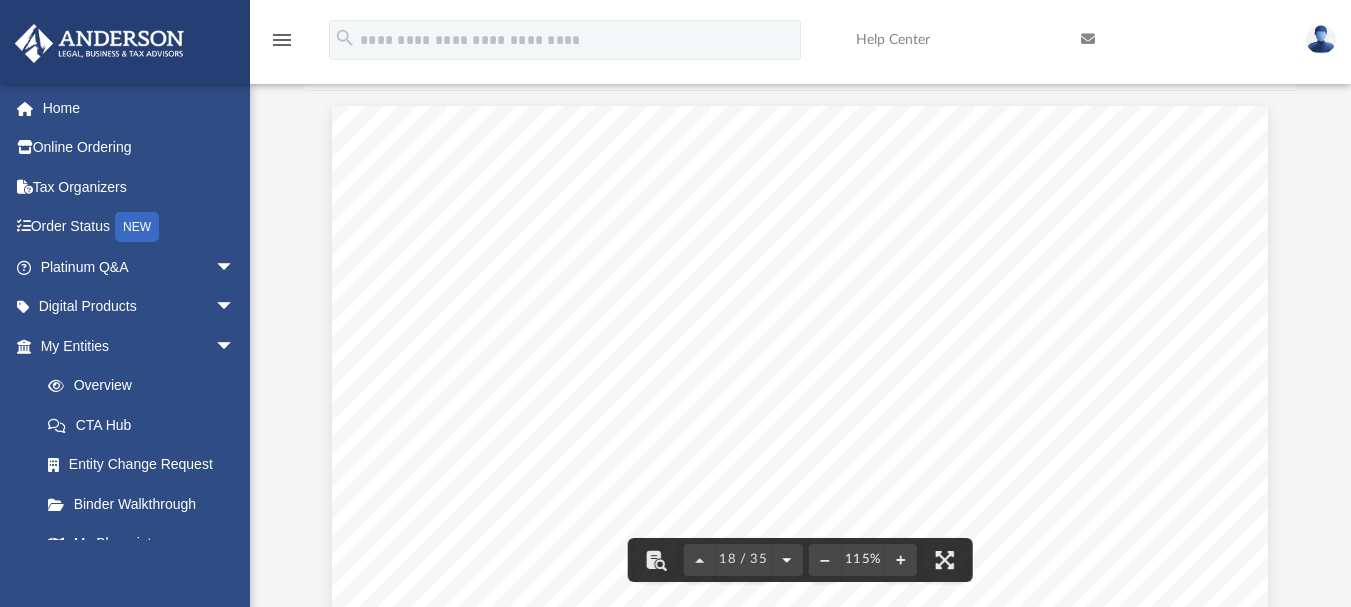 click at bounding box center [787, 560] 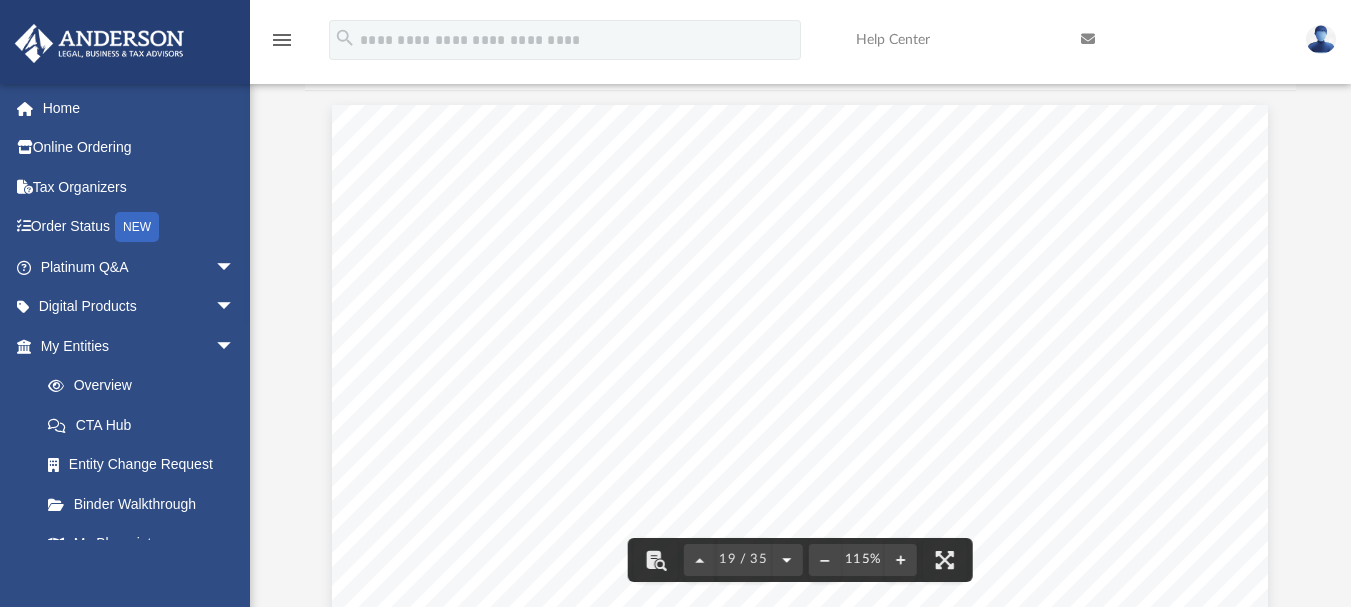 click at bounding box center [787, 560] 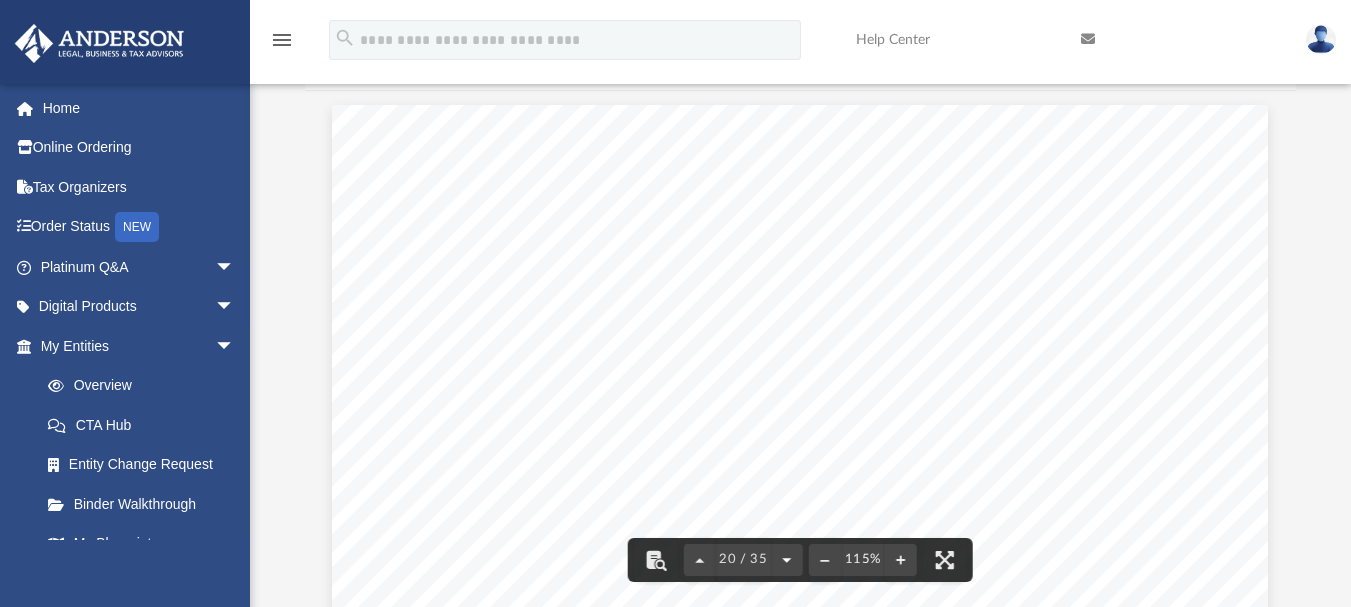 click at bounding box center (787, 560) 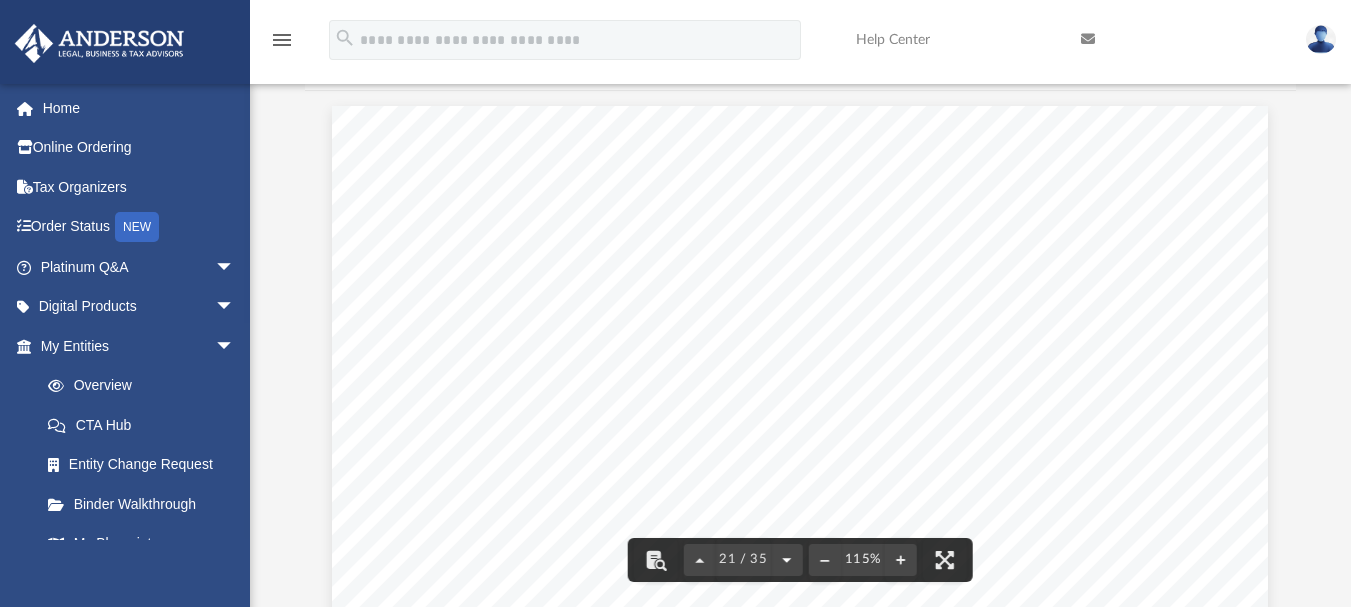 click at bounding box center (787, 560) 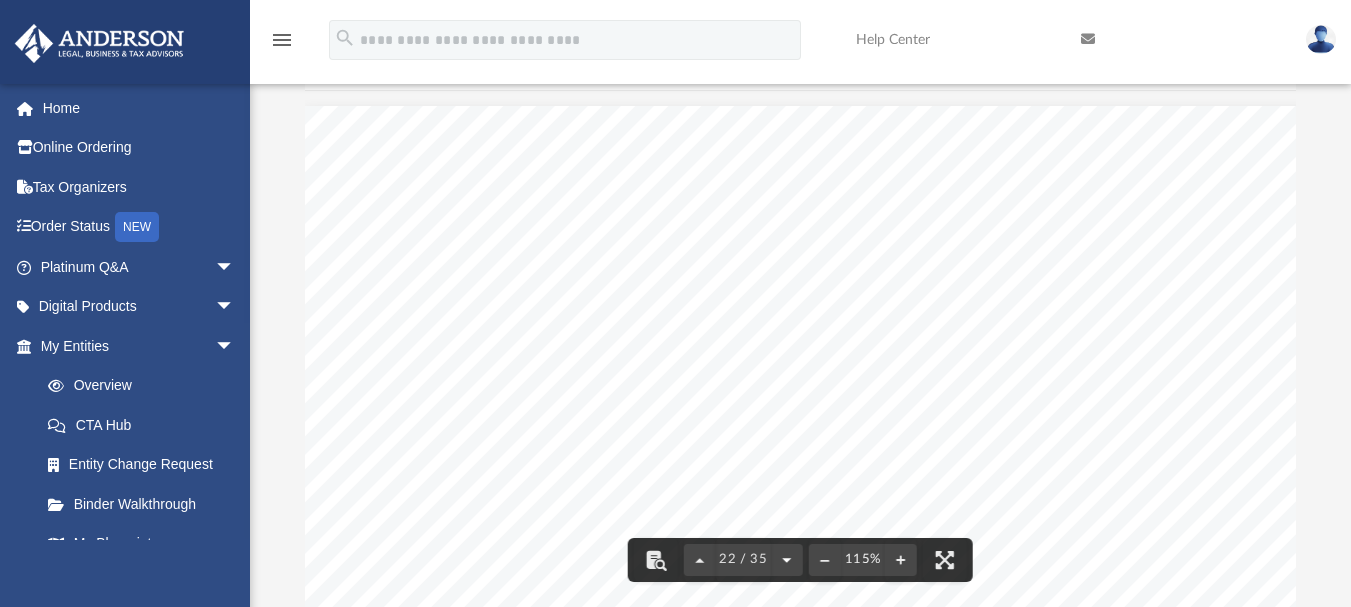 click at bounding box center (787, 560) 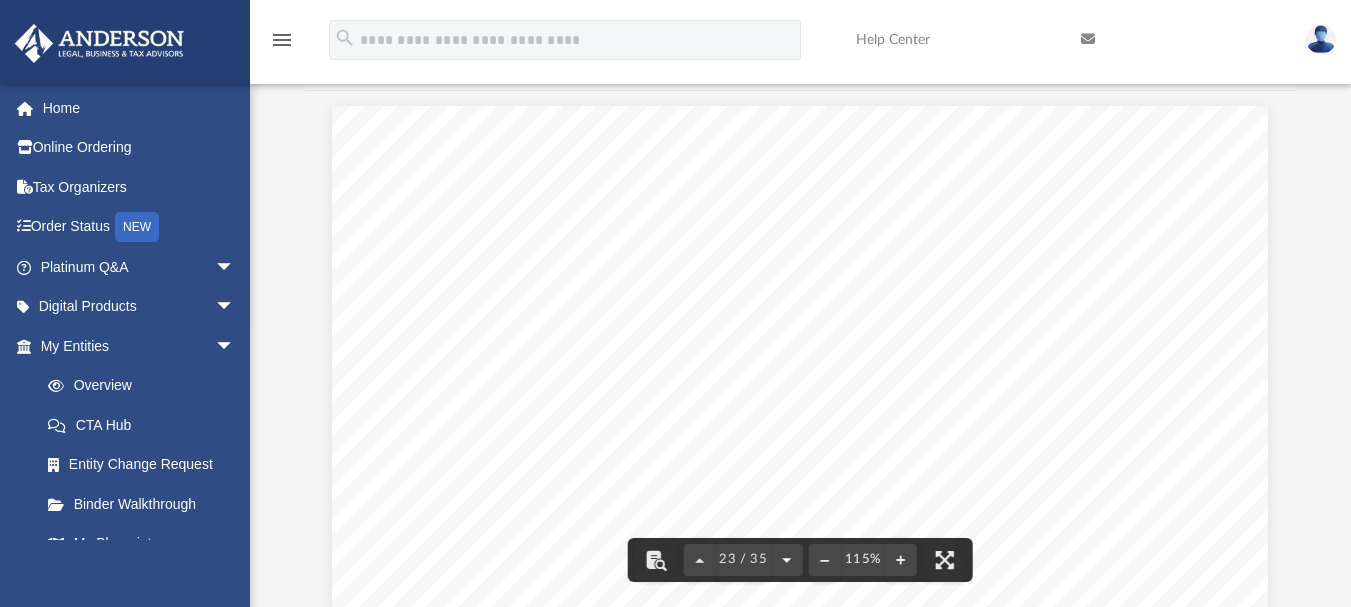click at bounding box center (787, 560) 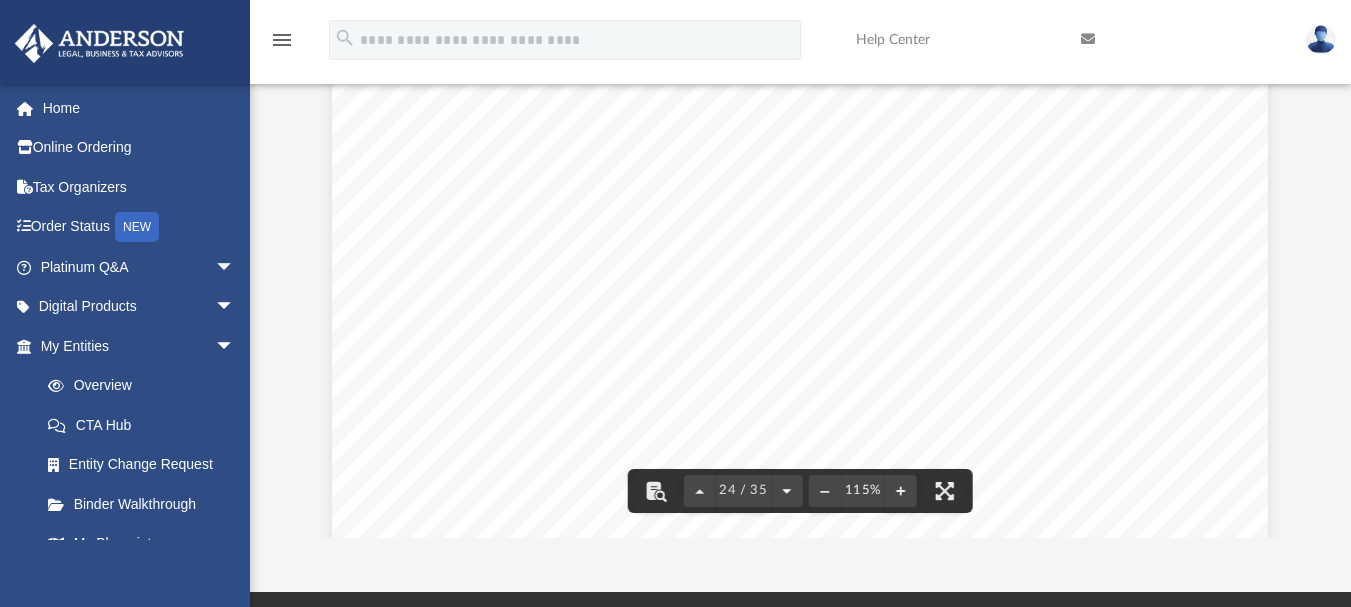 scroll, scrollTop: 249, scrollLeft: 0, axis: vertical 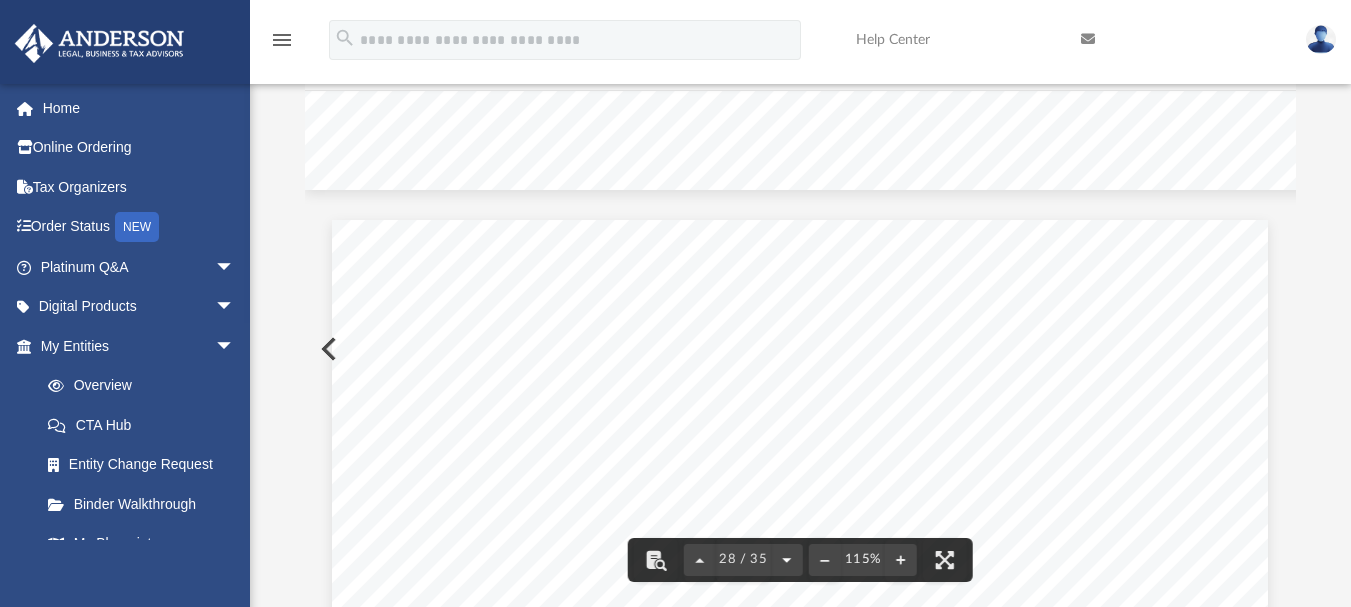 click at bounding box center (787, 560) 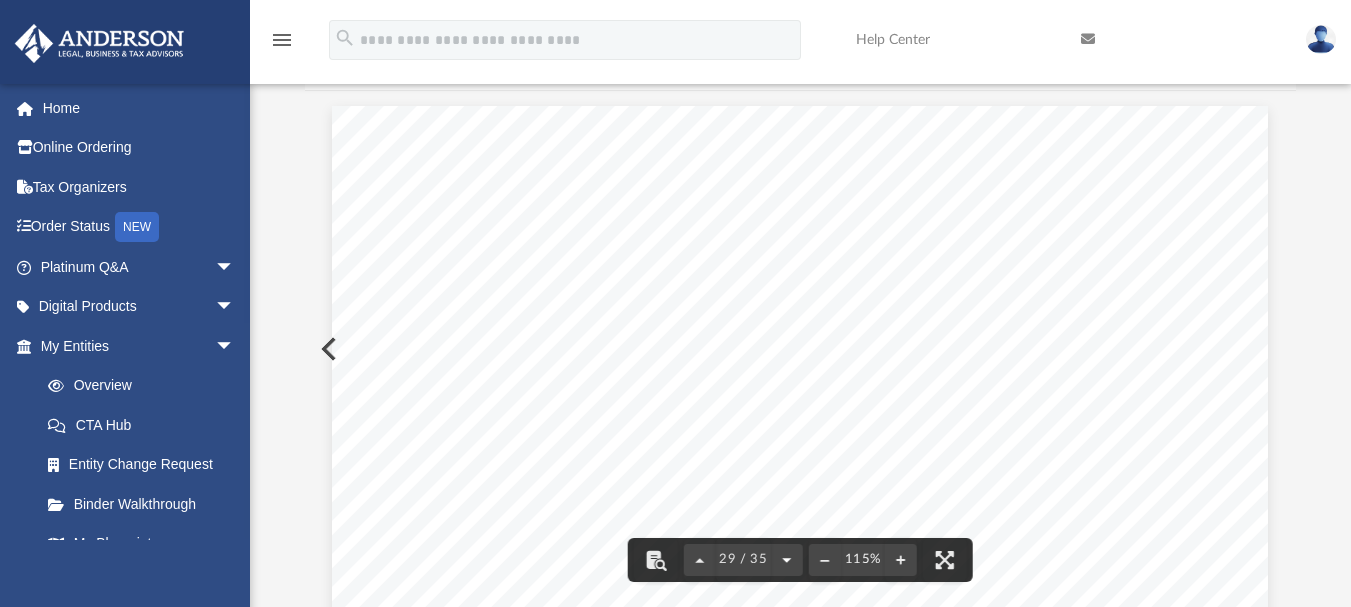 click at bounding box center (787, 560) 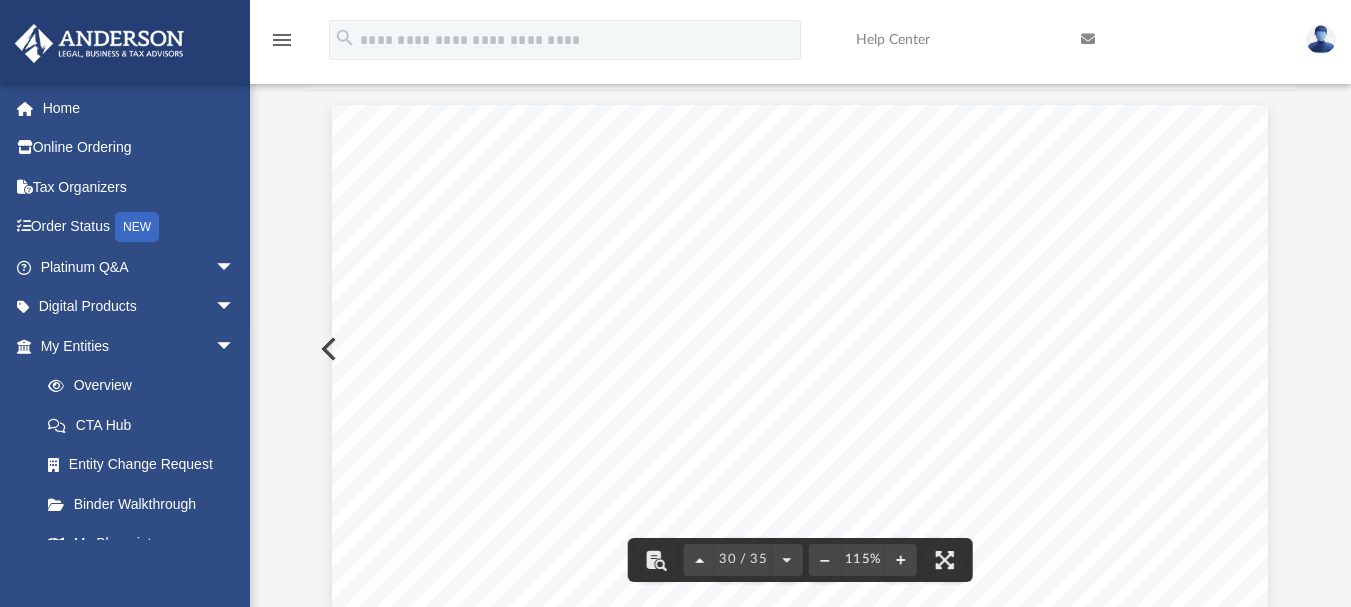 click at bounding box center (700, 560) 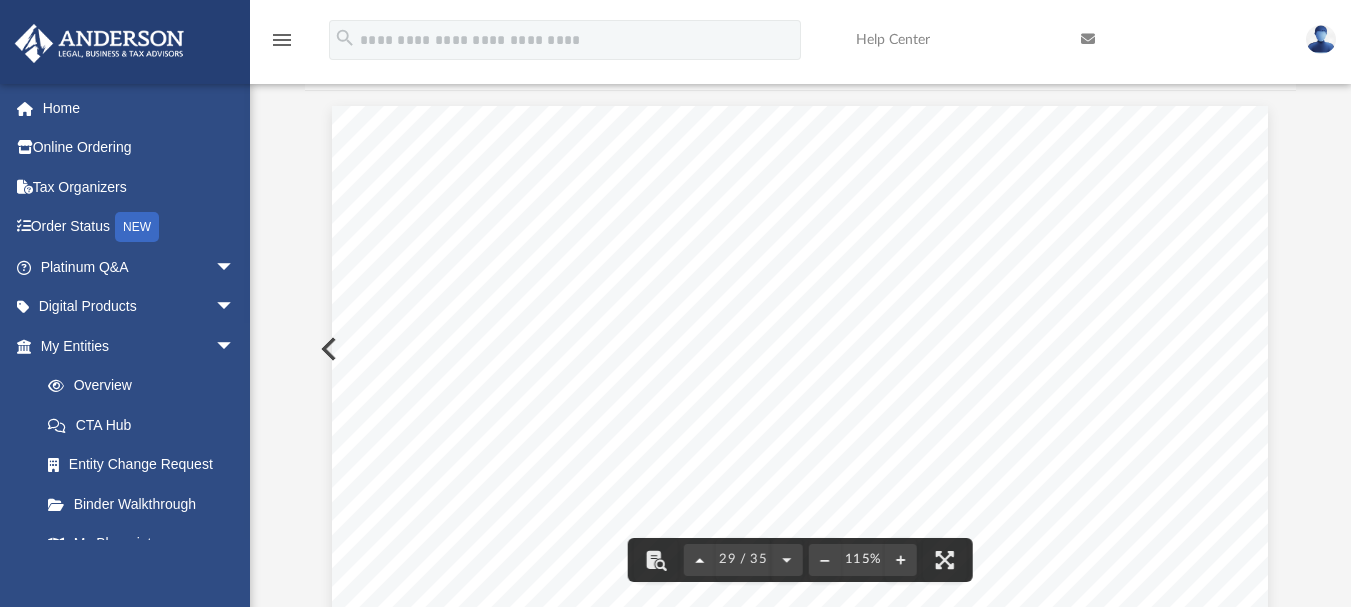 click at bounding box center (700, 560) 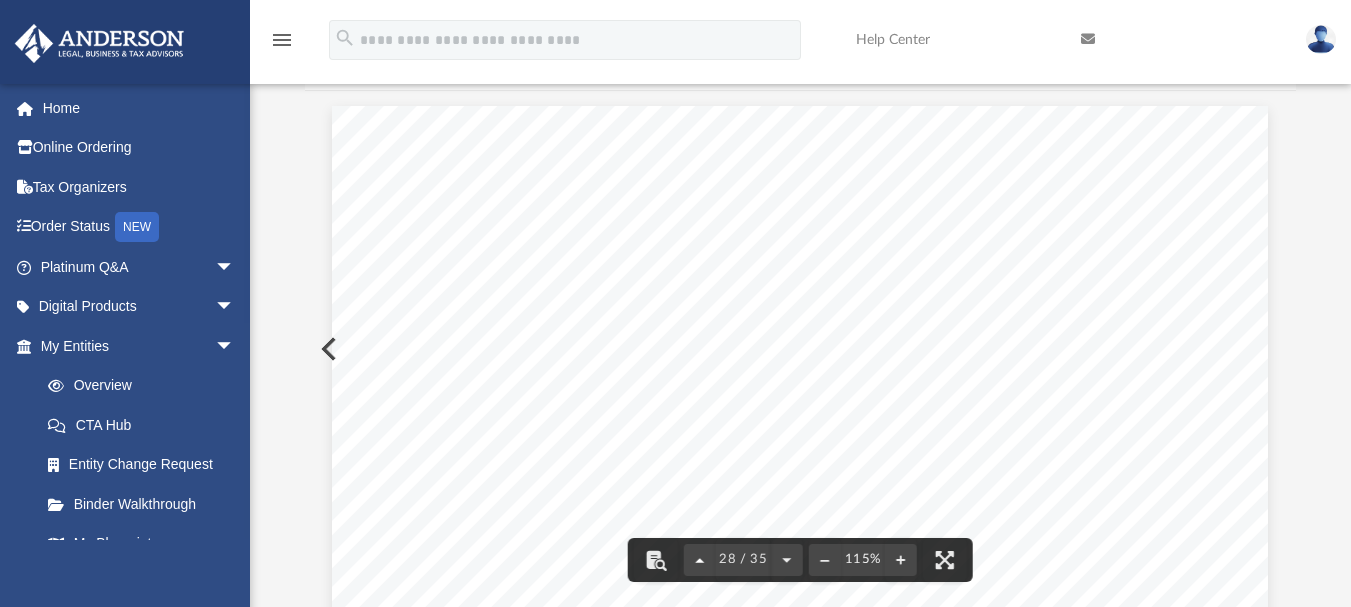 click at bounding box center (700, 560) 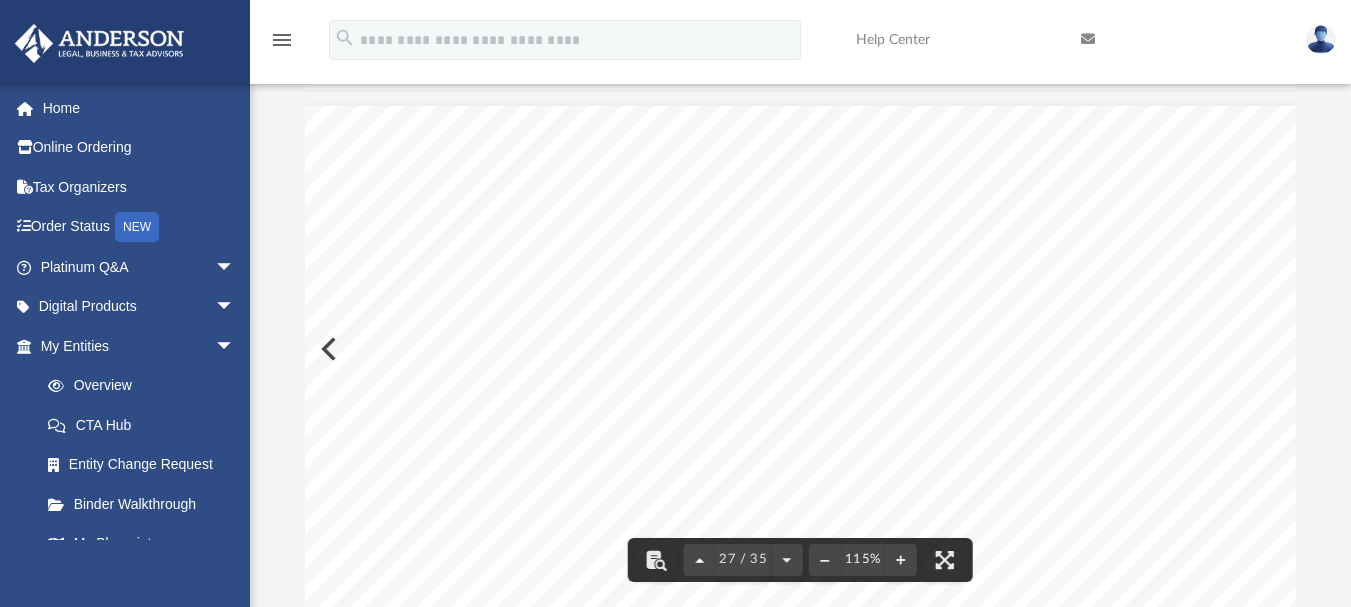 click at bounding box center [700, 560] 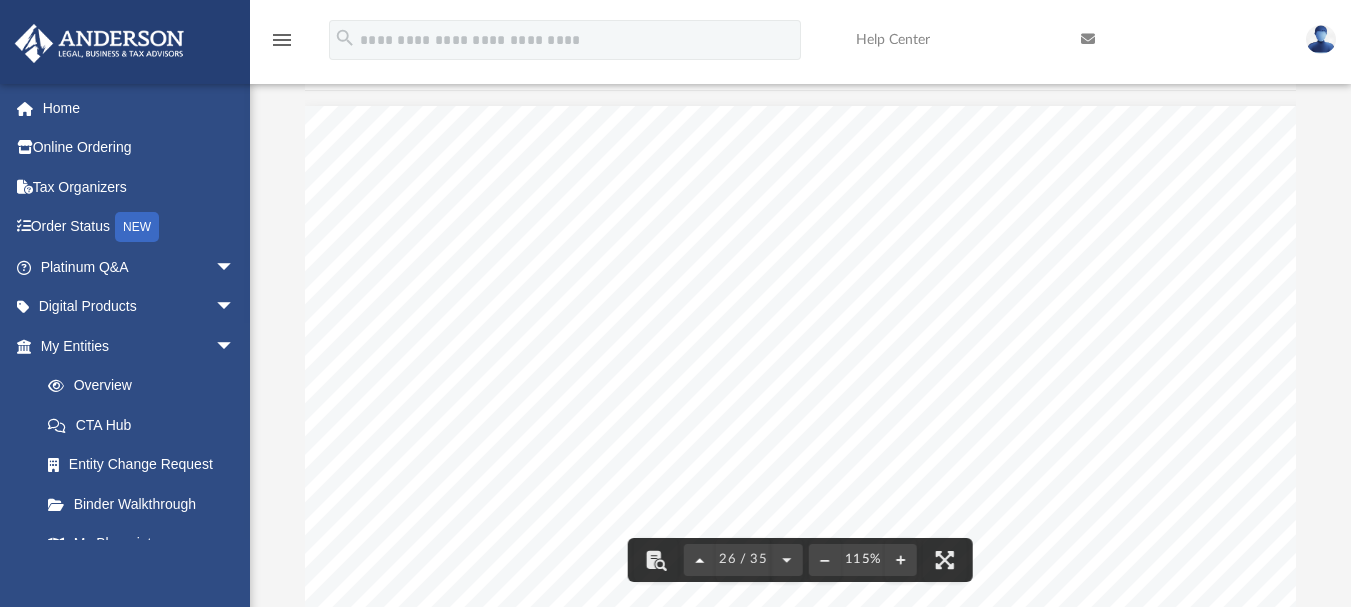 click at bounding box center [700, 560] 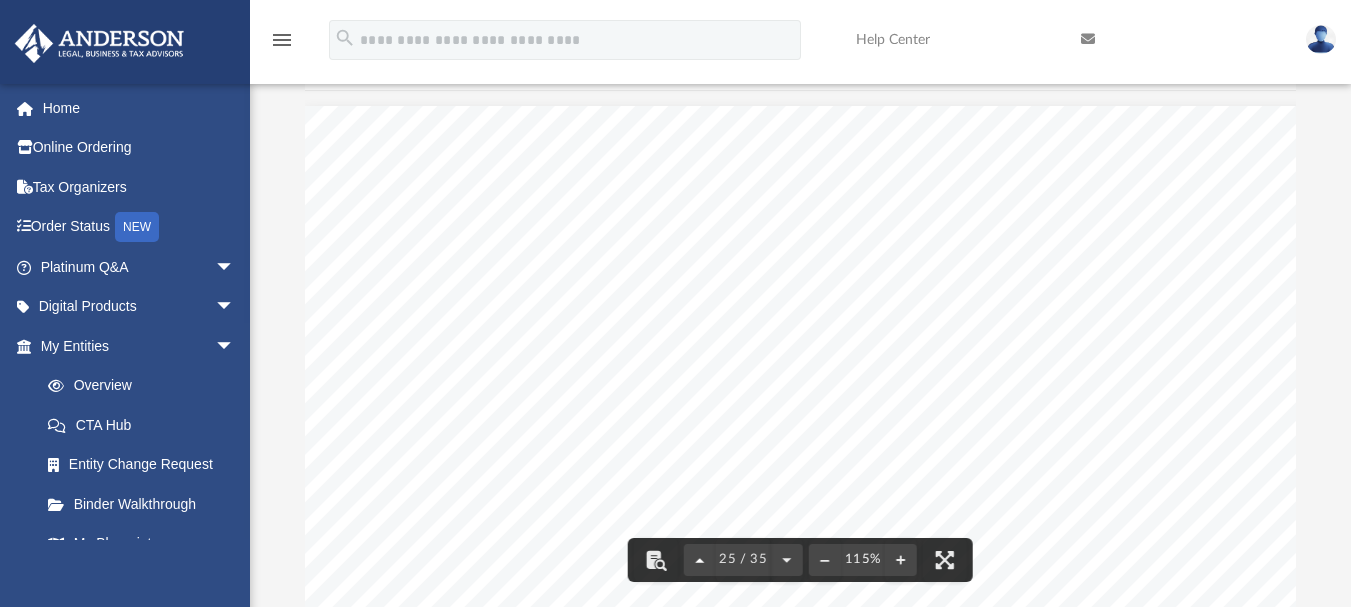 scroll, scrollTop: 28965, scrollLeft: 0, axis: vertical 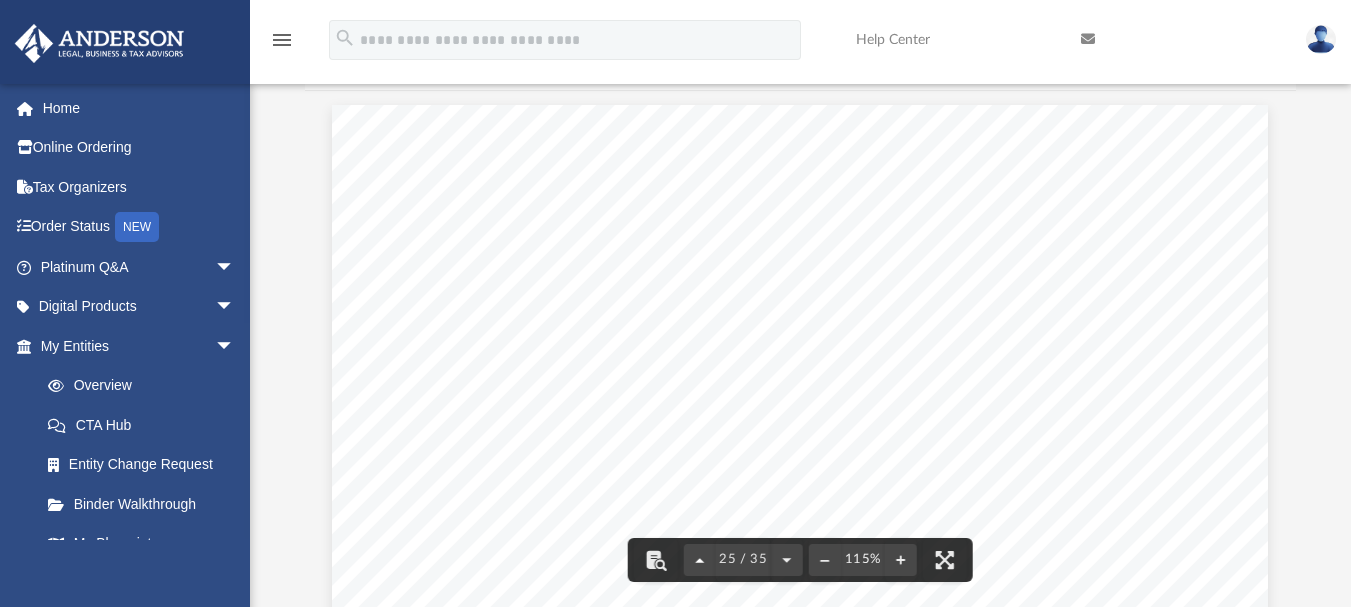 click at bounding box center [700, 560] 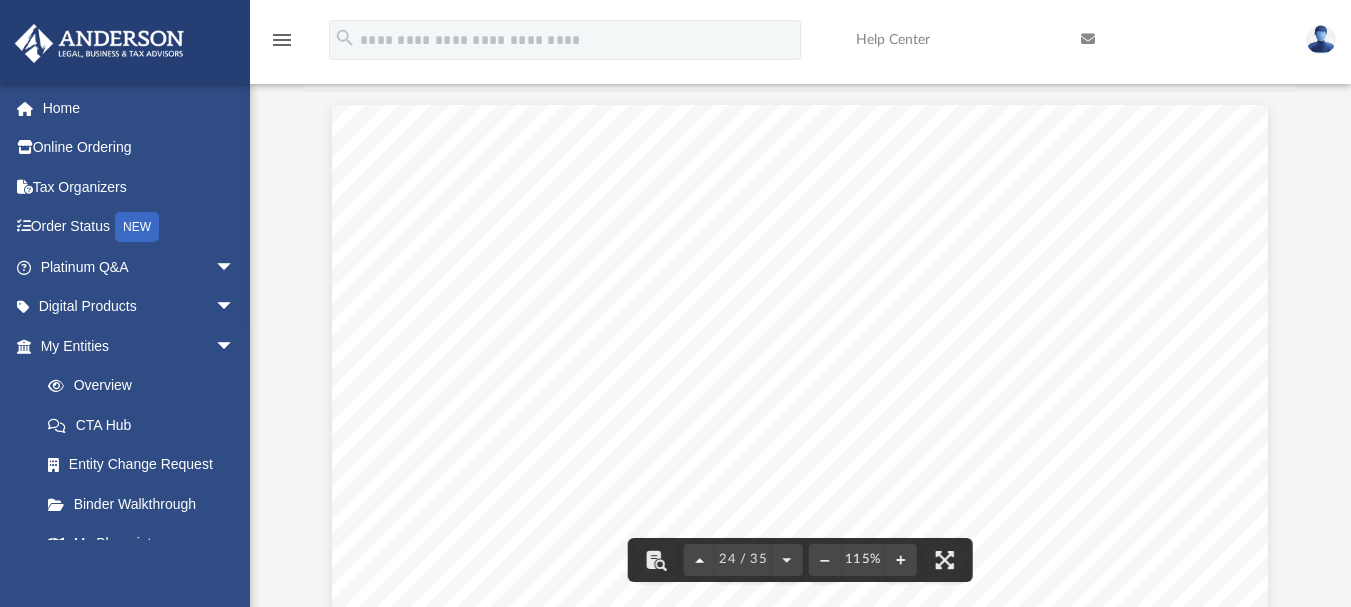 click at bounding box center (700, 560) 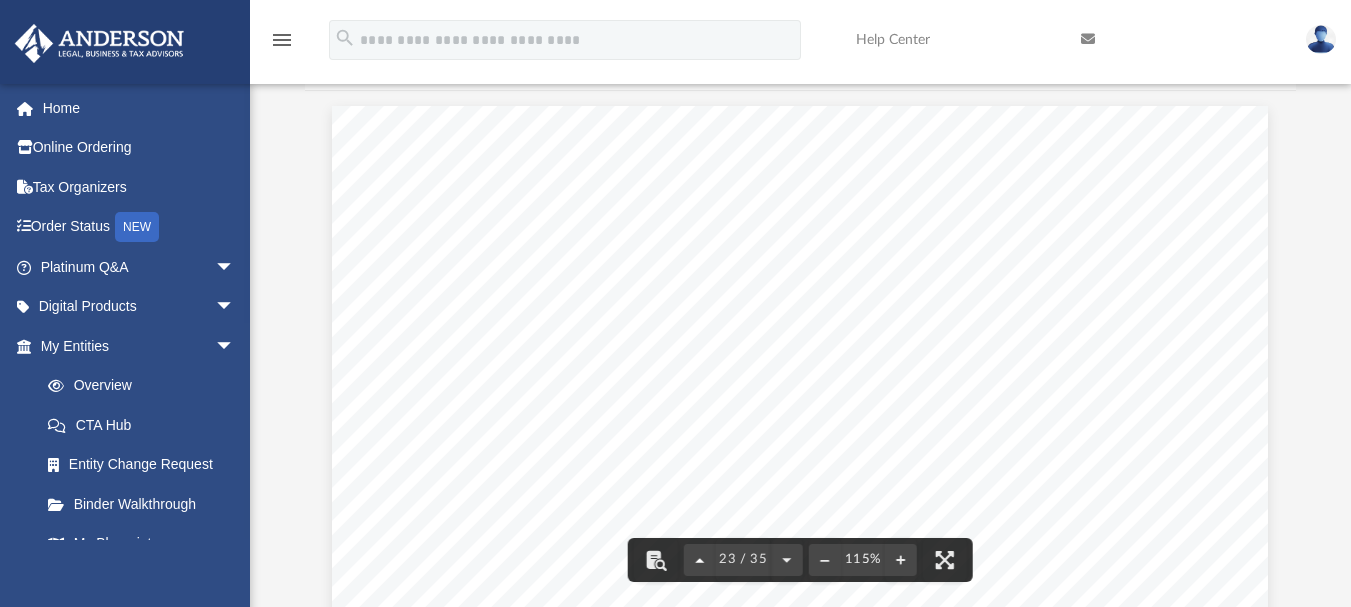 click at bounding box center (700, 560) 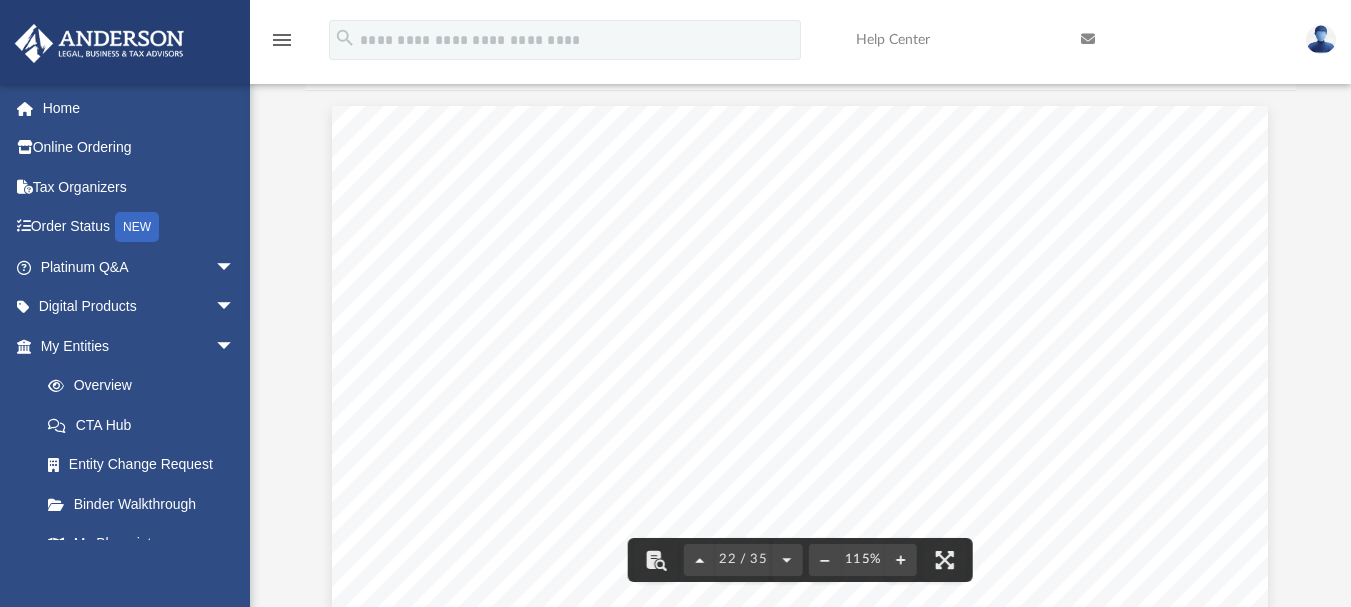 scroll, scrollTop: 25516, scrollLeft: 0, axis: vertical 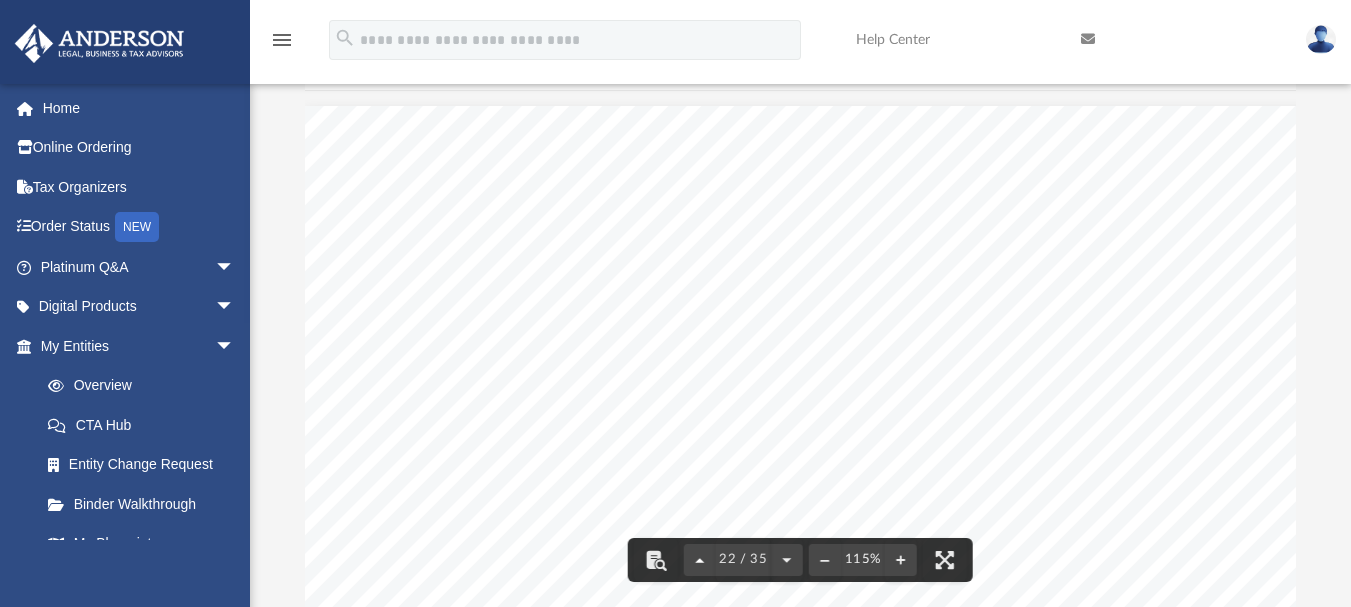 click at bounding box center (700, 560) 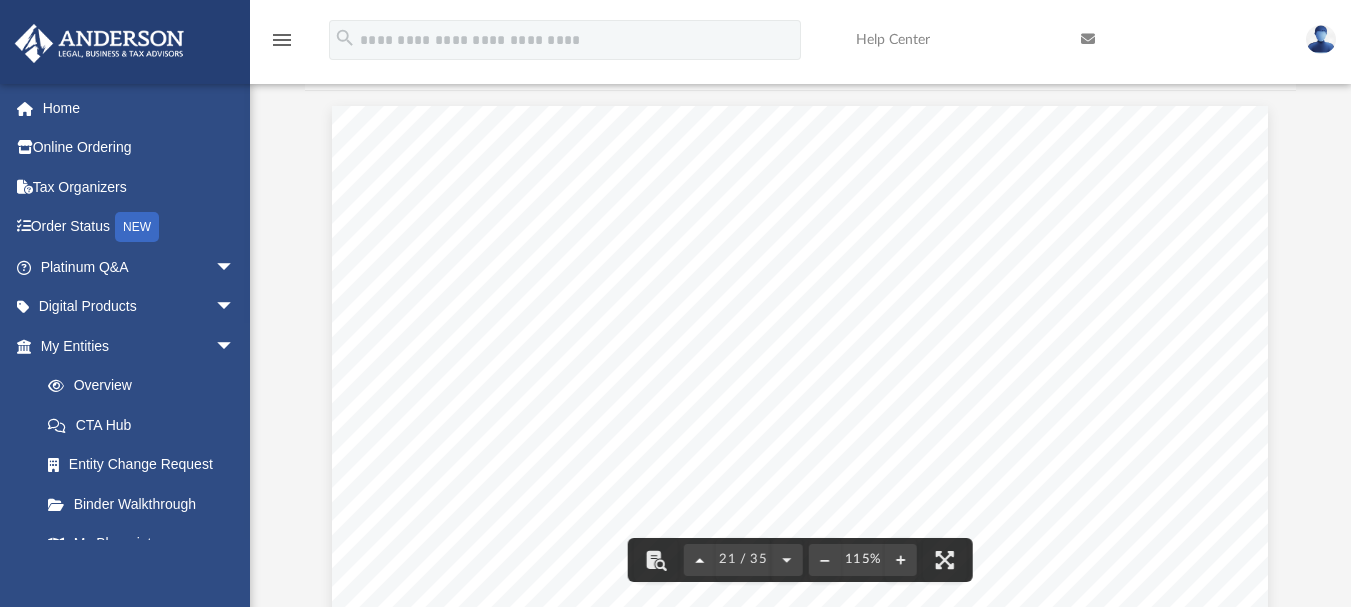 click at bounding box center (700, 560) 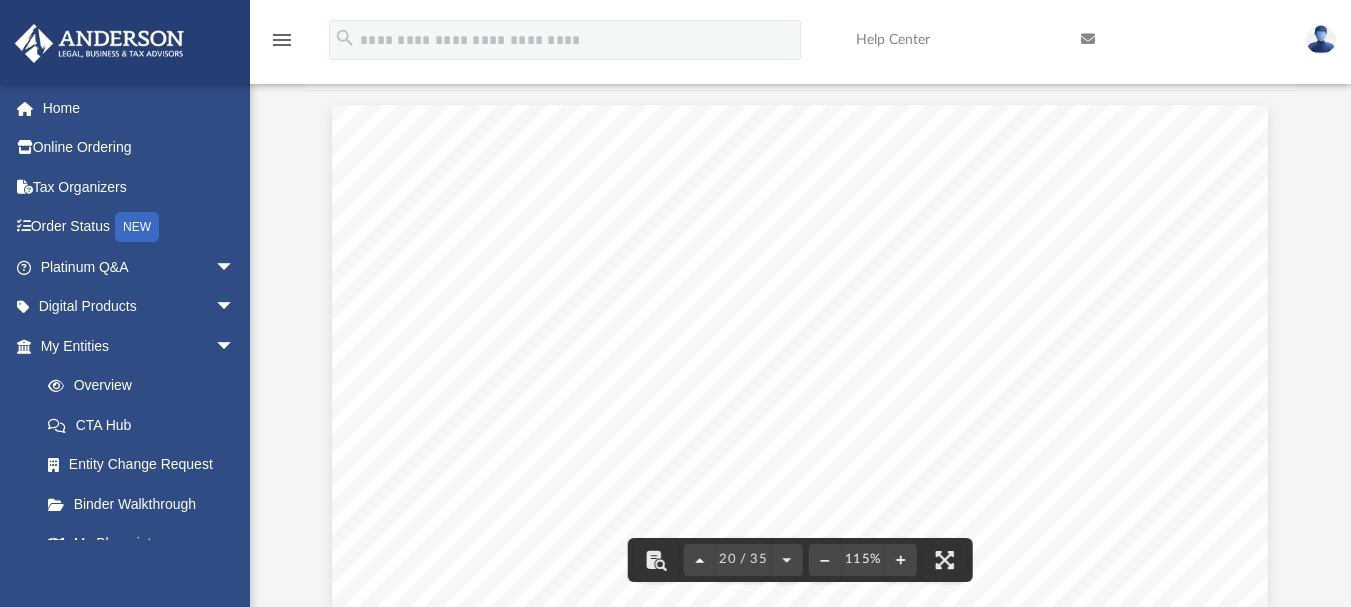 click at bounding box center [700, 560] 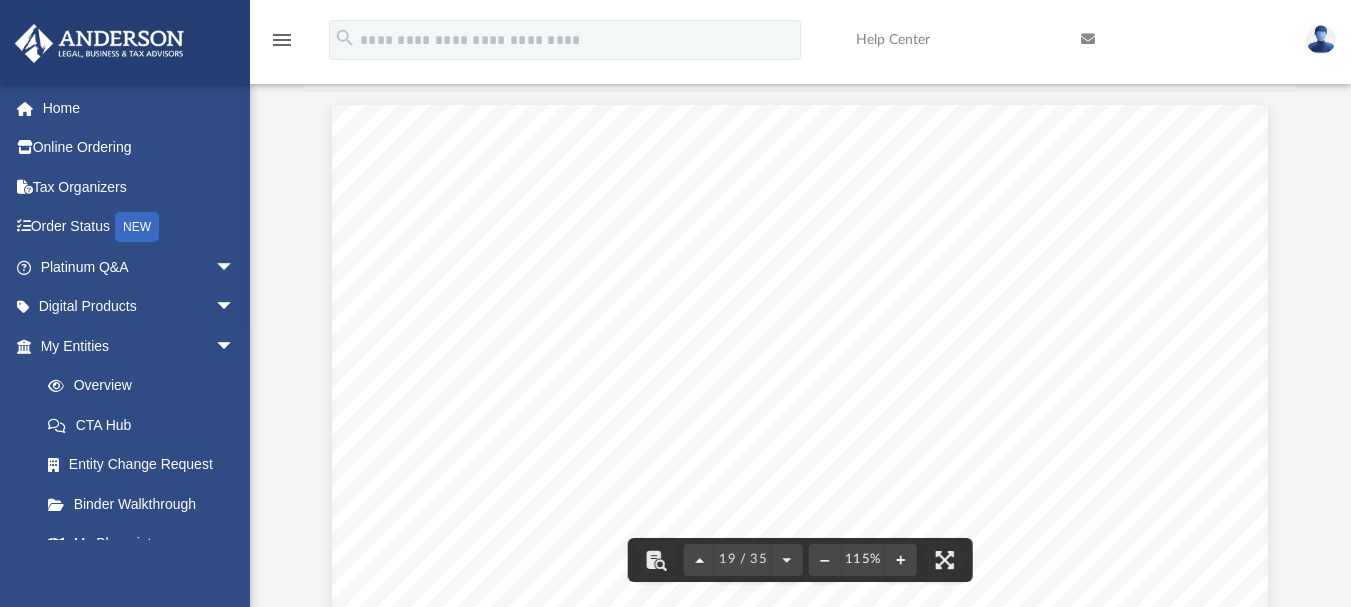 click at bounding box center (700, 560) 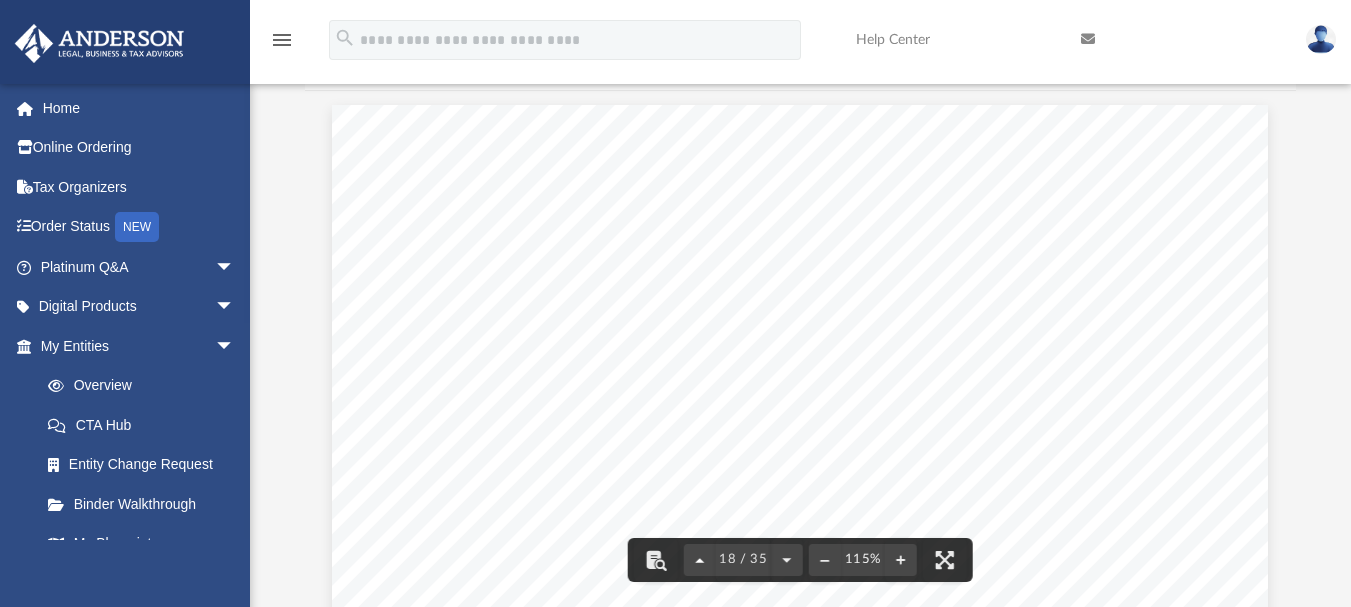 click at bounding box center [700, 560] 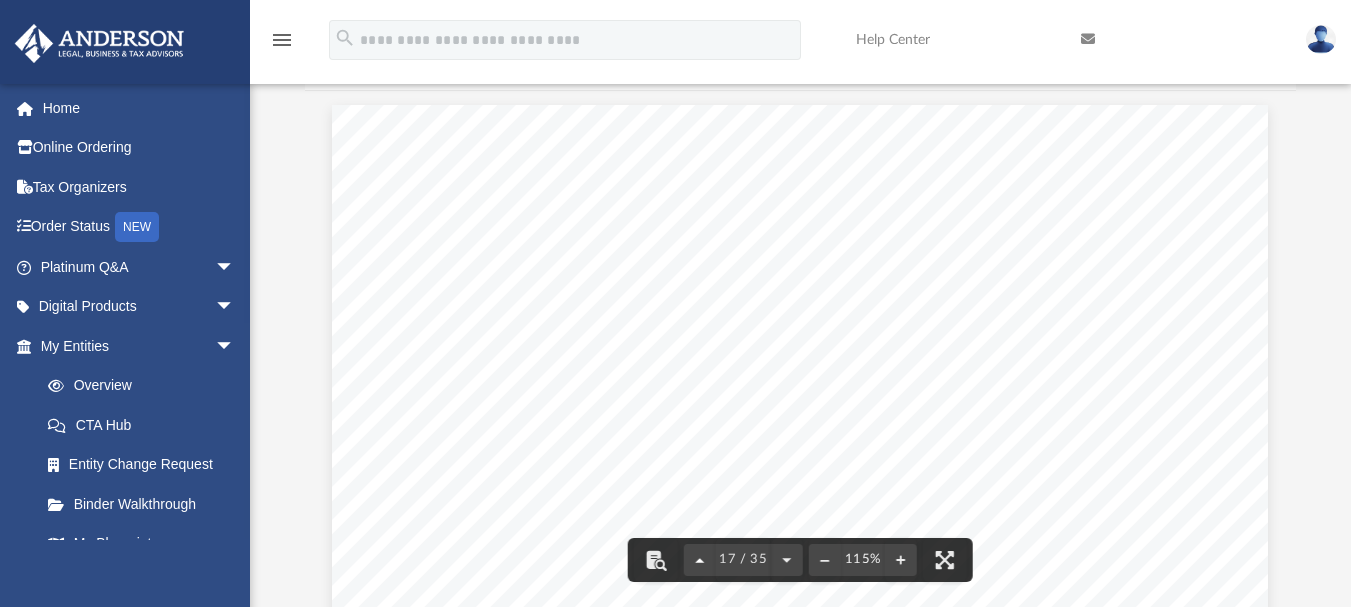 click at bounding box center [700, 560] 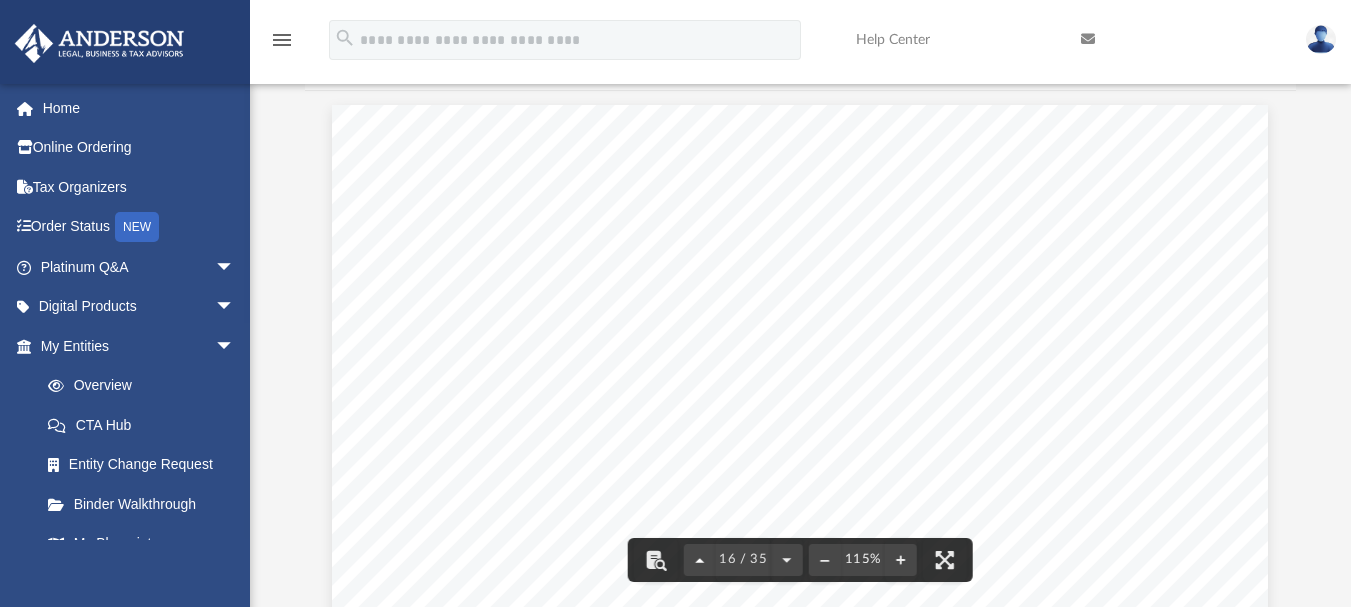 click at bounding box center (700, 560) 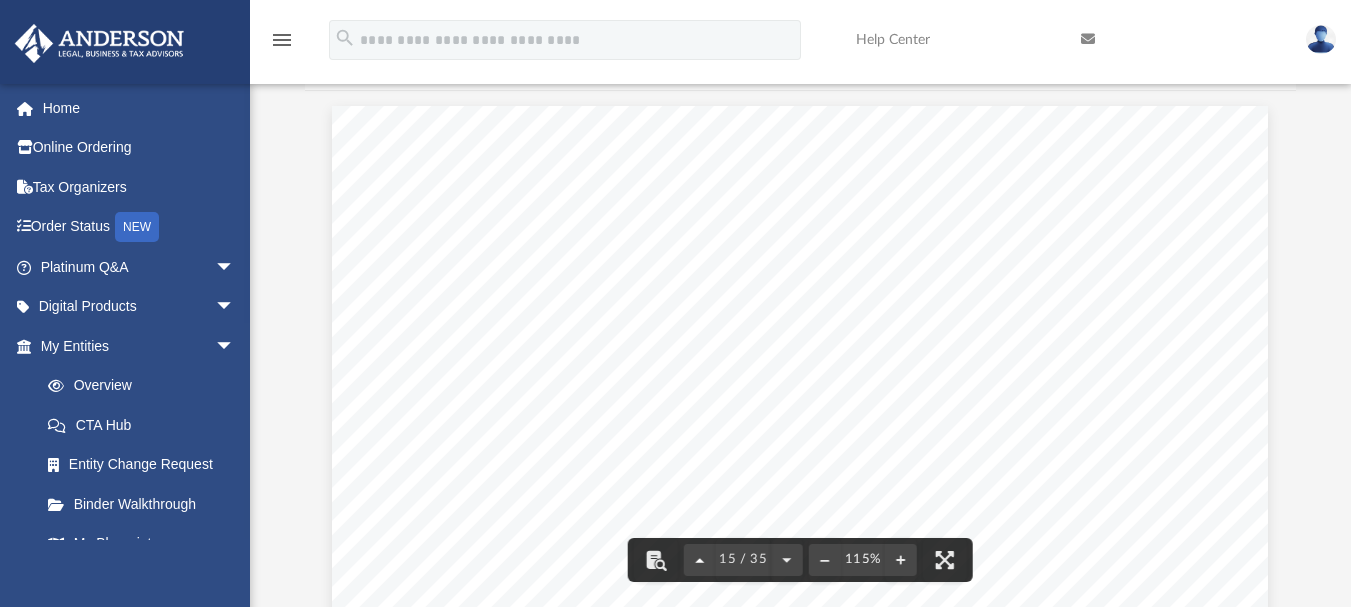 click at bounding box center (700, 560) 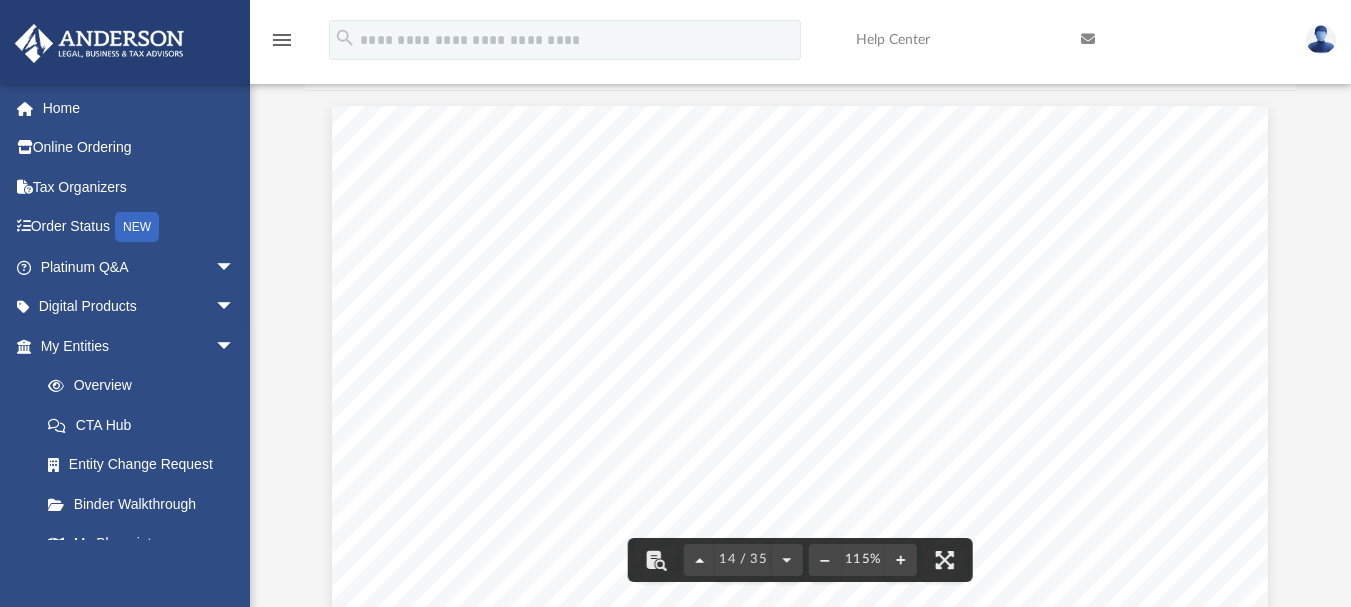 click at bounding box center [700, 560] 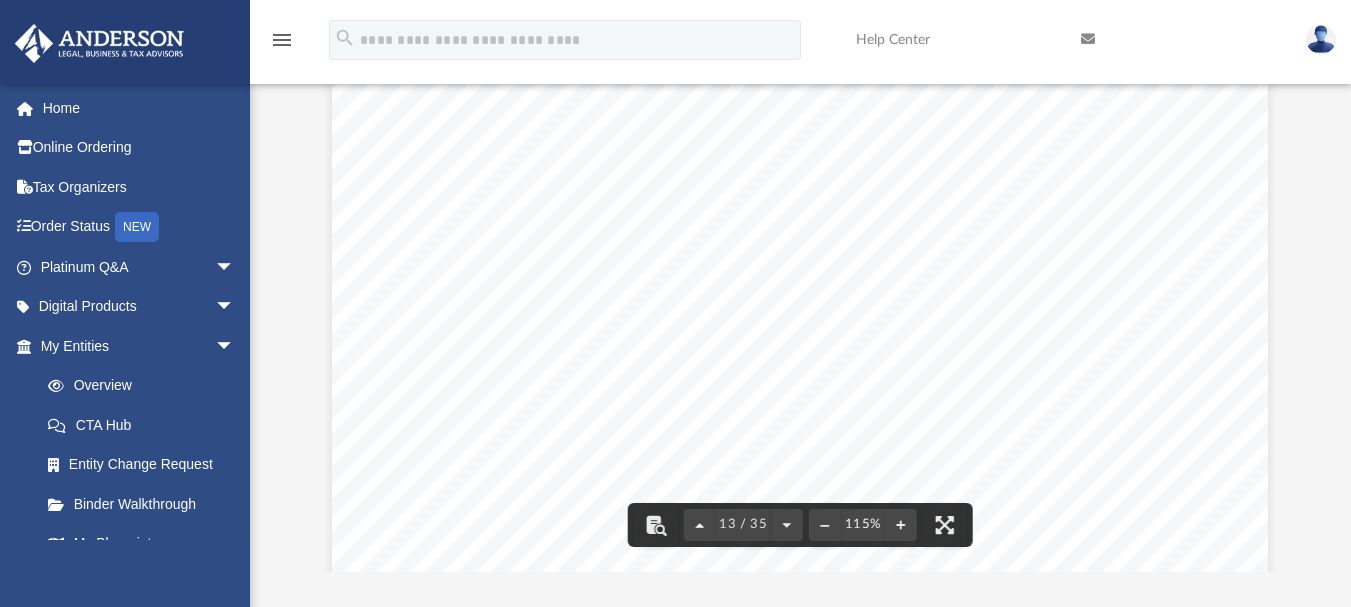 scroll, scrollTop: 149, scrollLeft: 0, axis: vertical 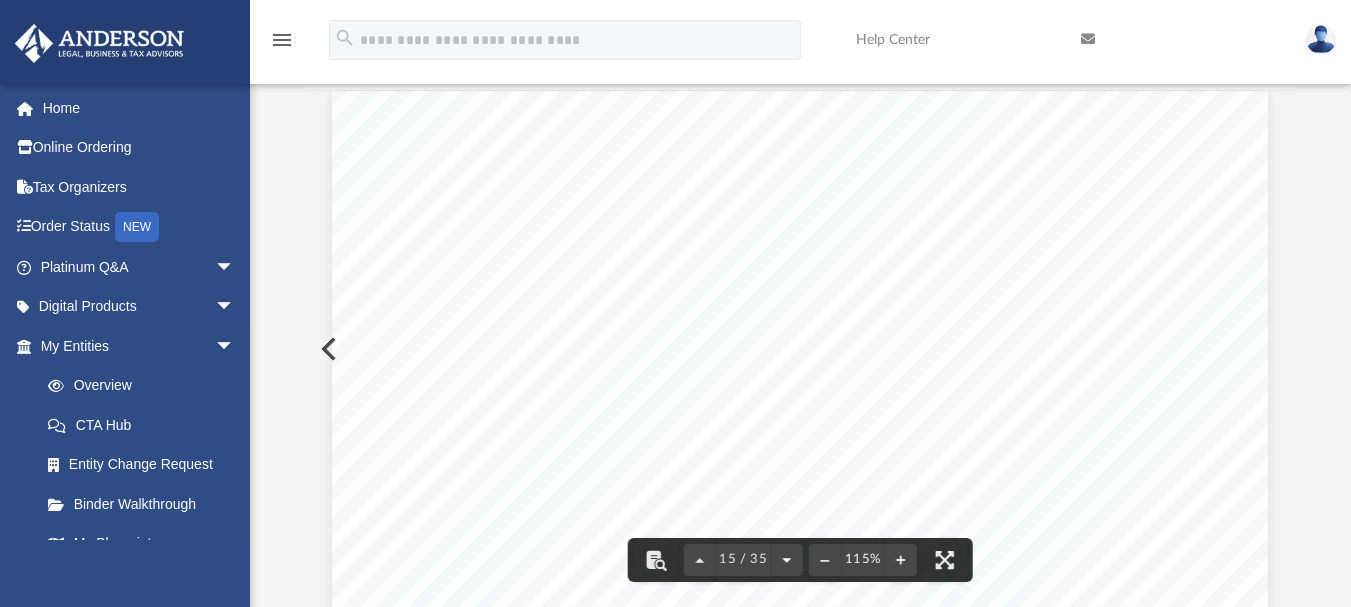 click at bounding box center (787, 560) 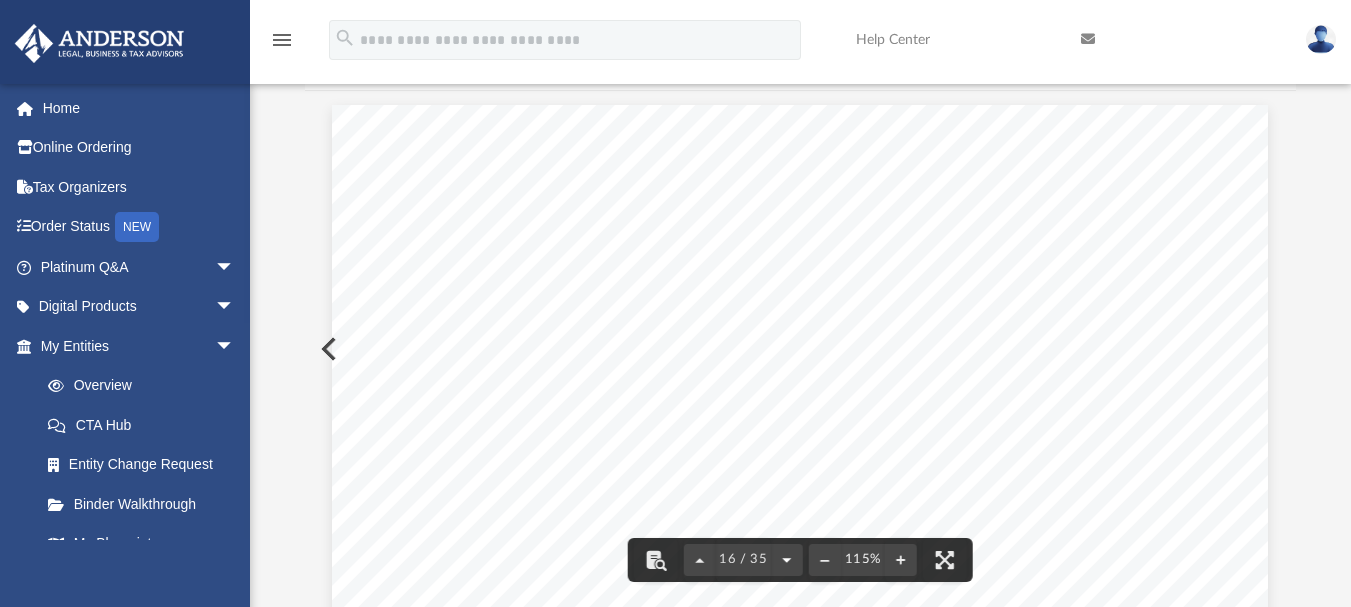 click at bounding box center (787, 560) 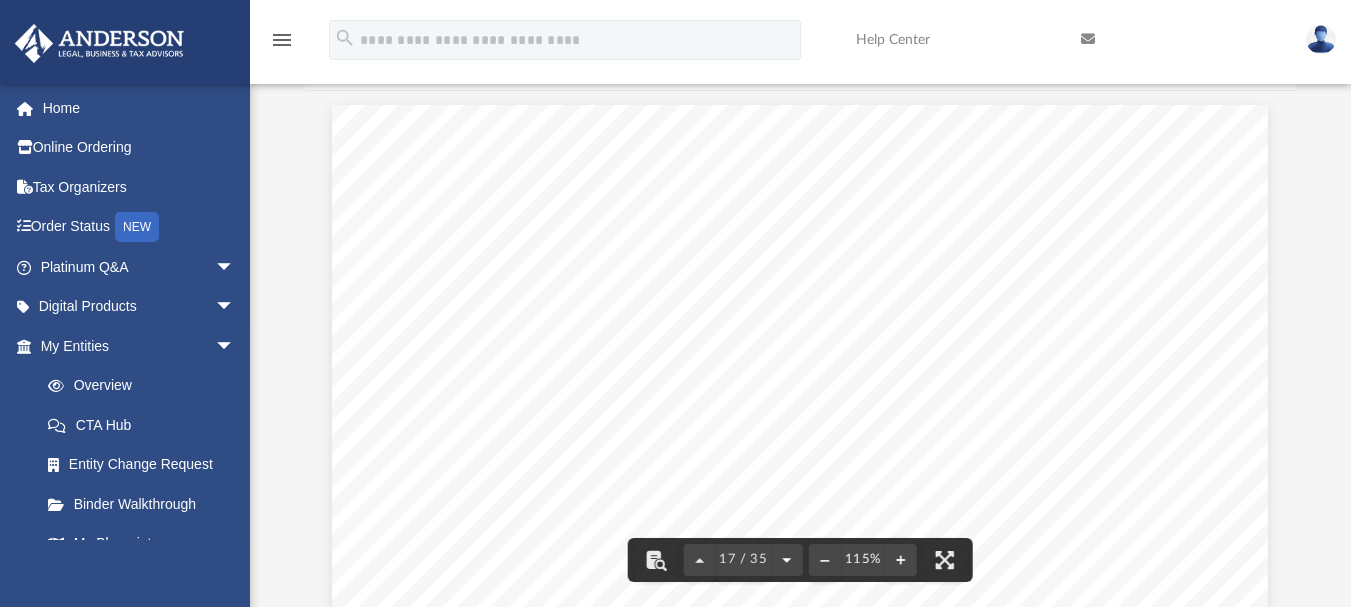 click at bounding box center [787, 560] 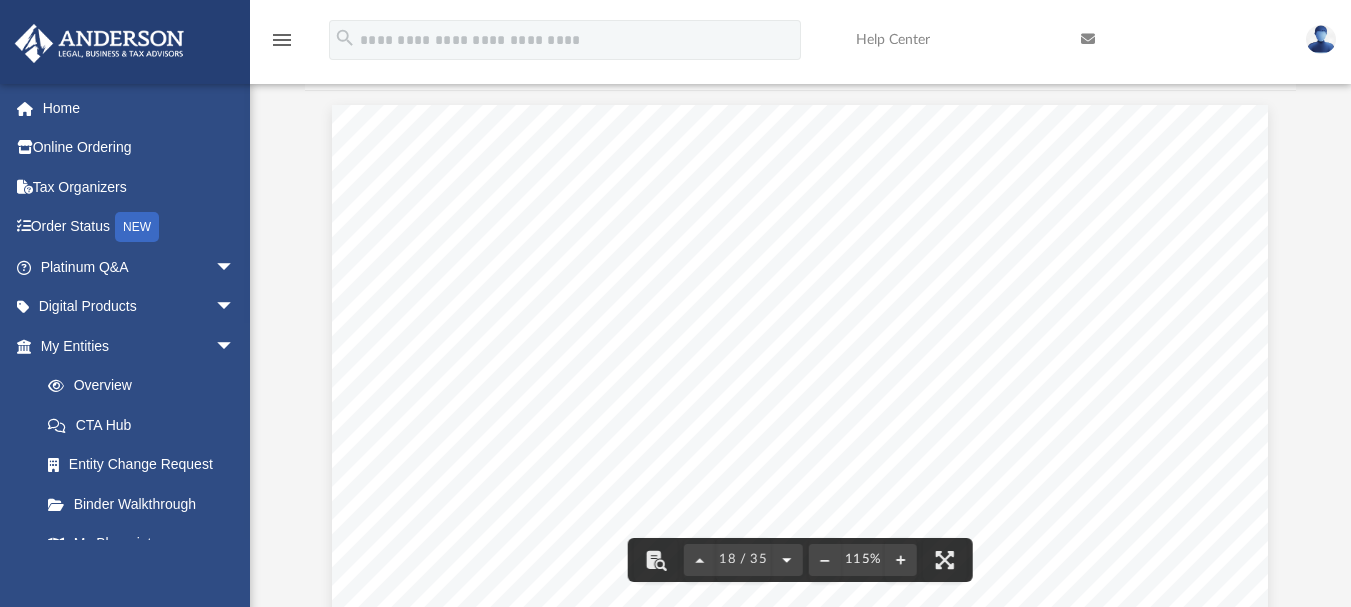 scroll, scrollTop: 20551, scrollLeft: 0, axis: vertical 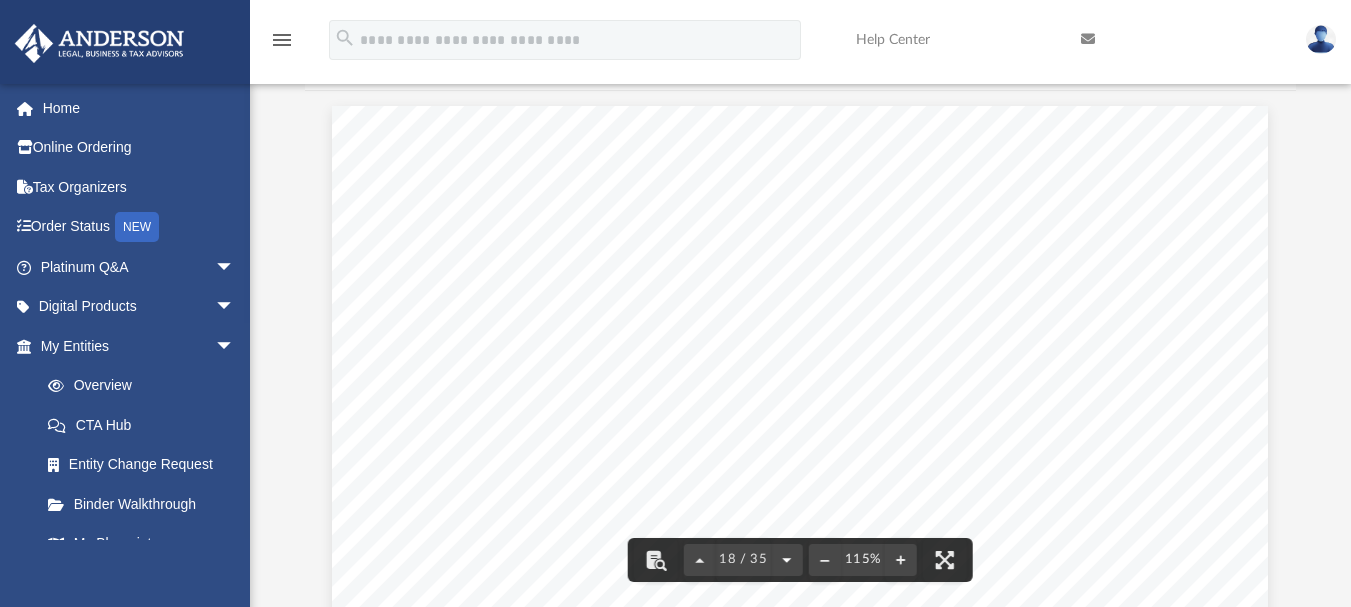 click at bounding box center [787, 560] 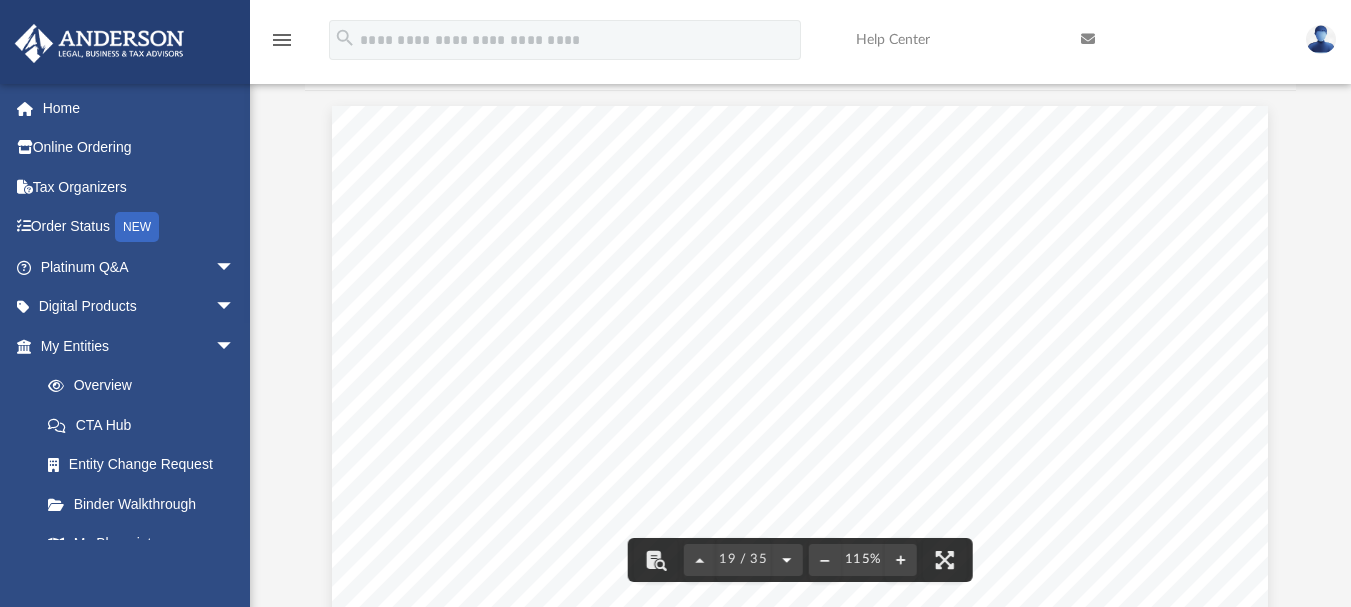 scroll, scrollTop: 21793, scrollLeft: 0, axis: vertical 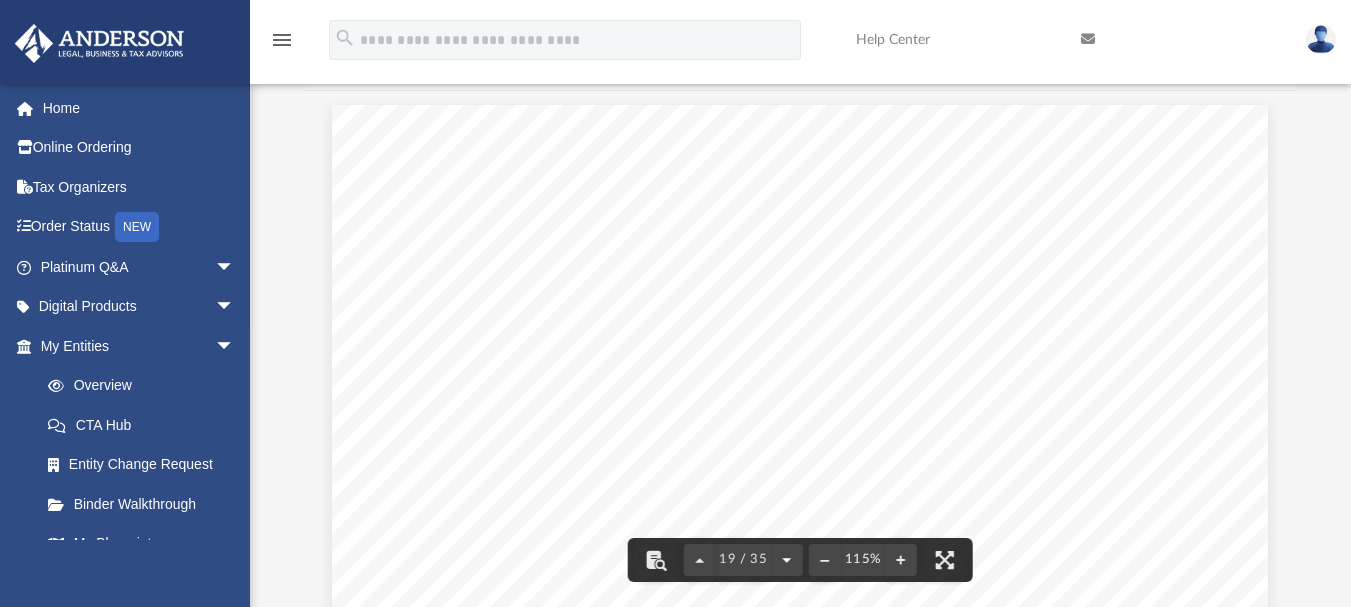 click at bounding box center (787, 560) 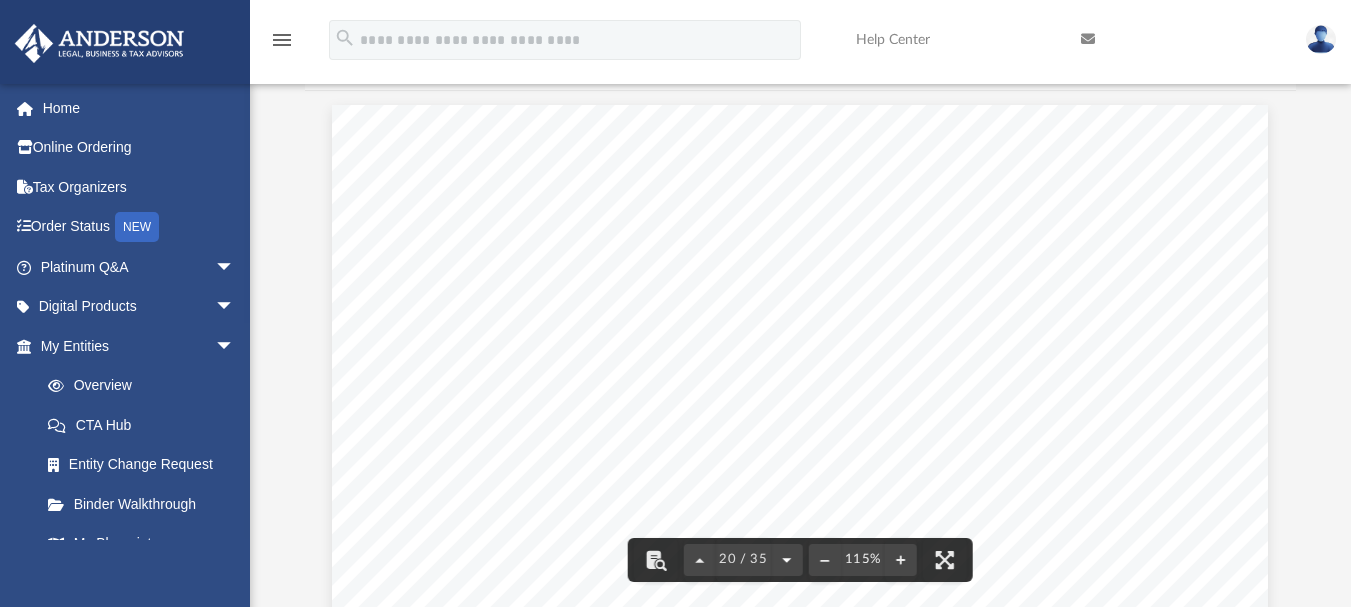 click at bounding box center (787, 560) 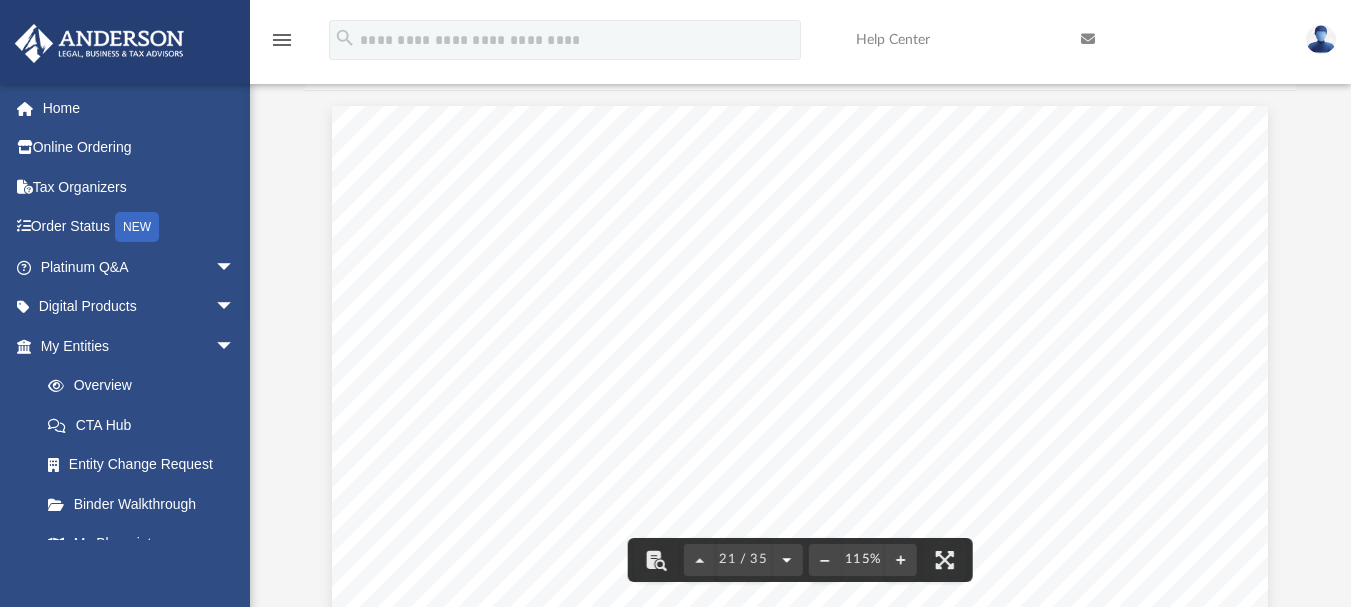click at bounding box center [787, 560] 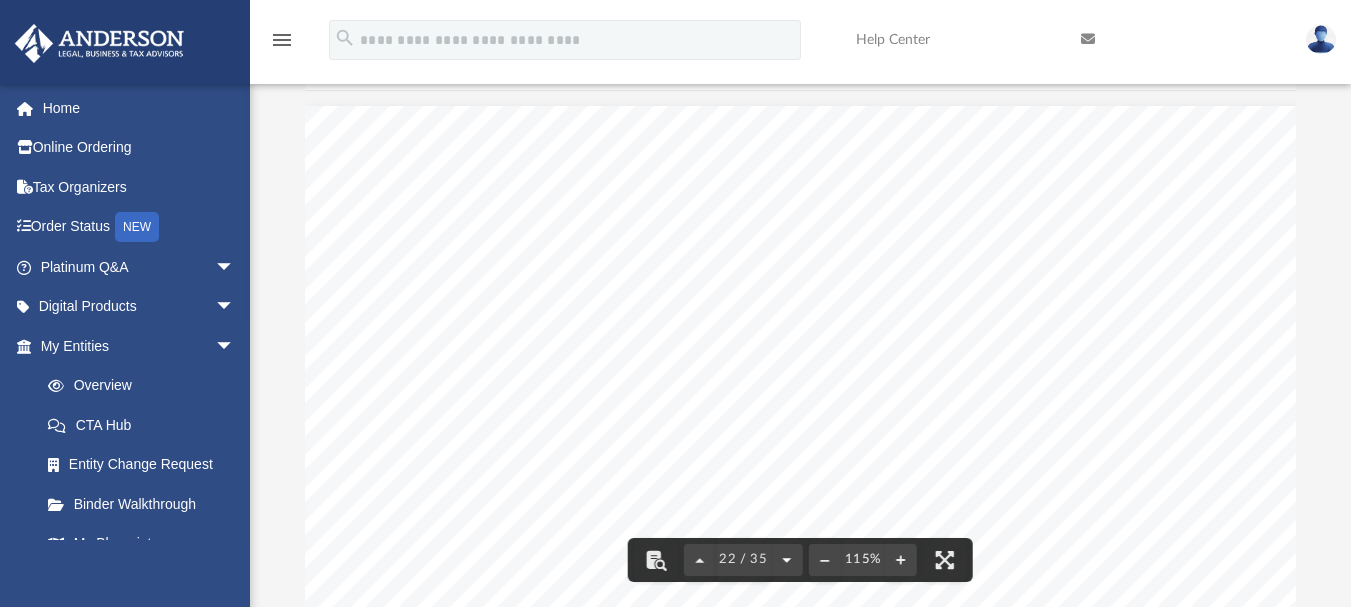 click at bounding box center (787, 560) 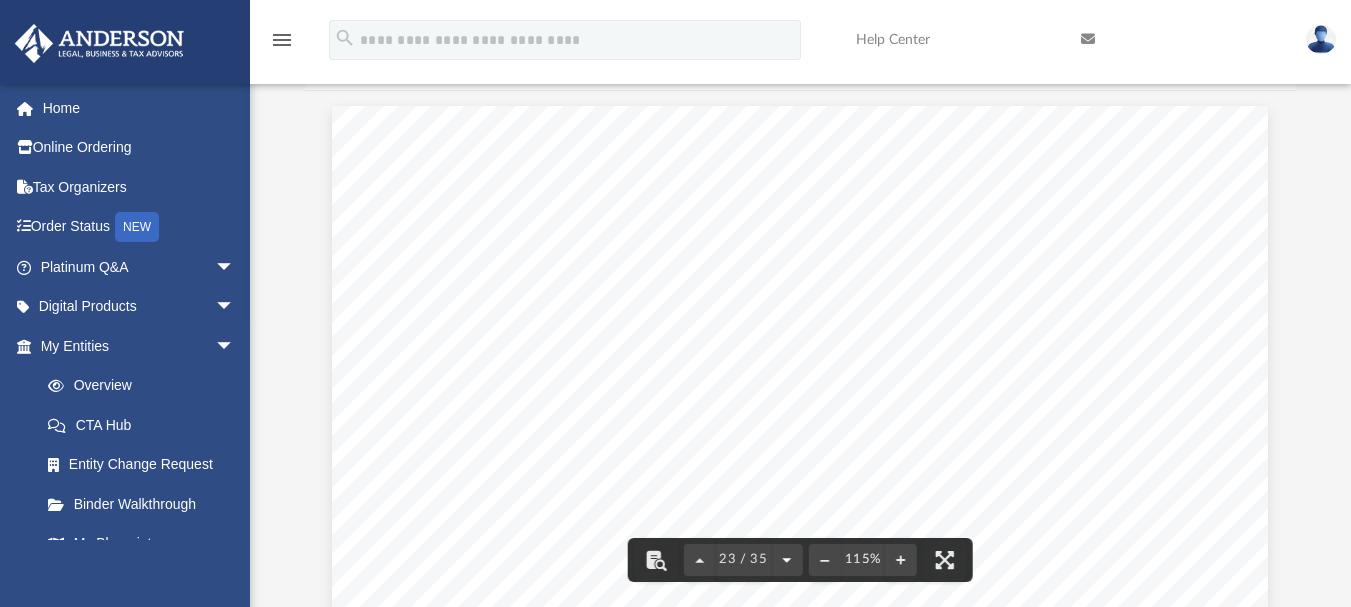 click at bounding box center (787, 560) 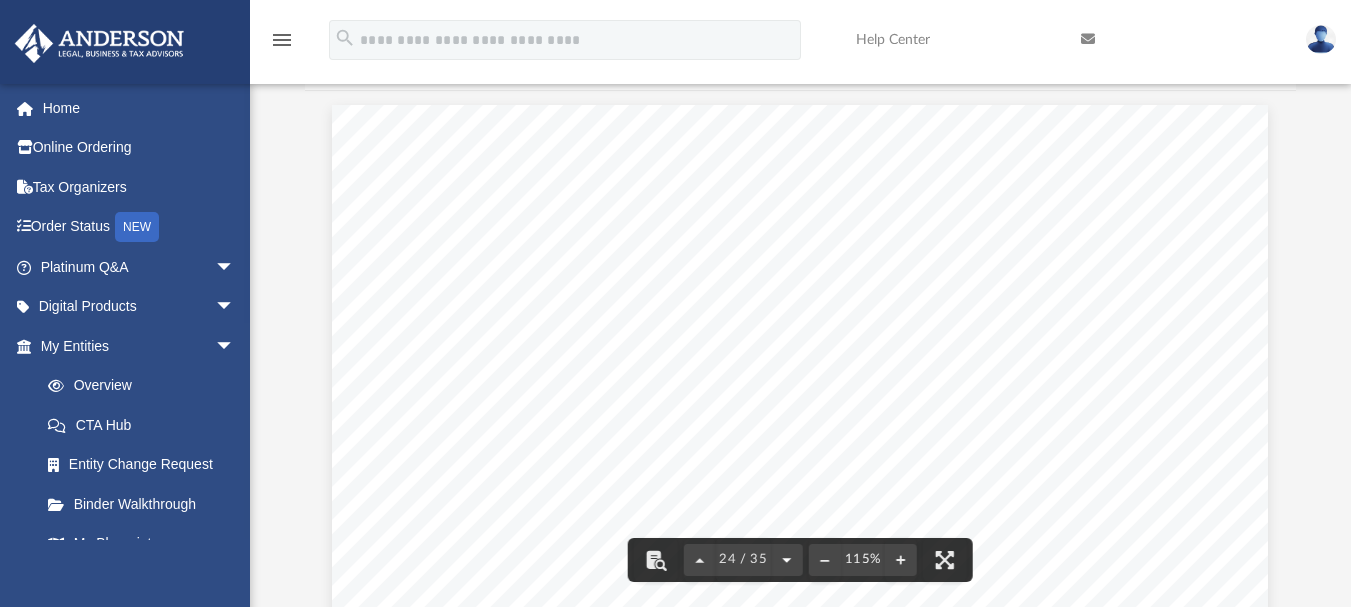 click at bounding box center [787, 560] 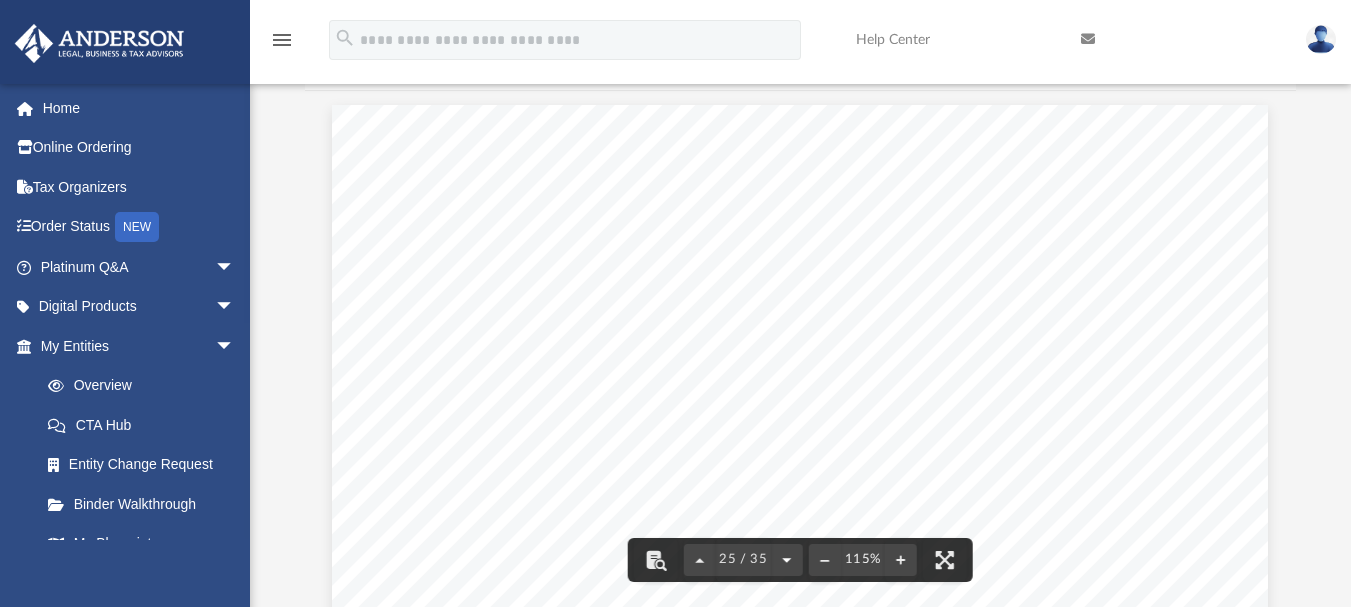 scroll, scrollTop: 28965, scrollLeft: 0, axis: vertical 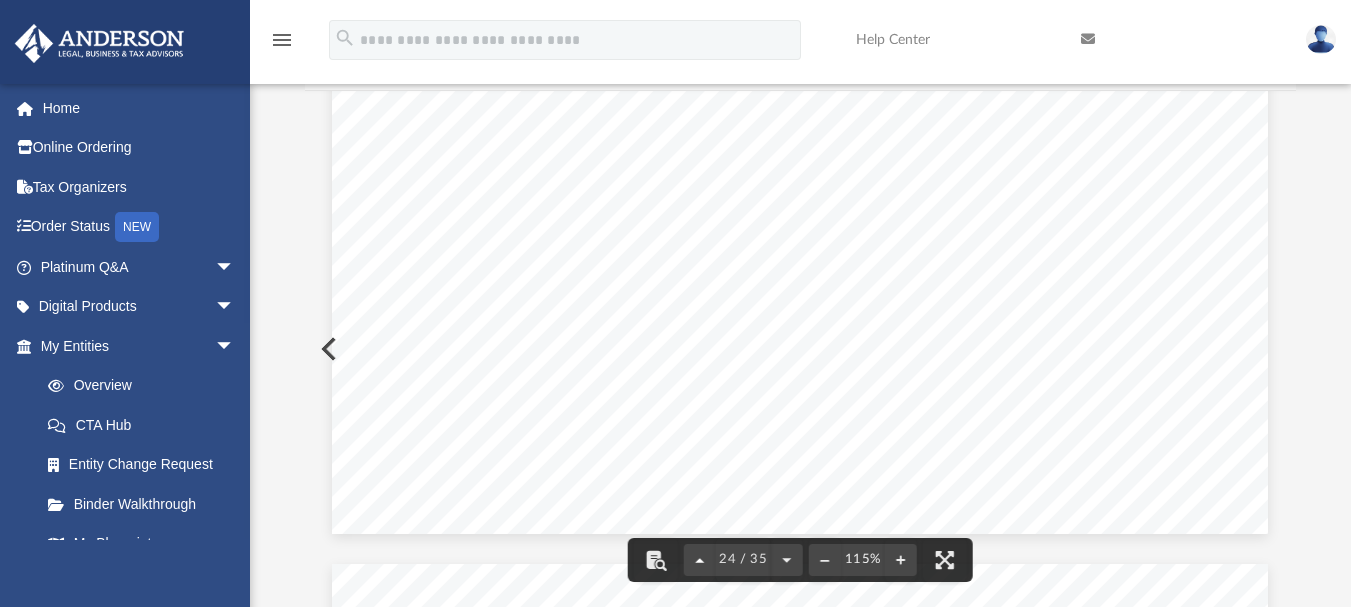 click at bounding box center (700, 560) 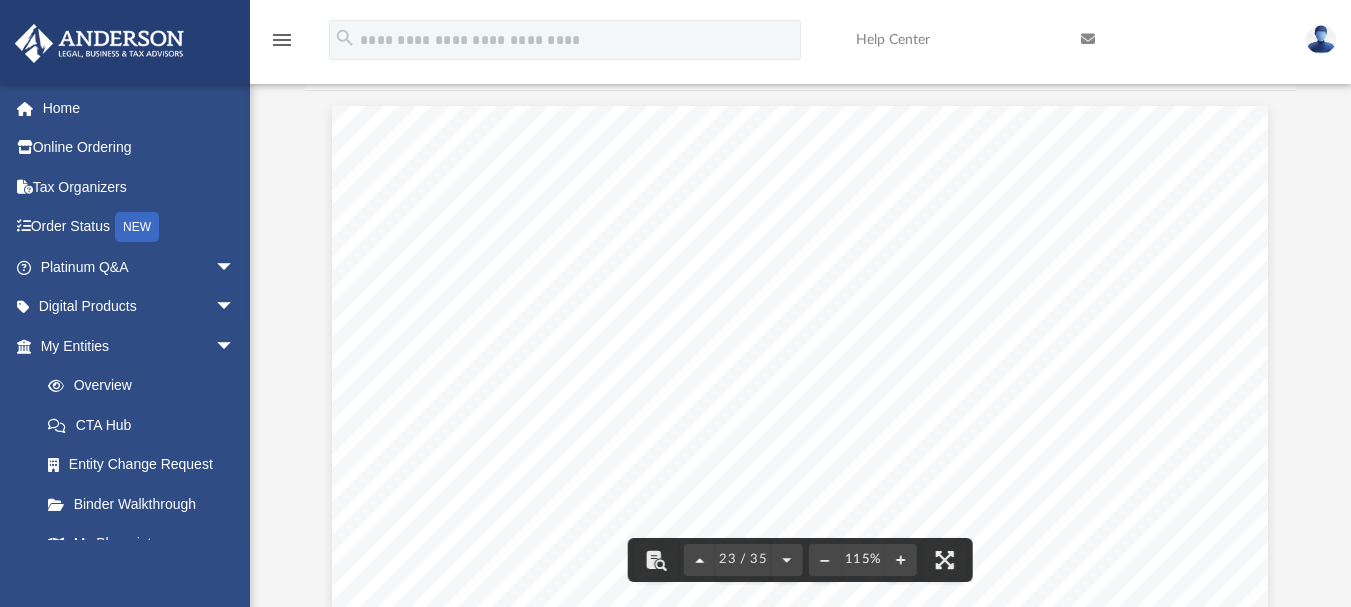 click at bounding box center (700, 560) 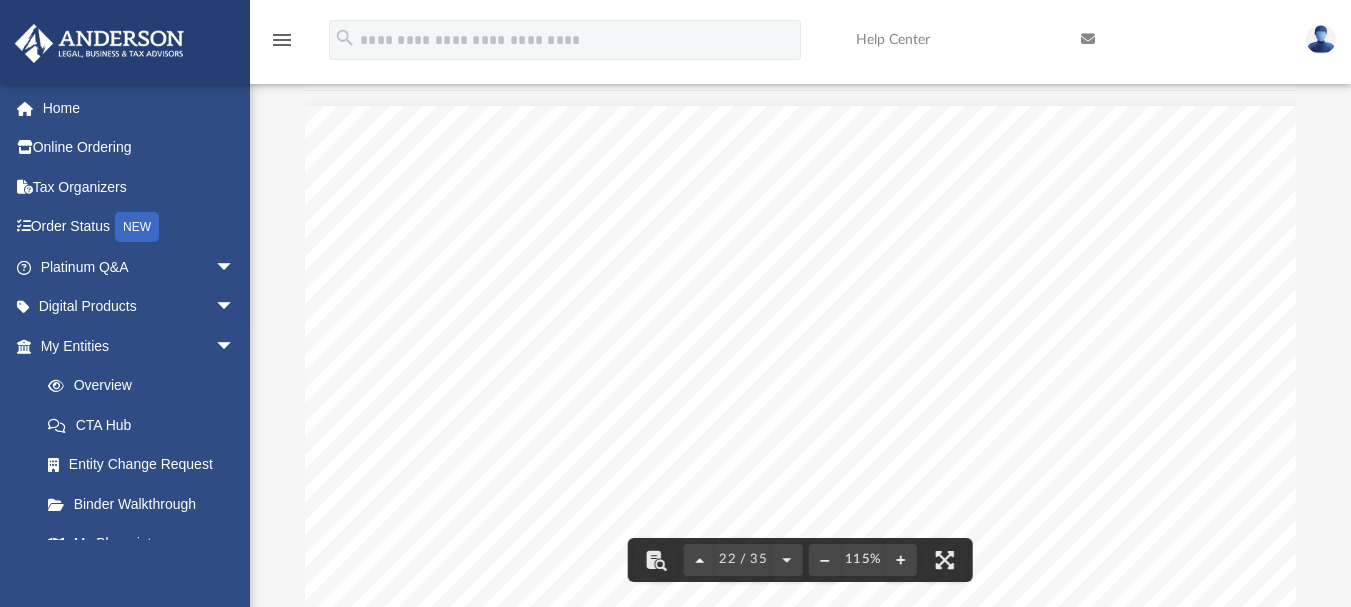 click at bounding box center [700, 560] 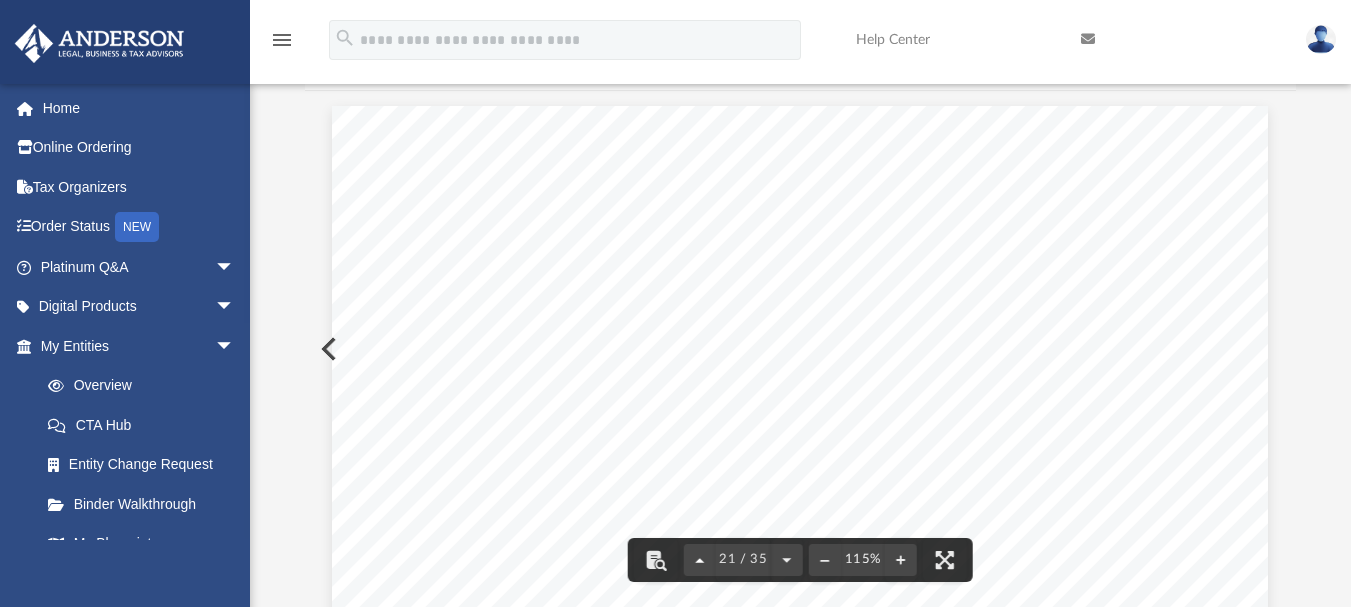 click at bounding box center [700, 560] 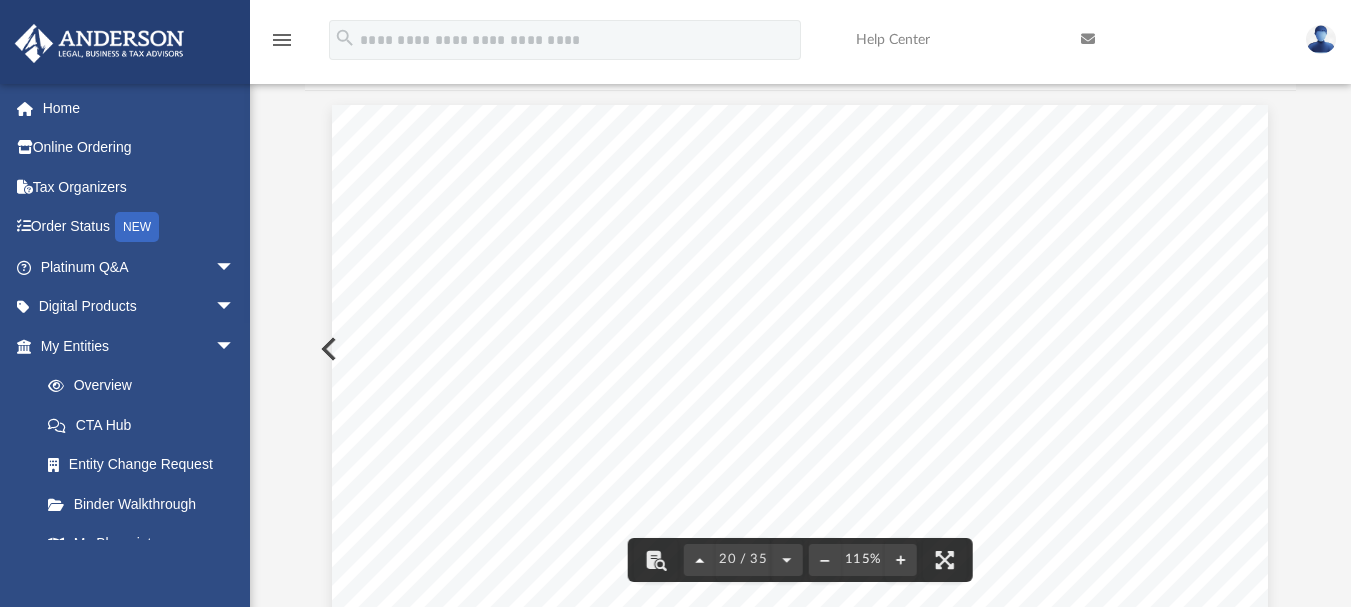 click at bounding box center [700, 560] 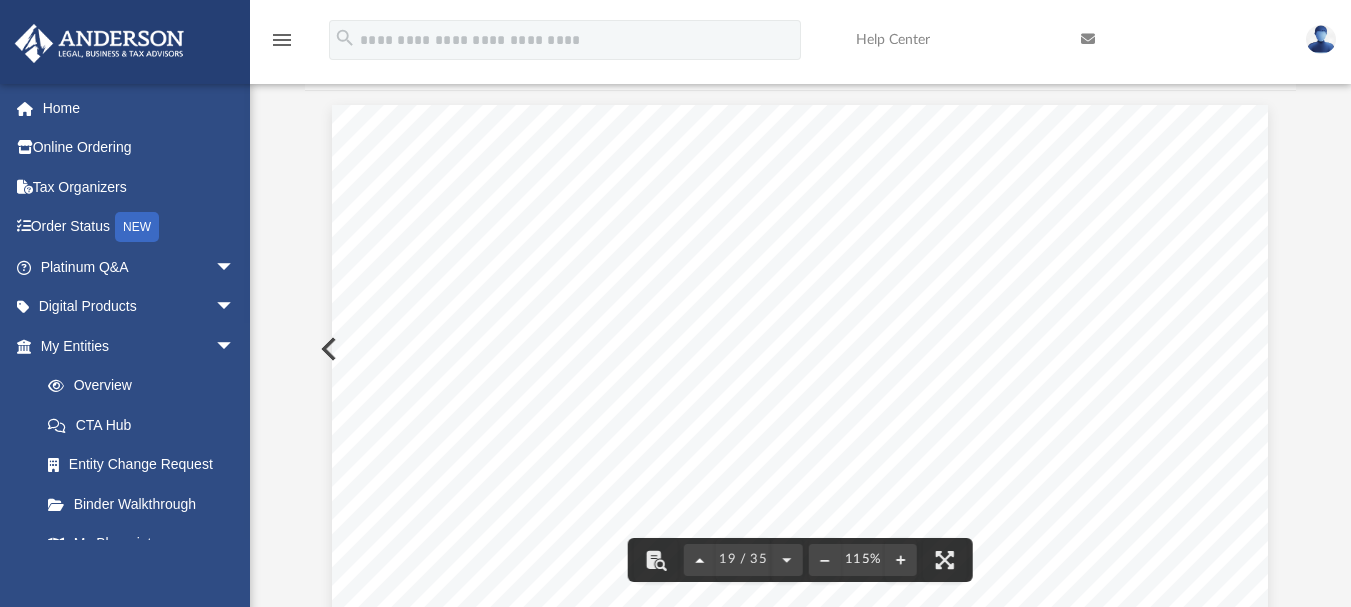 scroll, scrollTop: 21793, scrollLeft: 0, axis: vertical 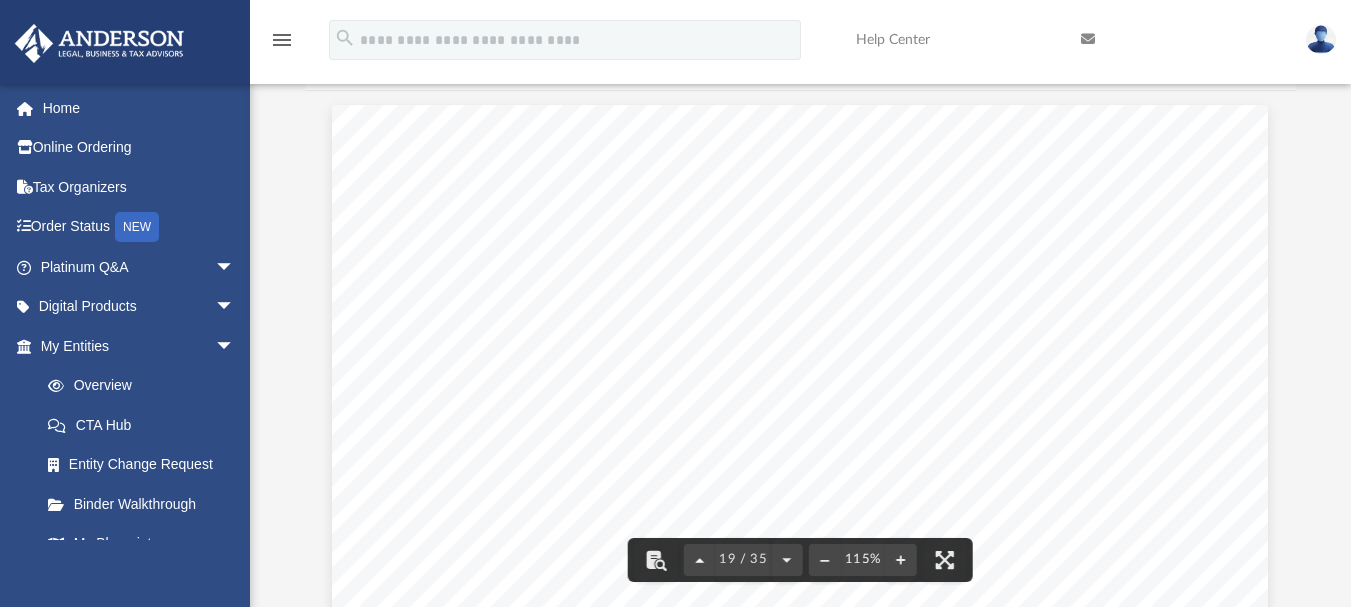 click at bounding box center (700, 560) 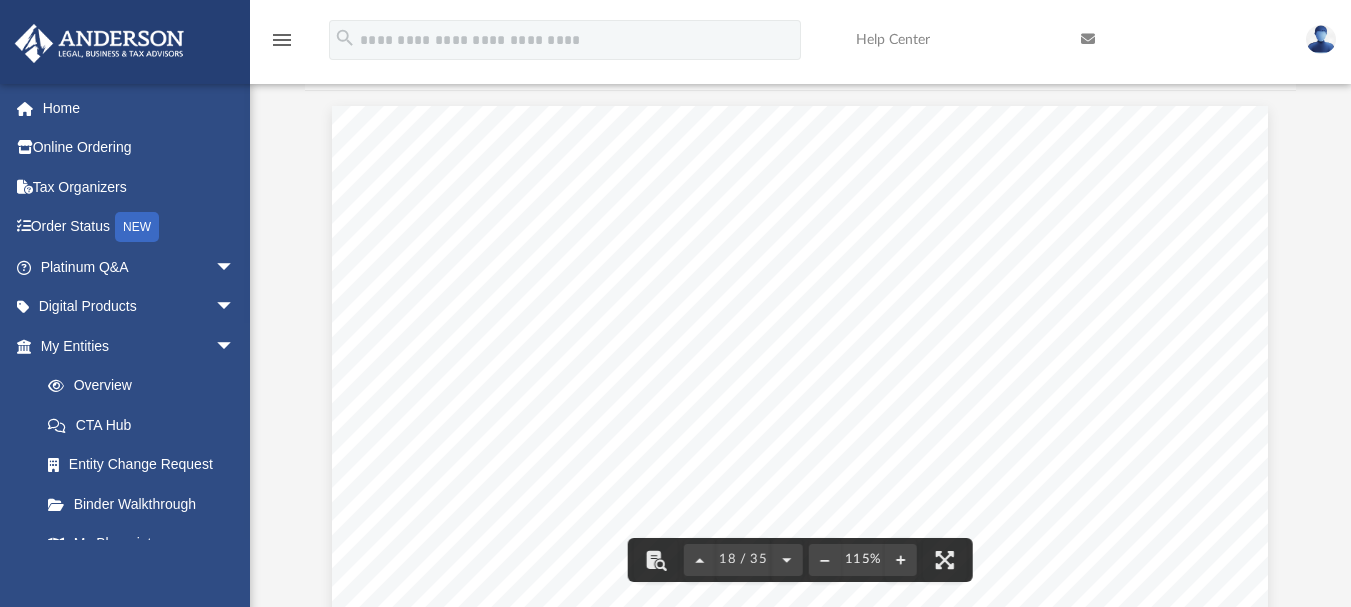 drag, startPoint x: 692, startPoint y: 561, endPoint x: 595, endPoint y: 500, distance: 114.58621 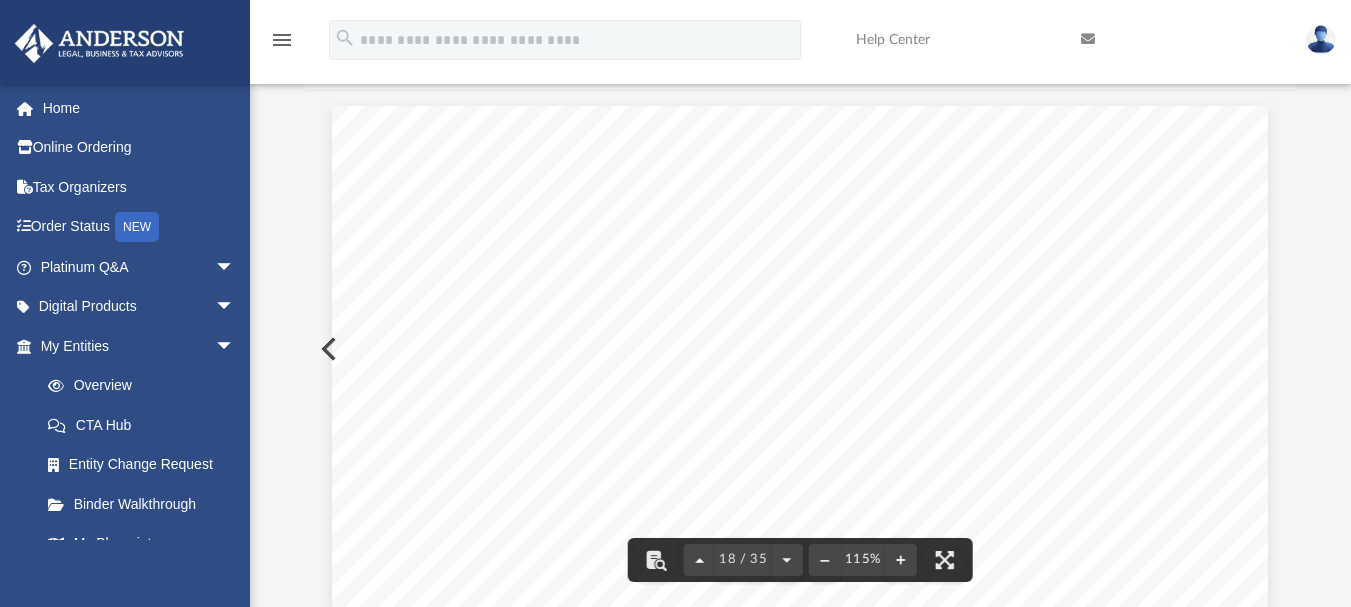 click at bounding box center [700, 560] 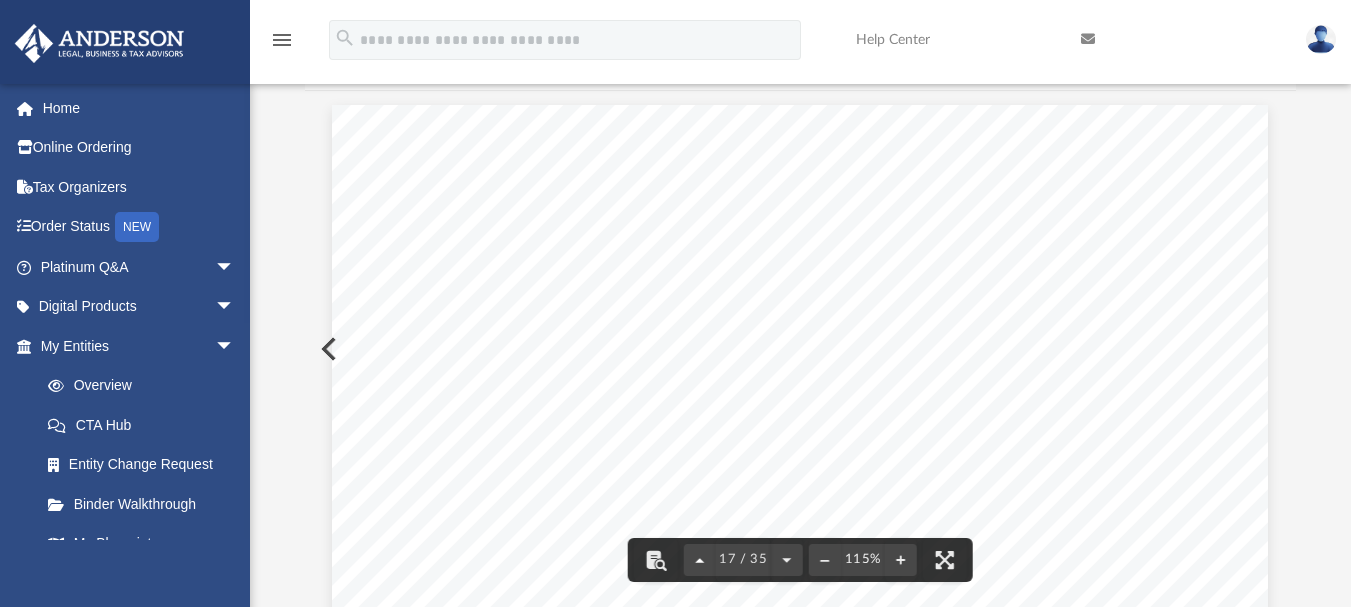 click at bounding box center (700, 560) 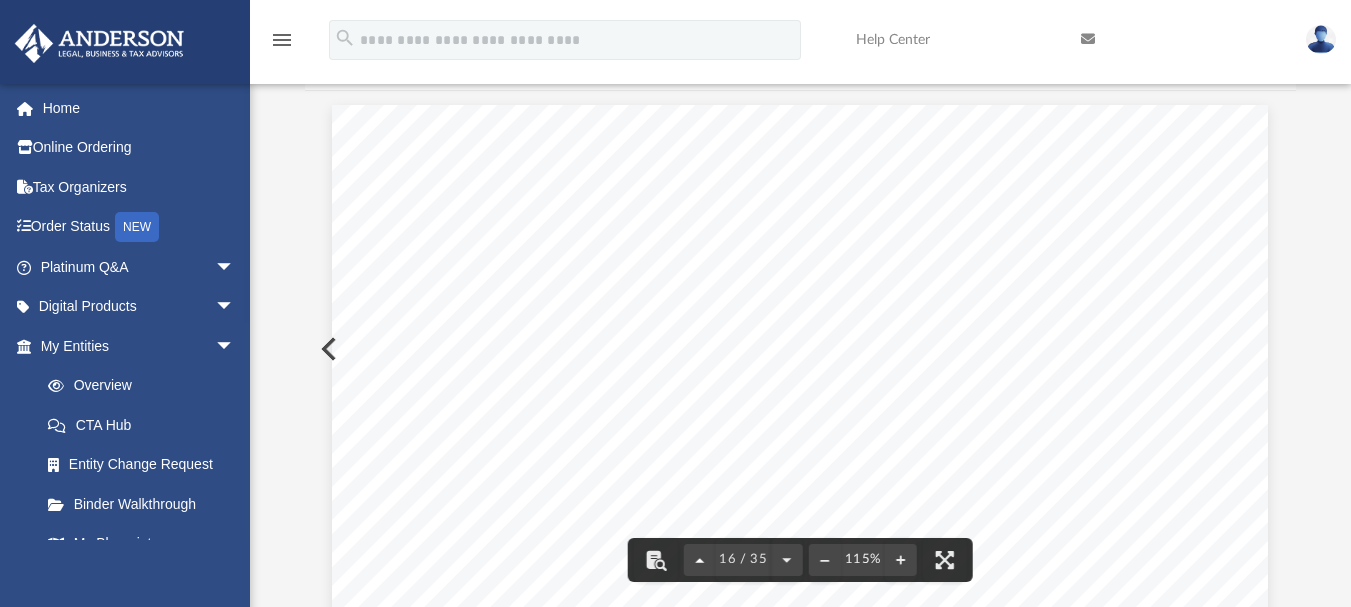 click at bounding box center [700, 560] 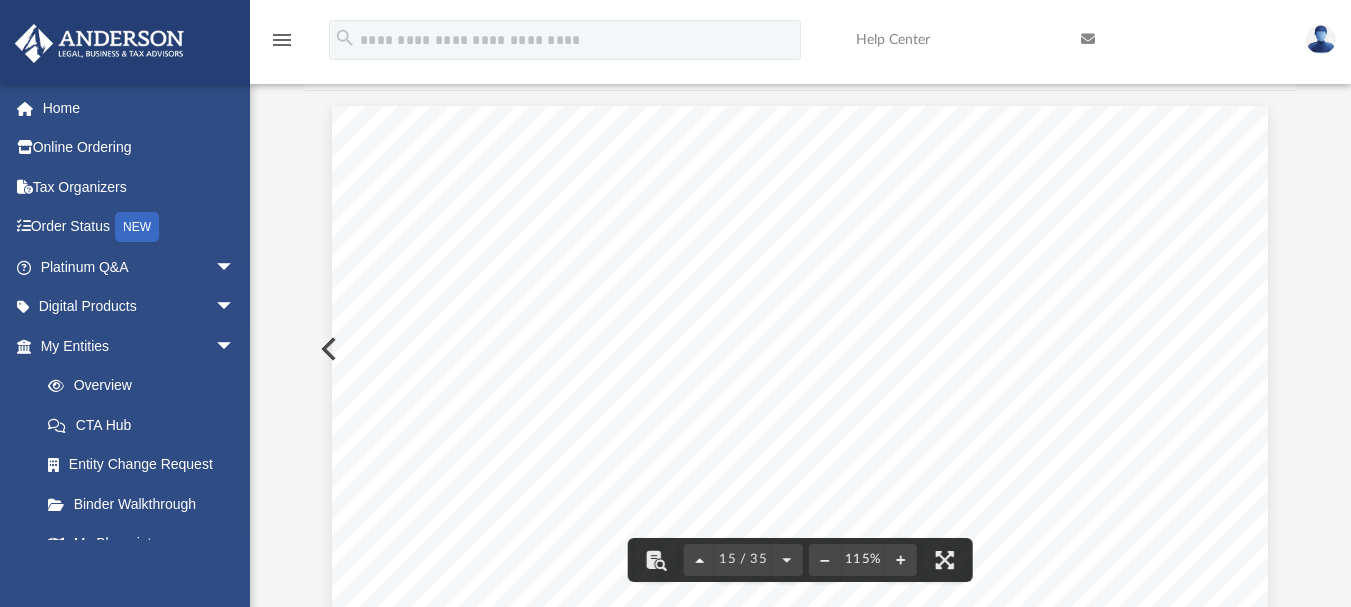 click at bounding box center [700, 560] 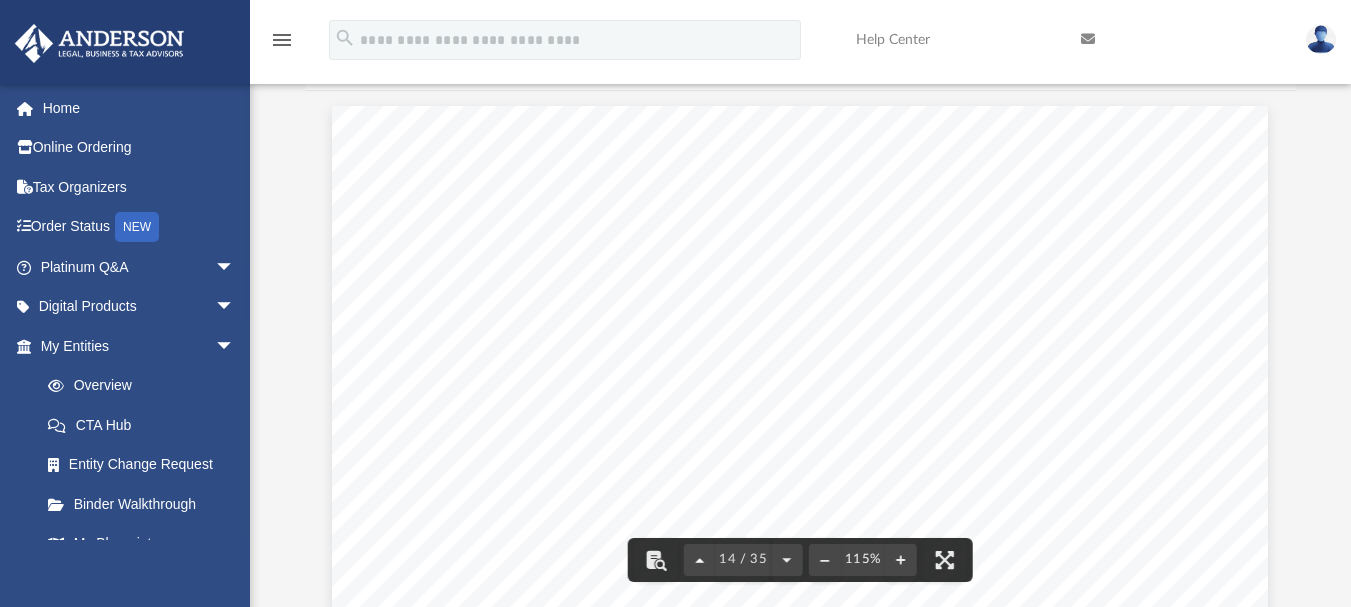 scroll, scrollTop: 15586, scrollLeft: 0, axis: vertical 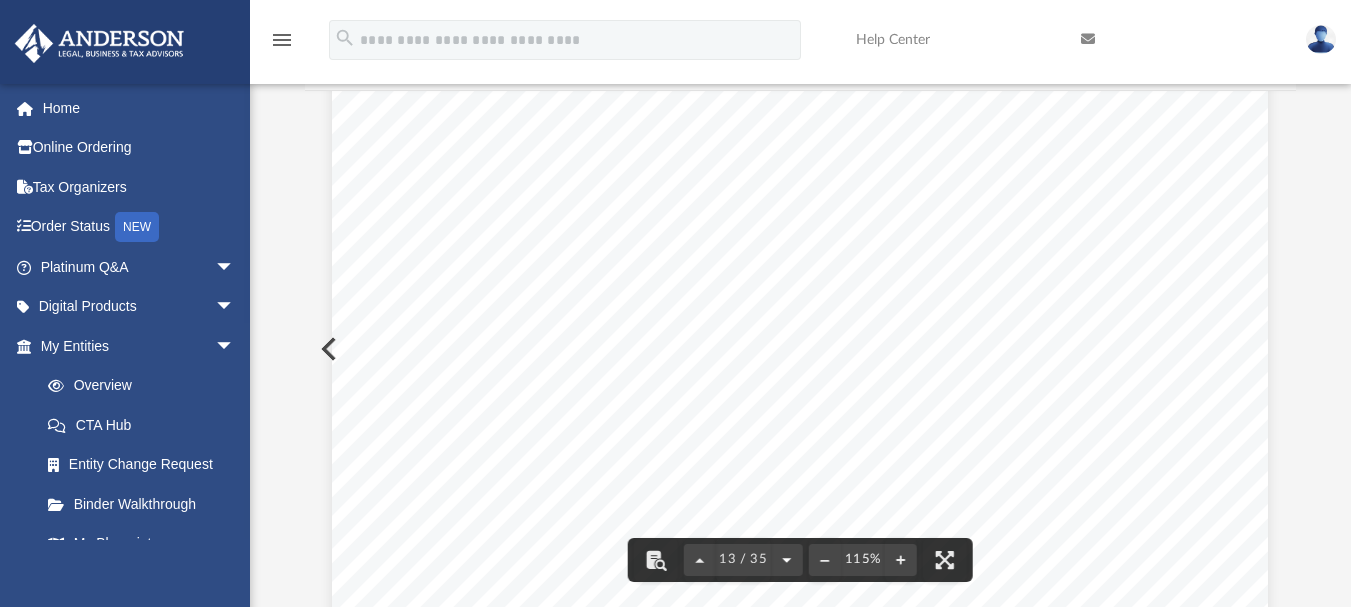 click at bounding box center [787, 560] 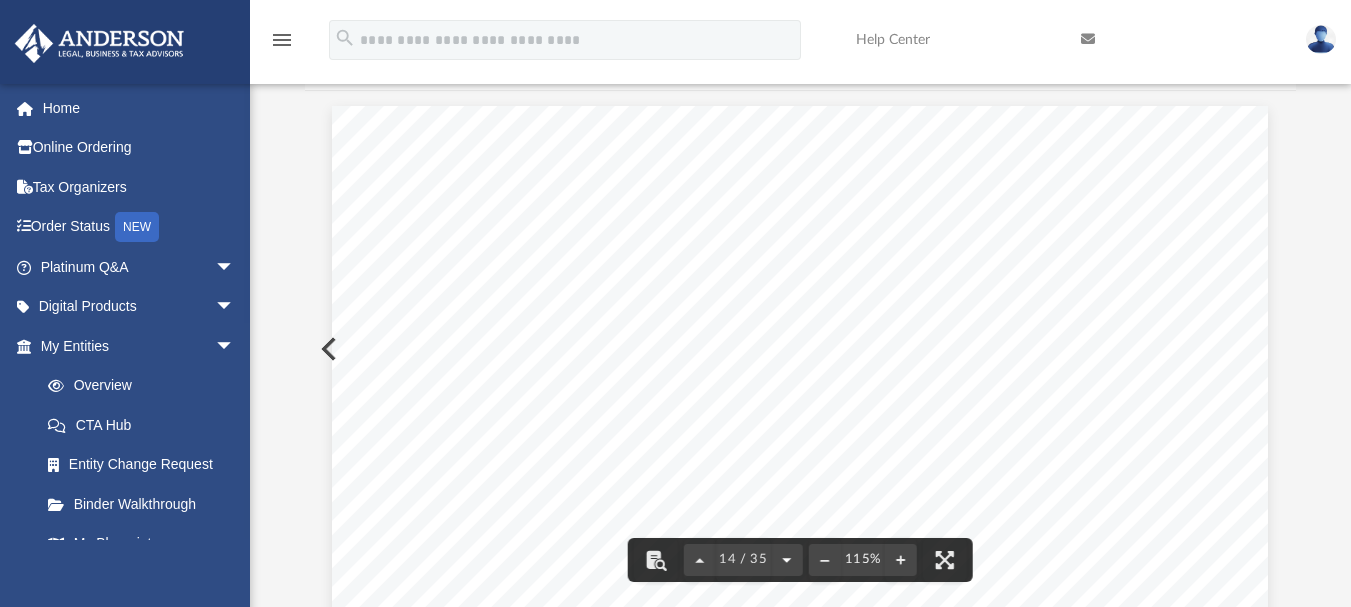 click at bounding box center [787, 560] 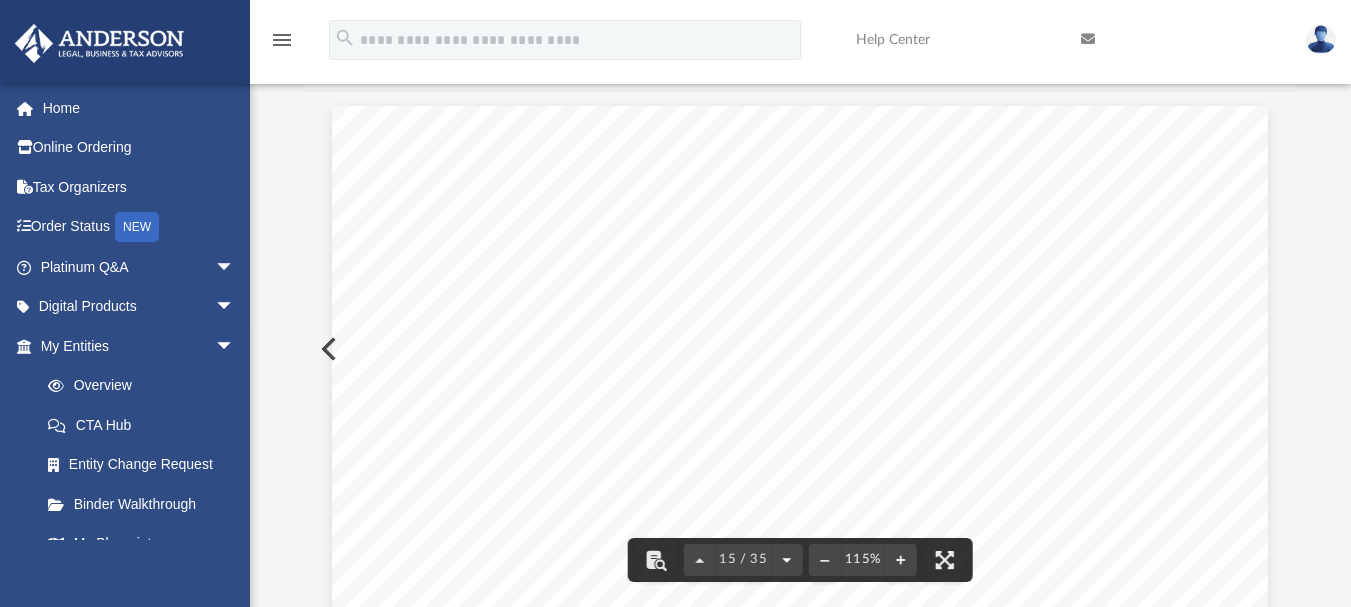 click at bounding box center (787, 560) 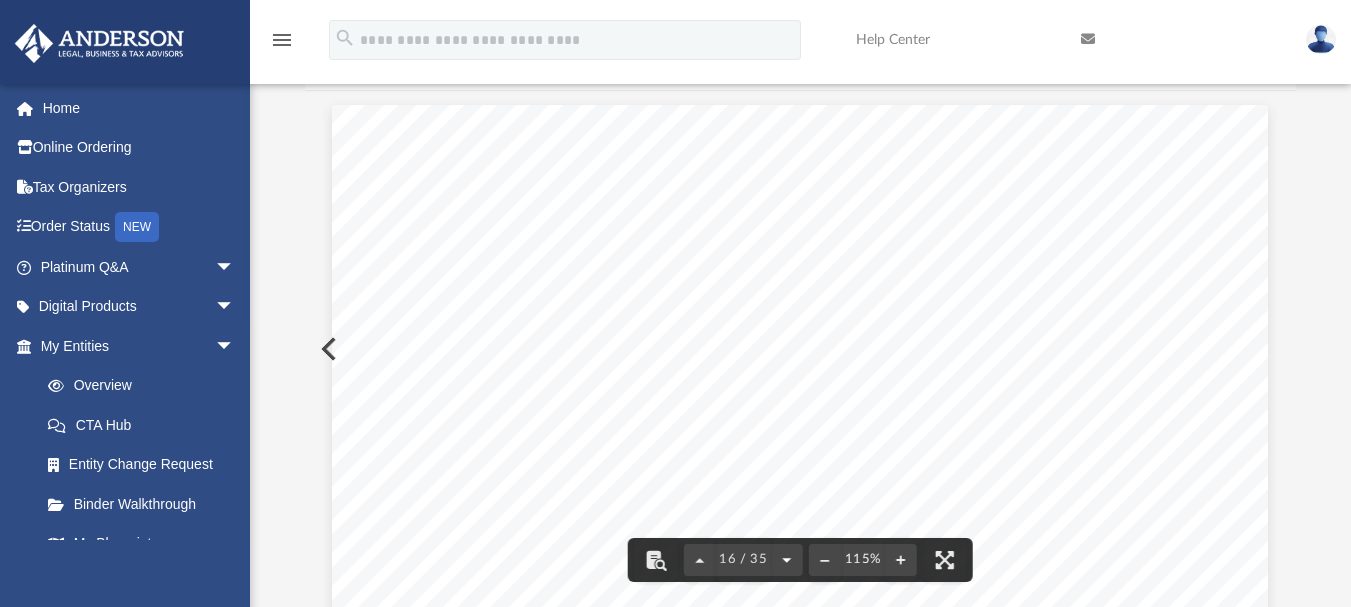 click at bounding box center [787, 560] 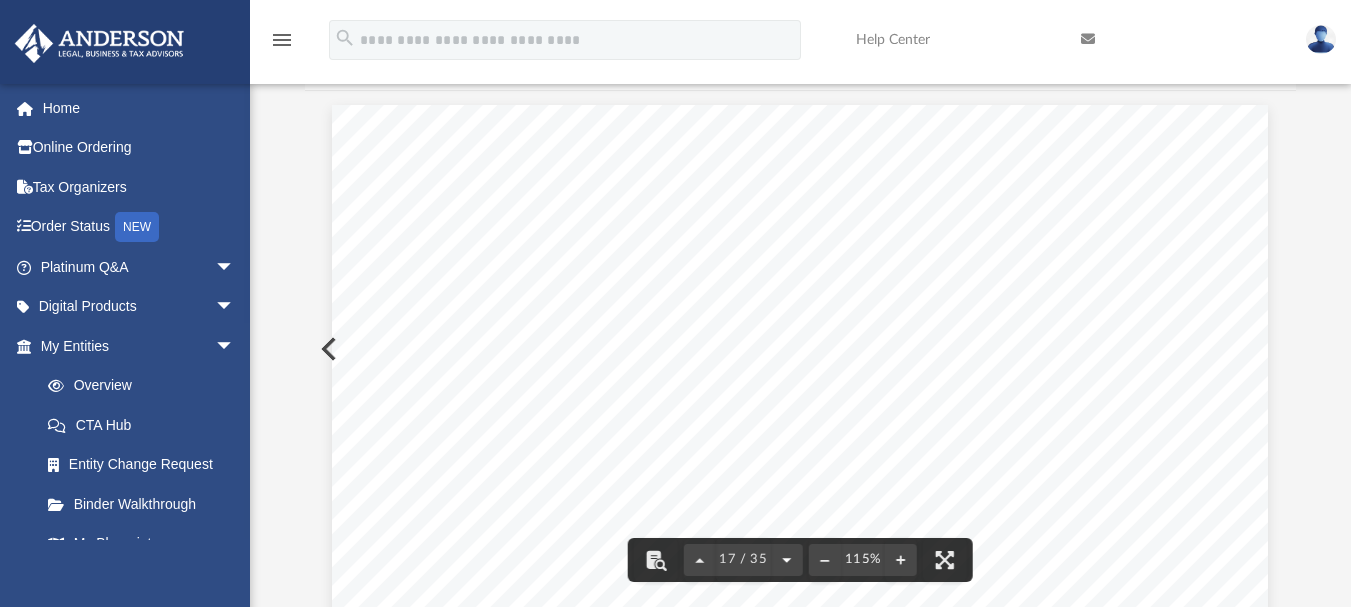 click at bounding box center (787, 560) 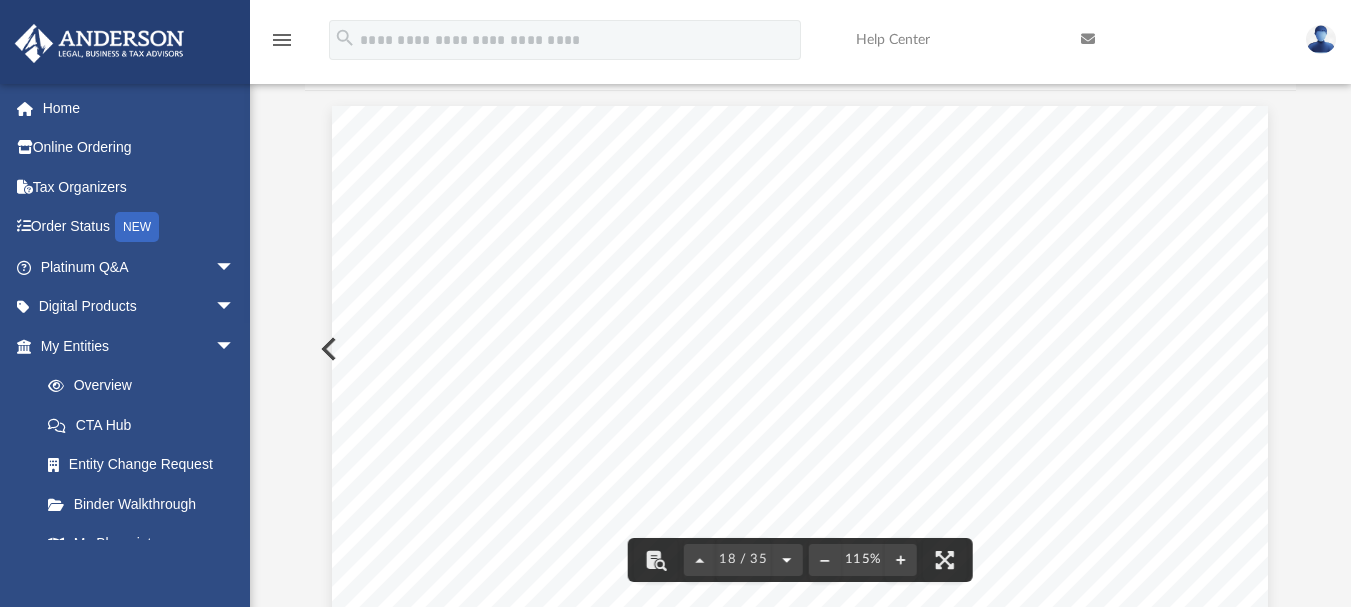 click at bounding box center [787, 560] 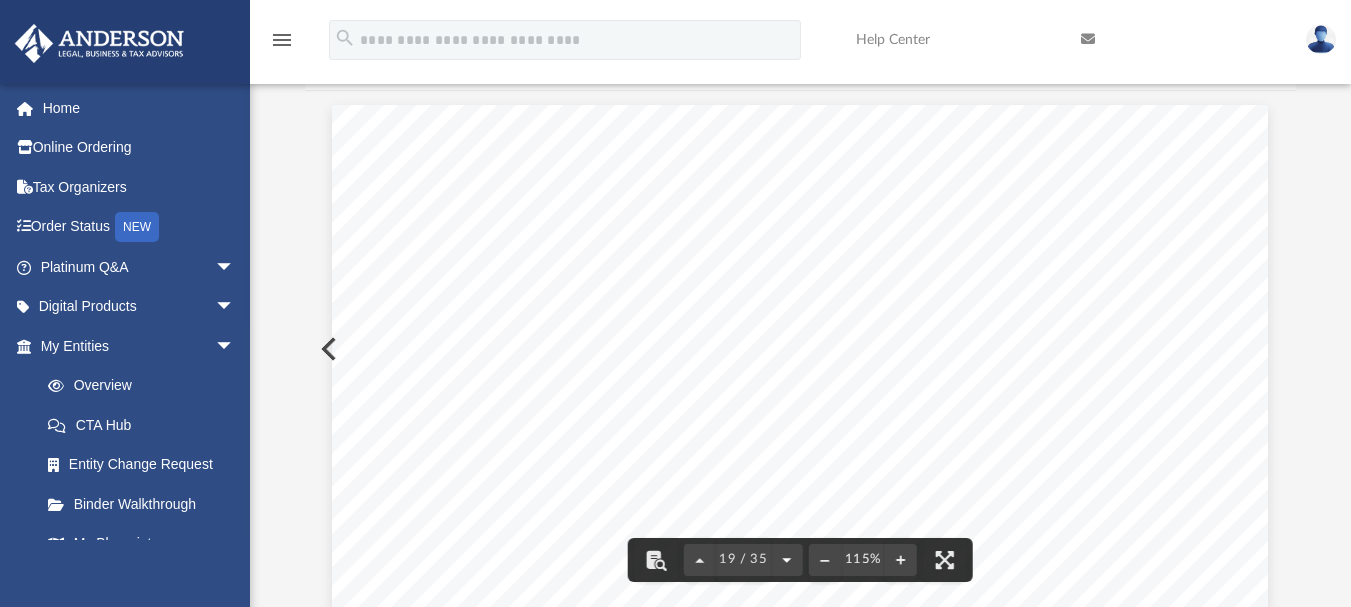 click at bounding box center [787, 560] 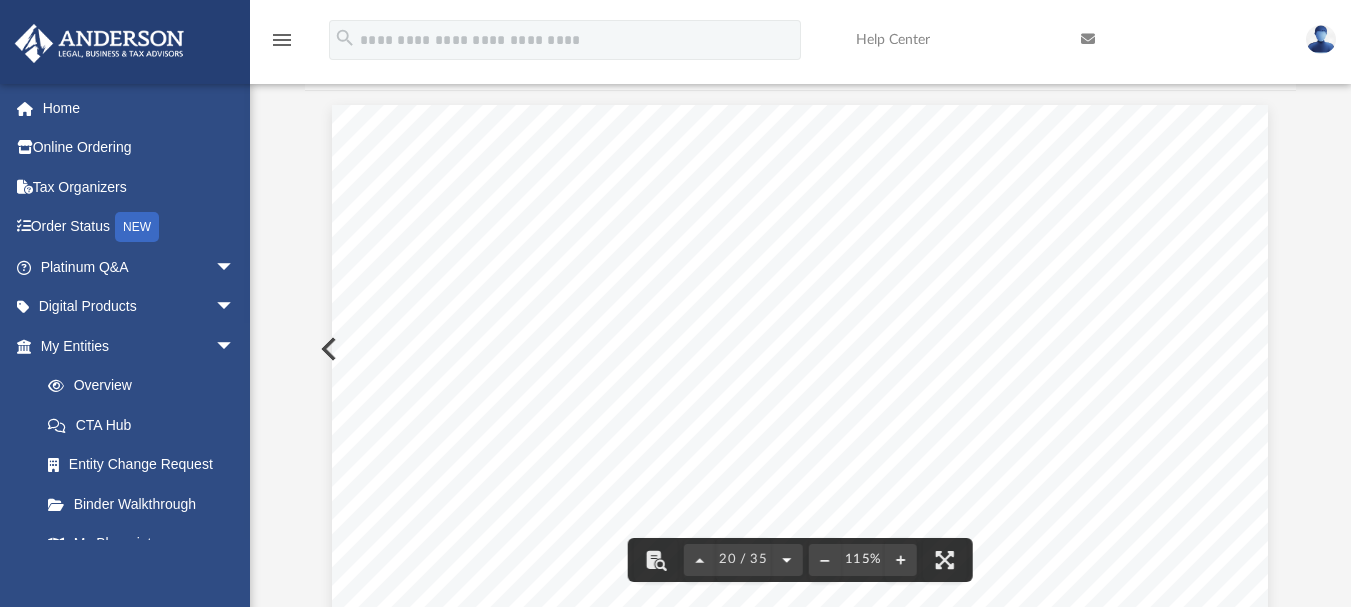 click at bounding box center (787, 560) 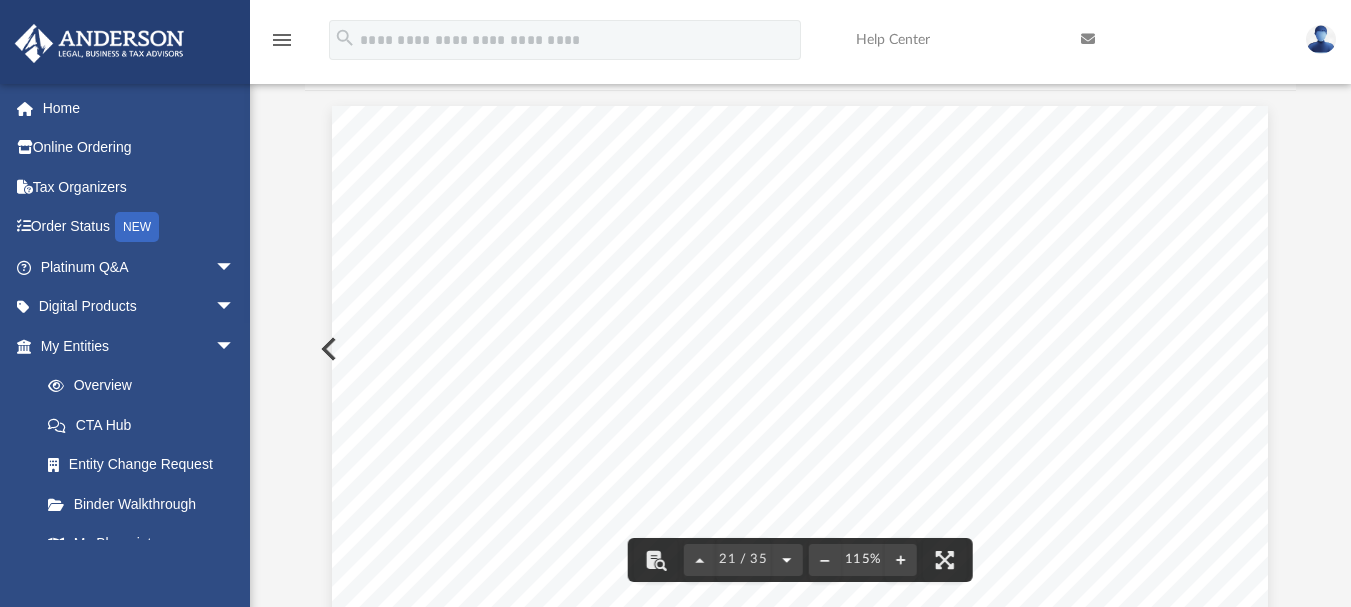 click at bounding box center [787, 560] 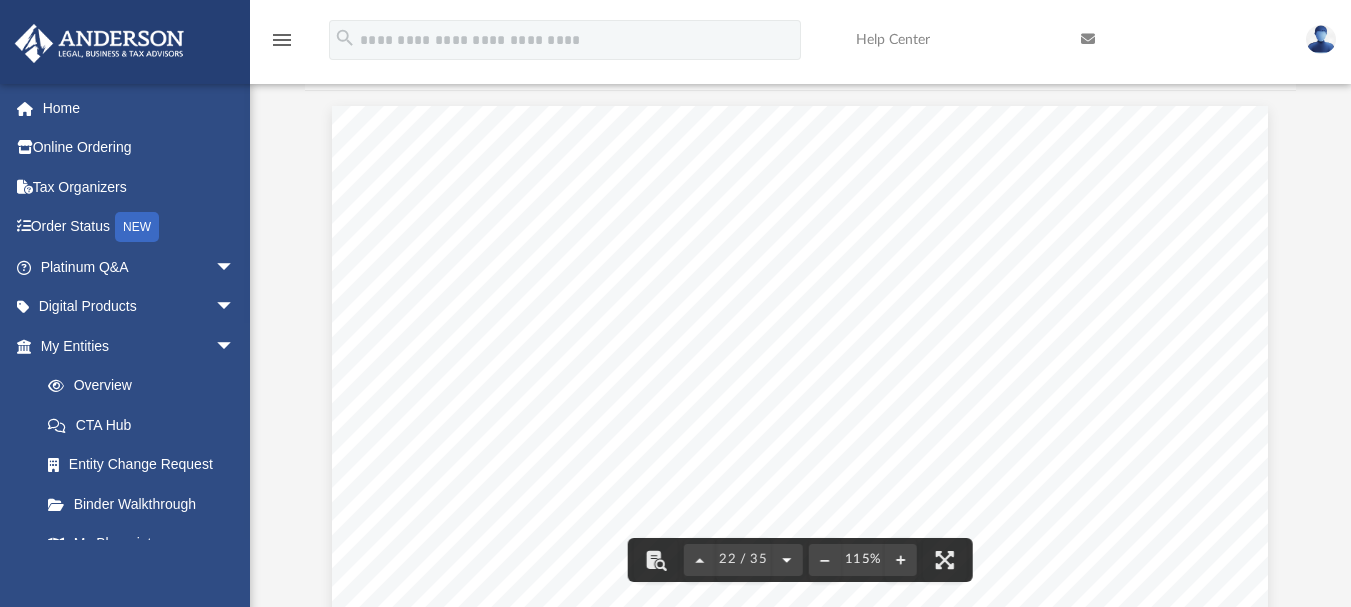 scroll, scrollTop: 25516, scrollLeft: 0, axis: vertical 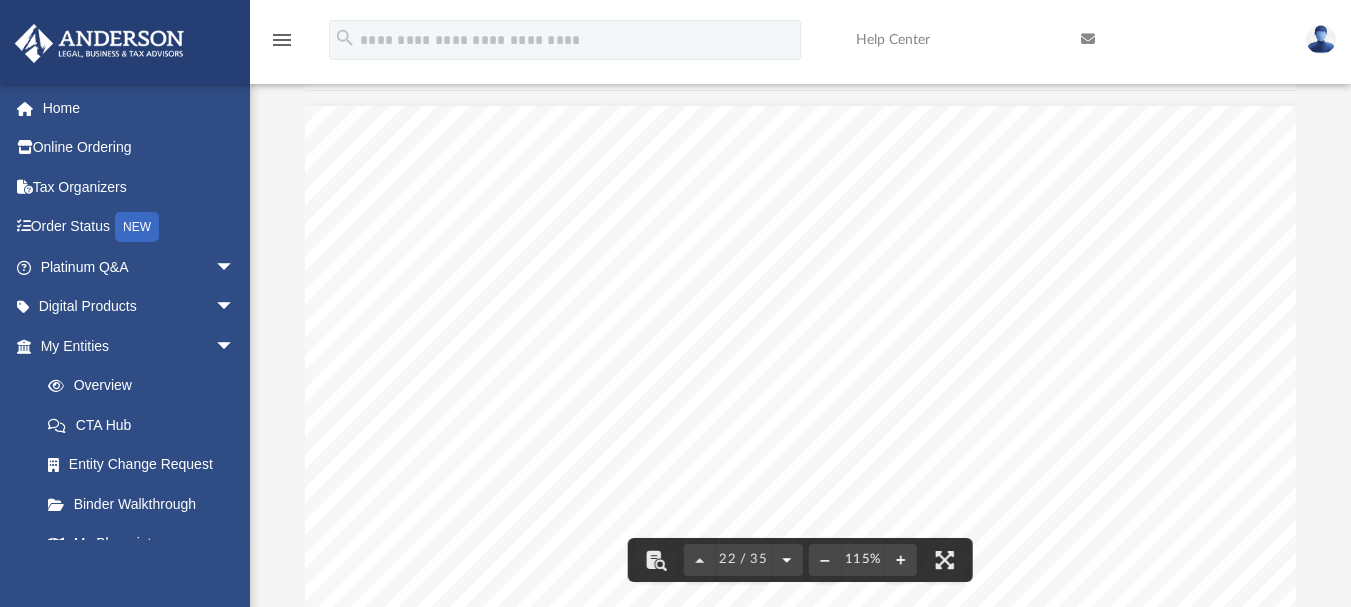 click at bounding box center [787, 560] 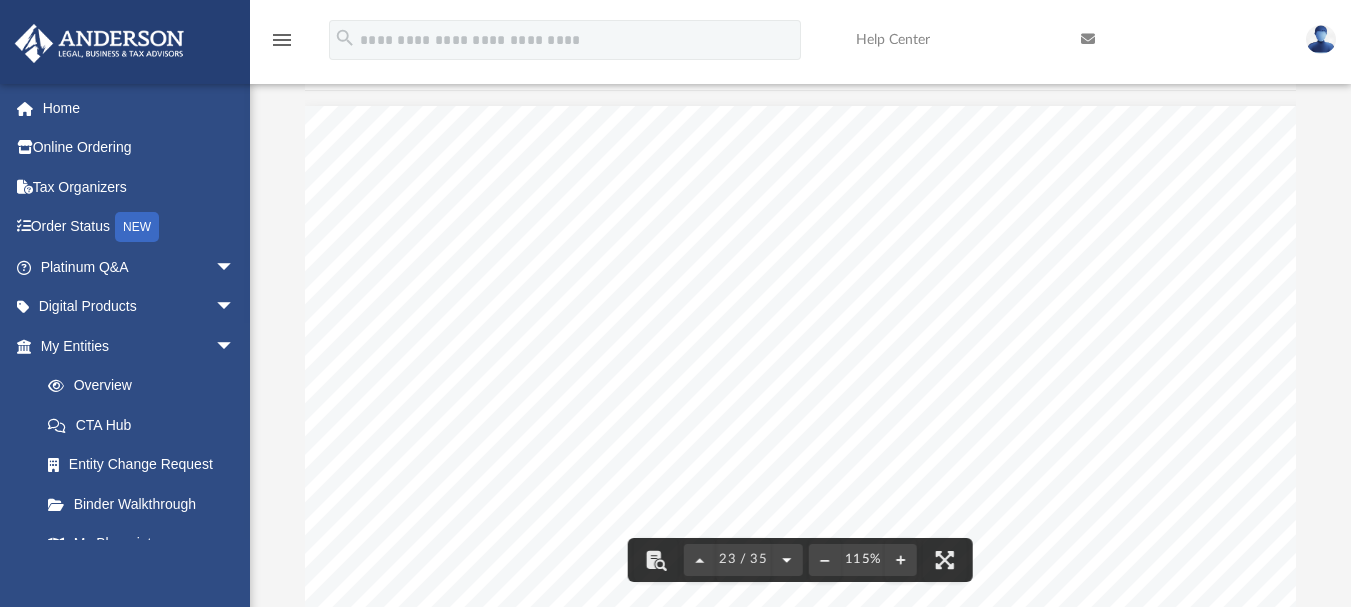 scroll, scrollTop: 26482, scrollLeft: 0, axis: vertical 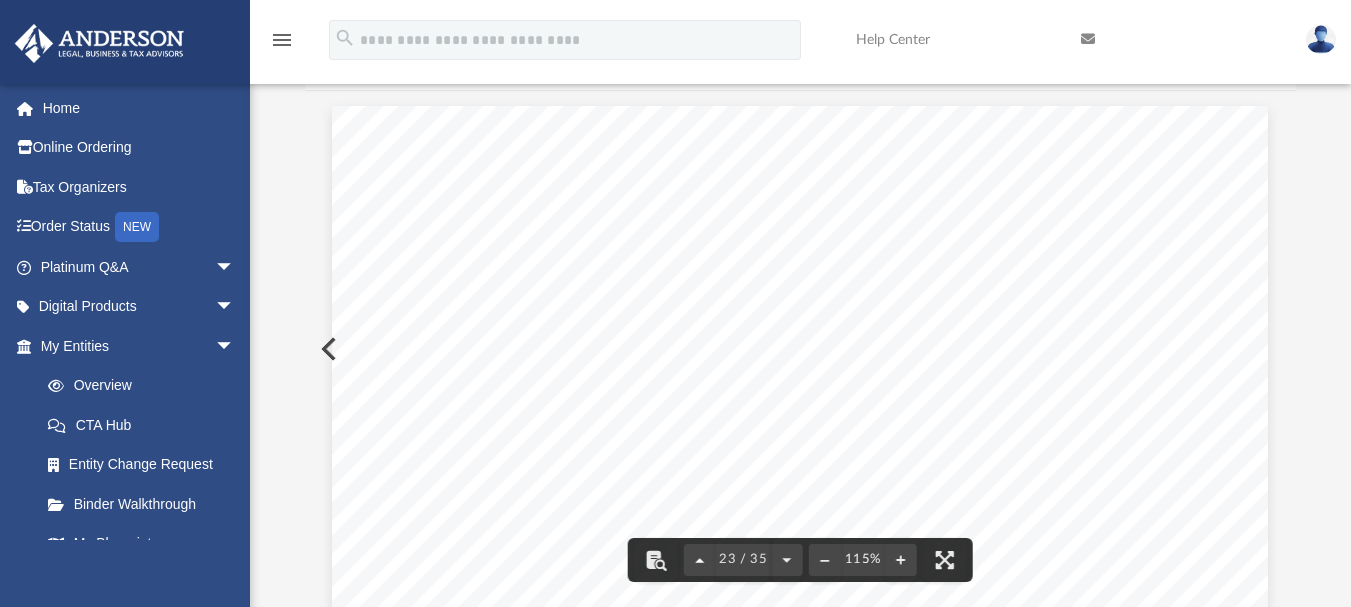click at bounding box center (700, 560) 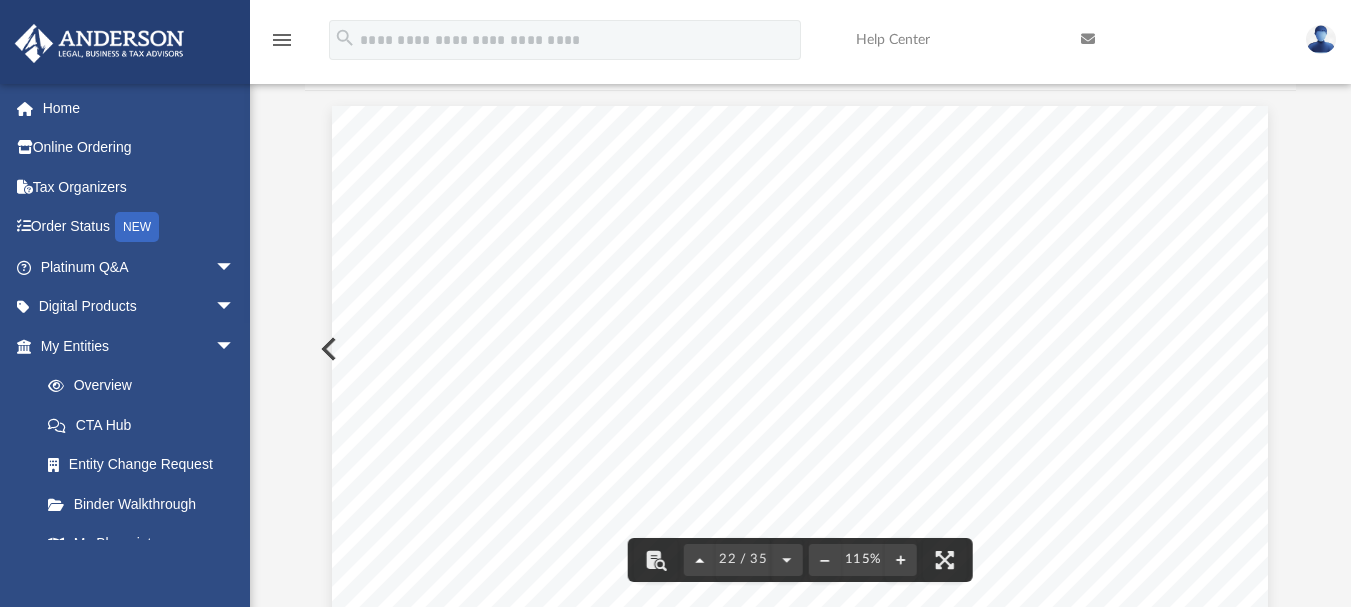 scroll, scrollTop: 25516, scrollLeft: 0, axis: vertical 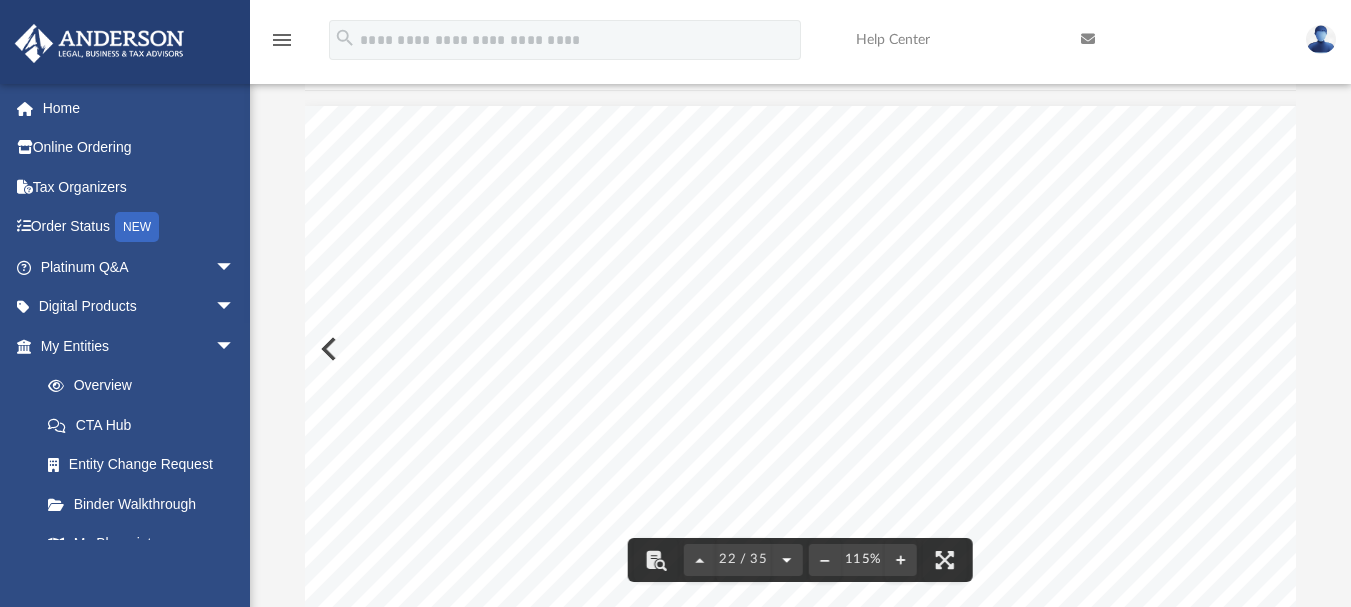 click at bounding box center [787, 560] 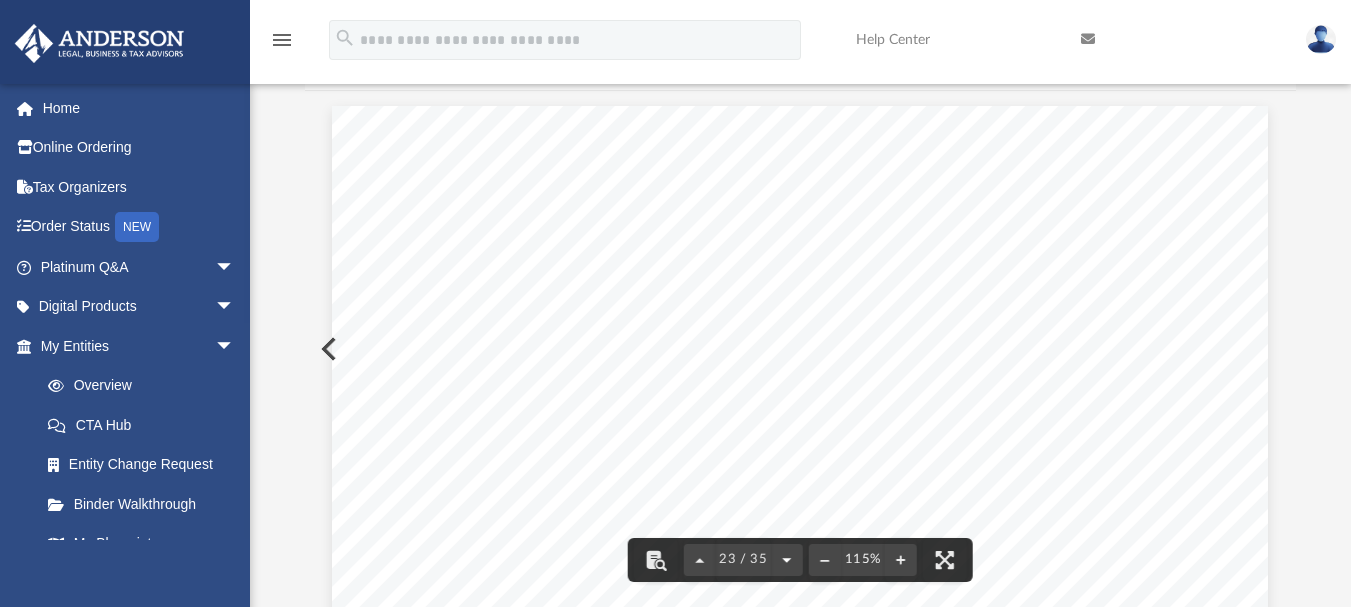 click at bounding box center [787, 560] 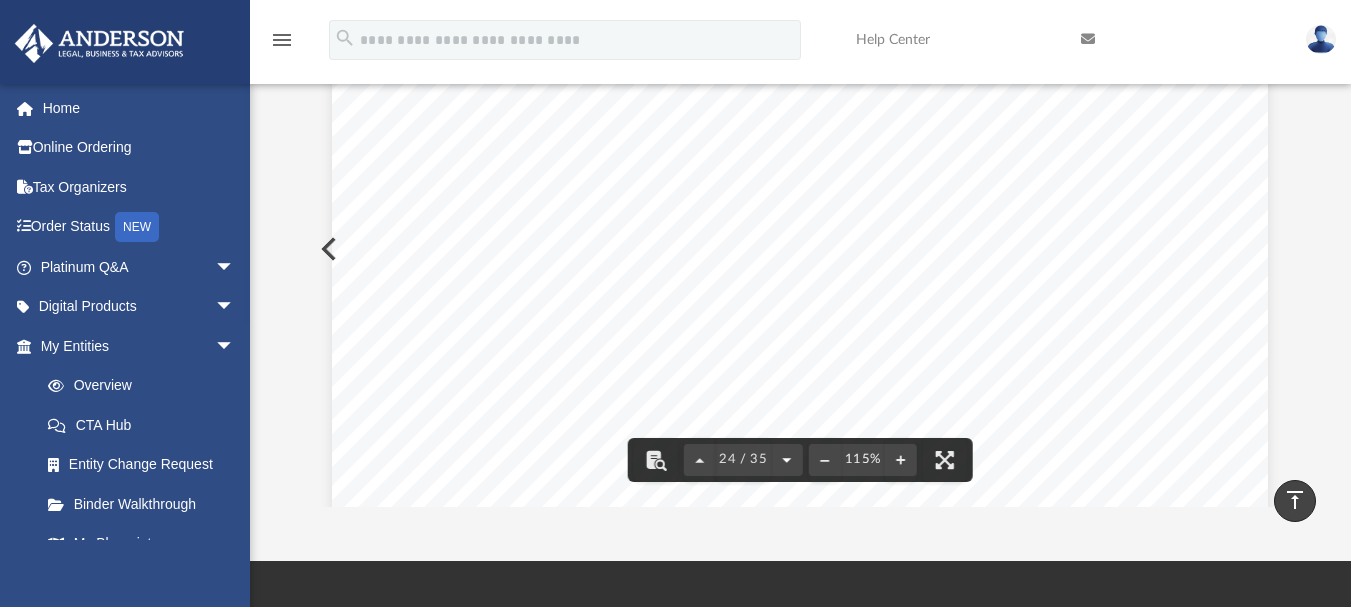 scroll, scrollTop: 149, scrollLeft: 0, axis: vertical 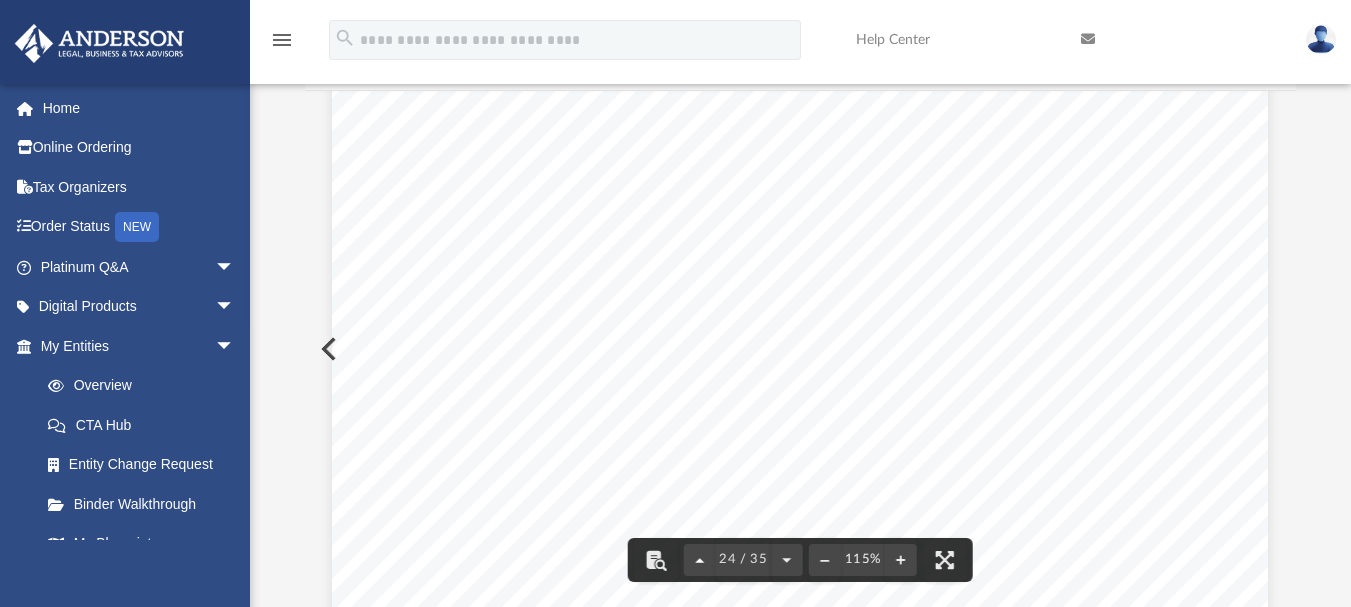 click at bounding box center [700, 560] 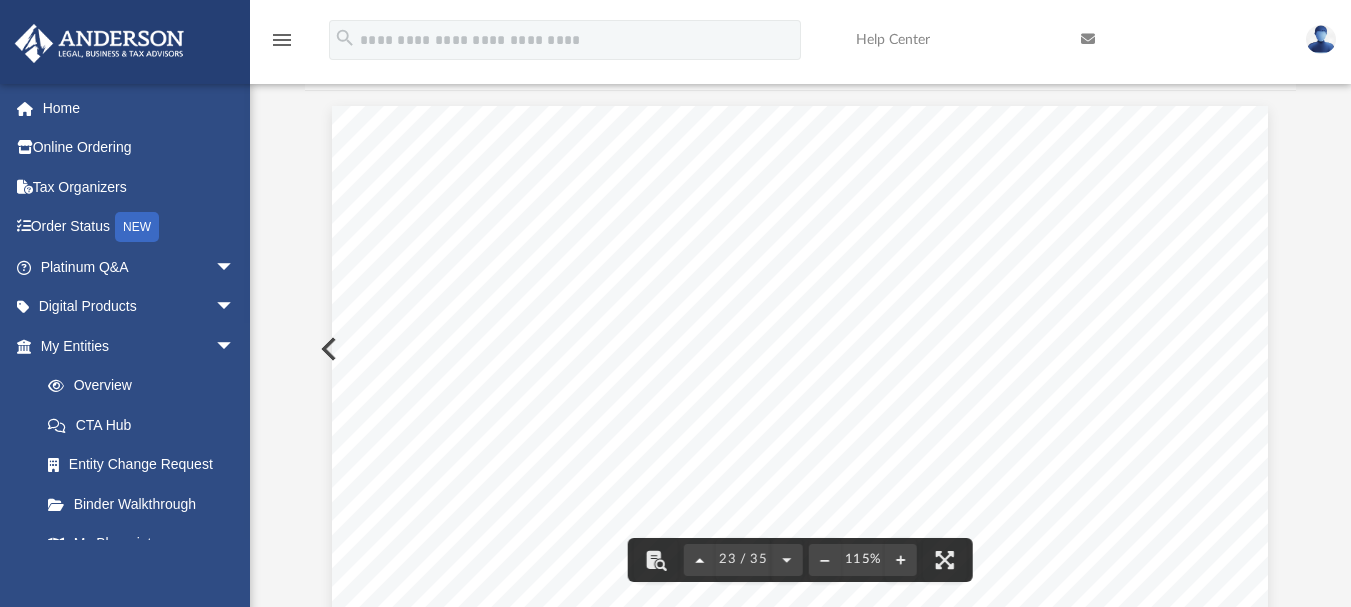 click at bounding box center [700, 560] 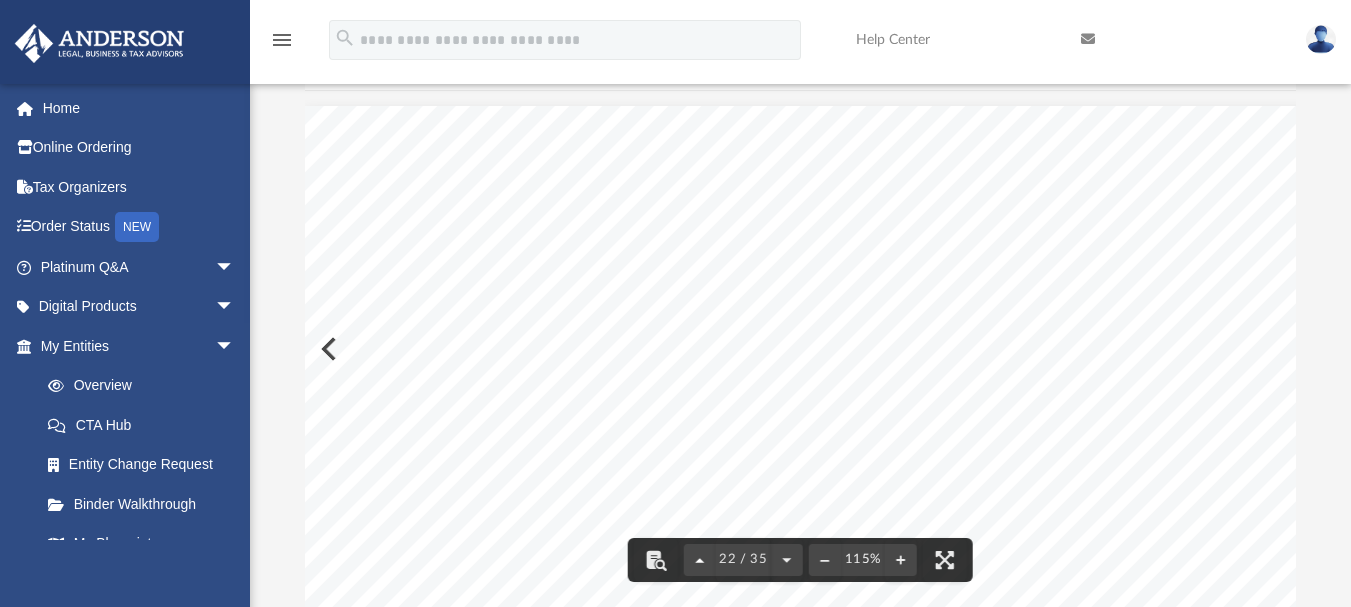 click at bounding box center (700, 560) 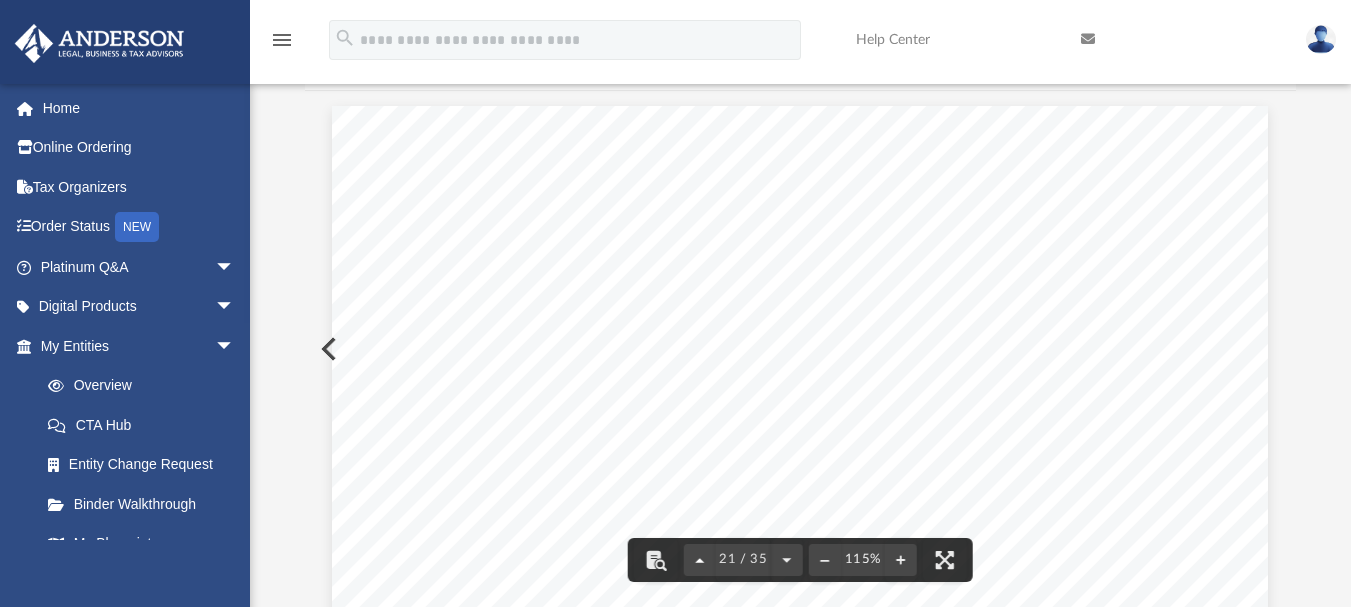click at bounding box center [700, 560] 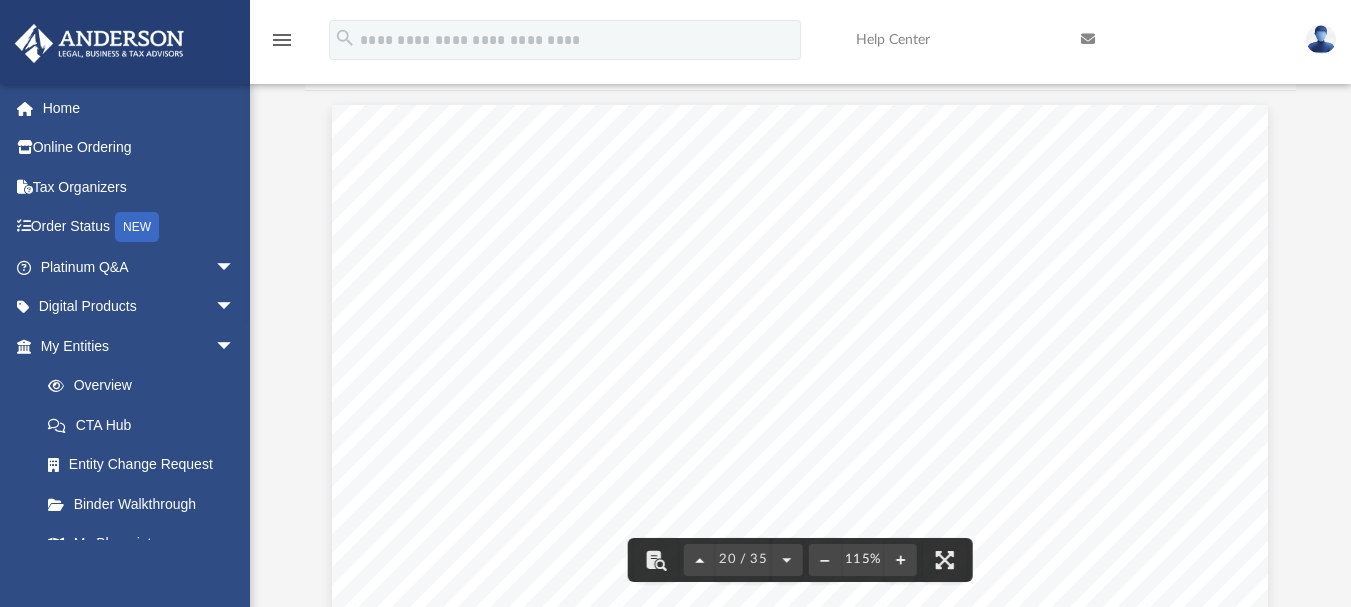click at bounding box center [700, 560] 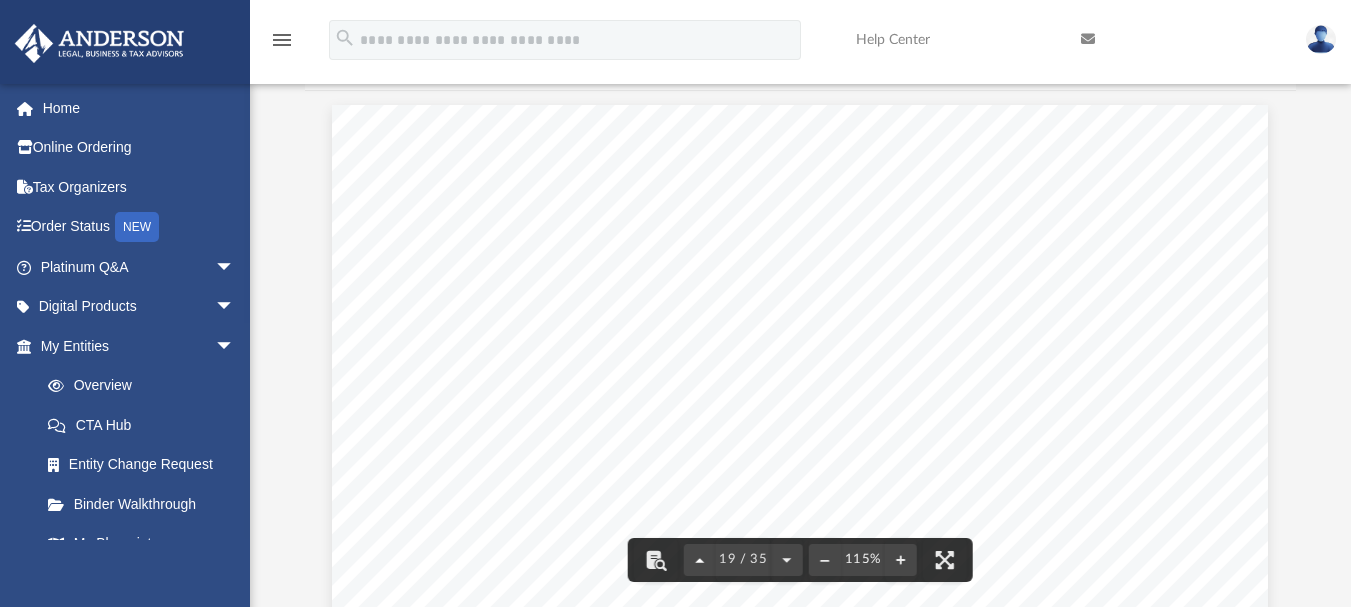 click at bounding box center (700, 560) 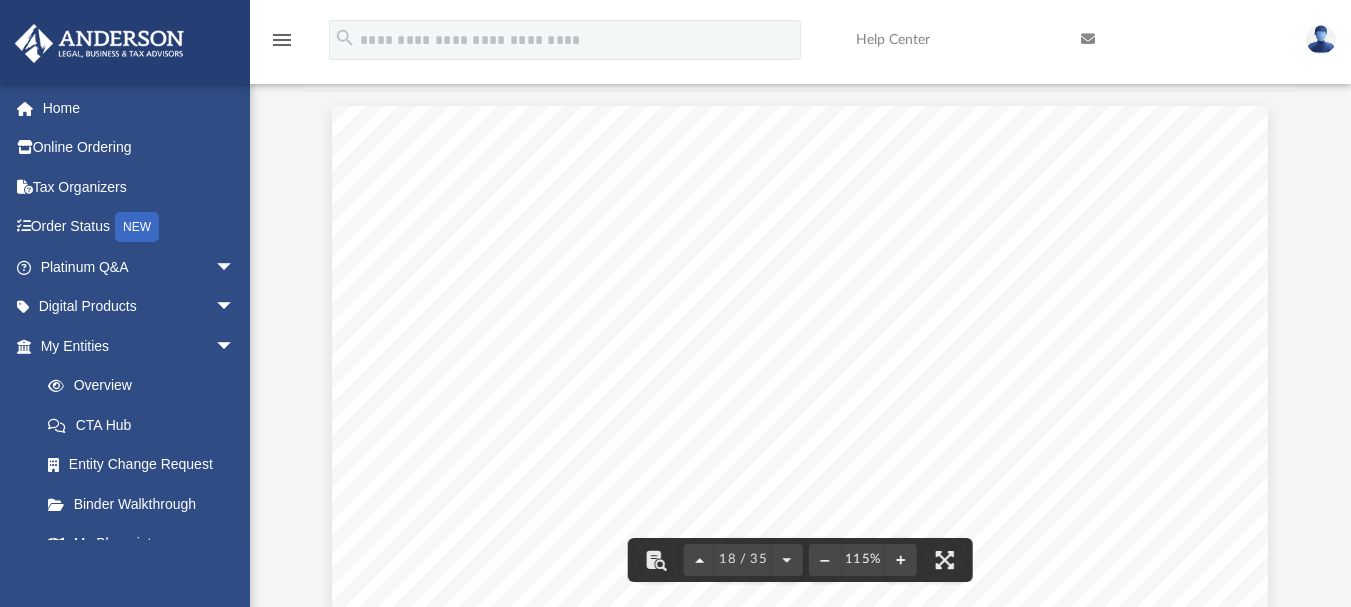 click at bounding box center (700, 560) 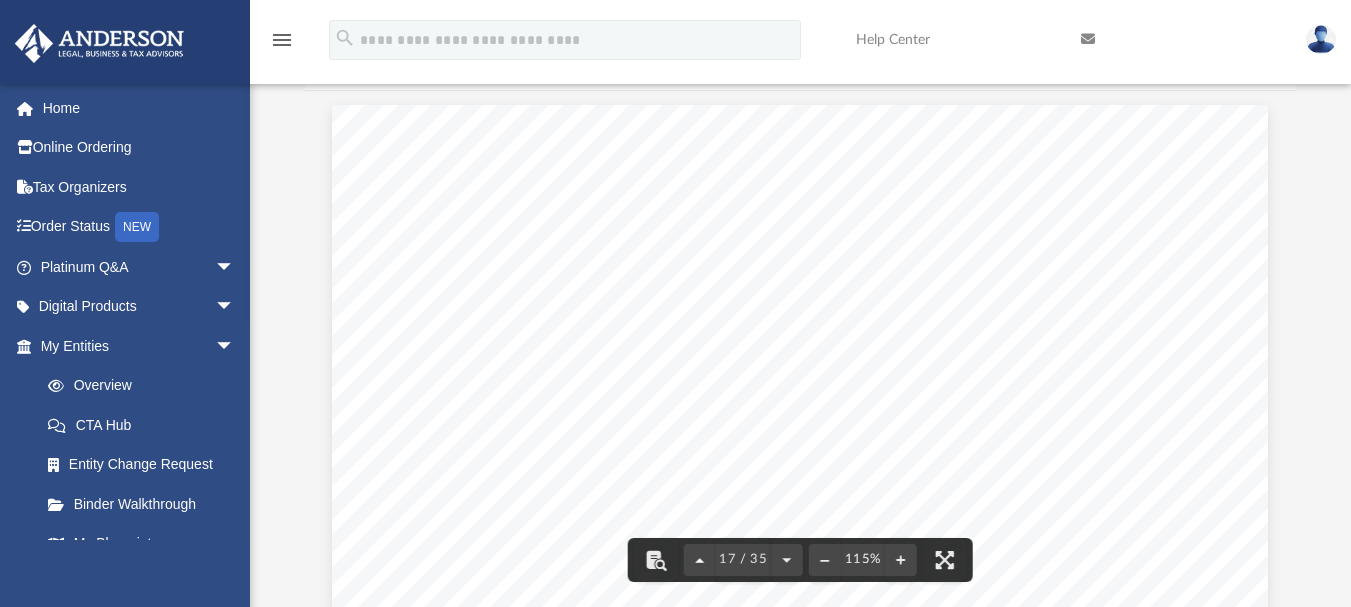 click at bounding box center [700, 560] 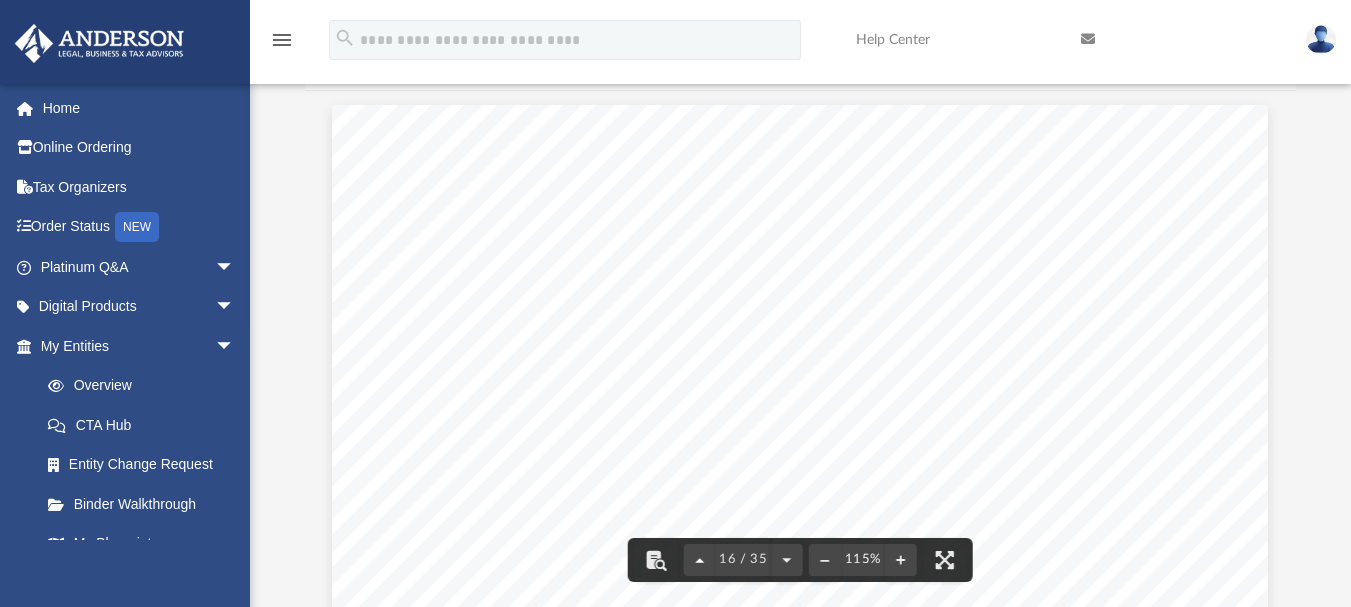 click at bounding box center (700, 560) 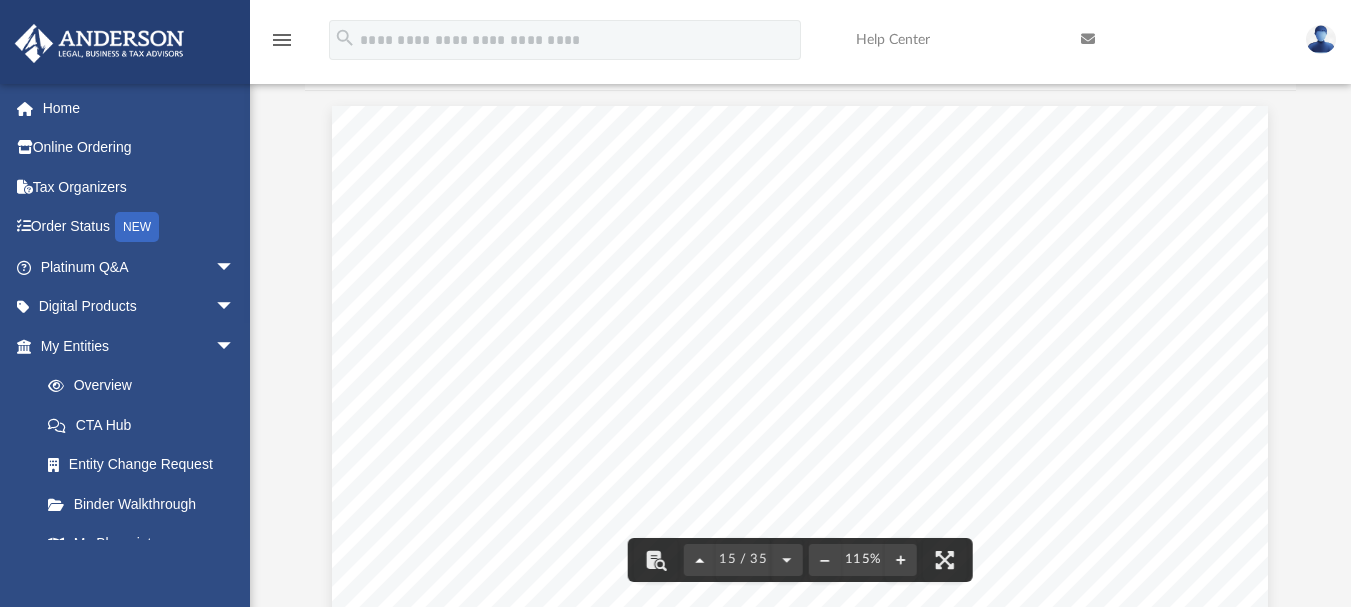 click at bounding box center (700, 560) 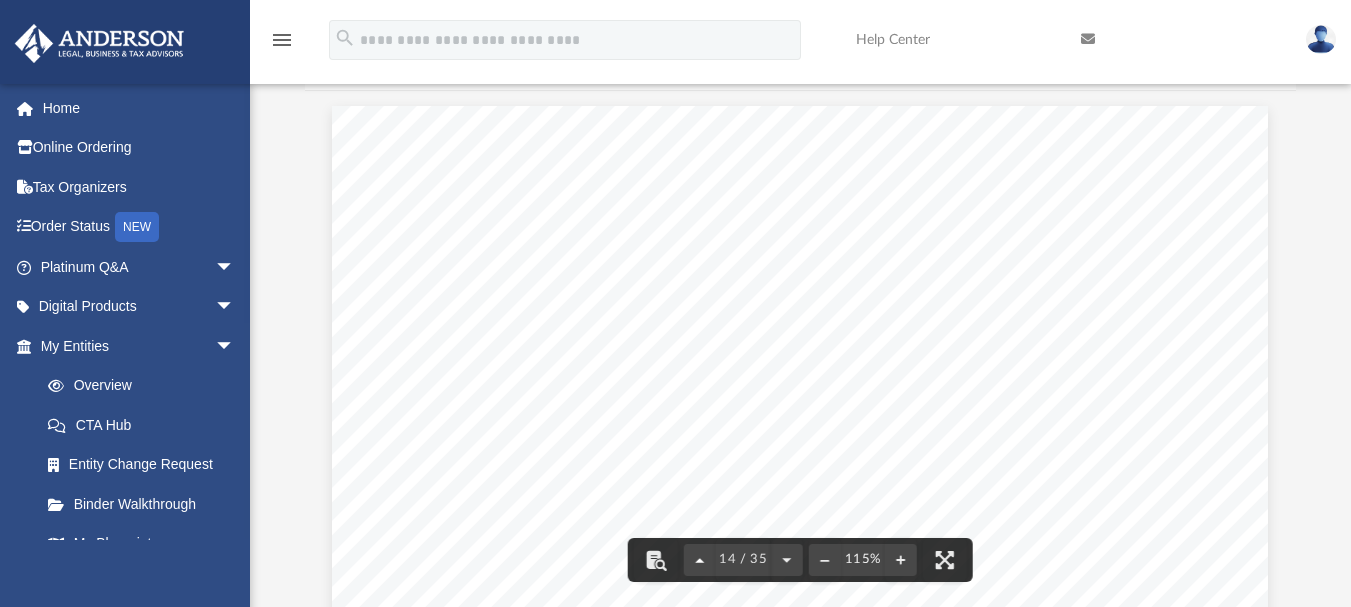 click at bounding box center (700, 560) 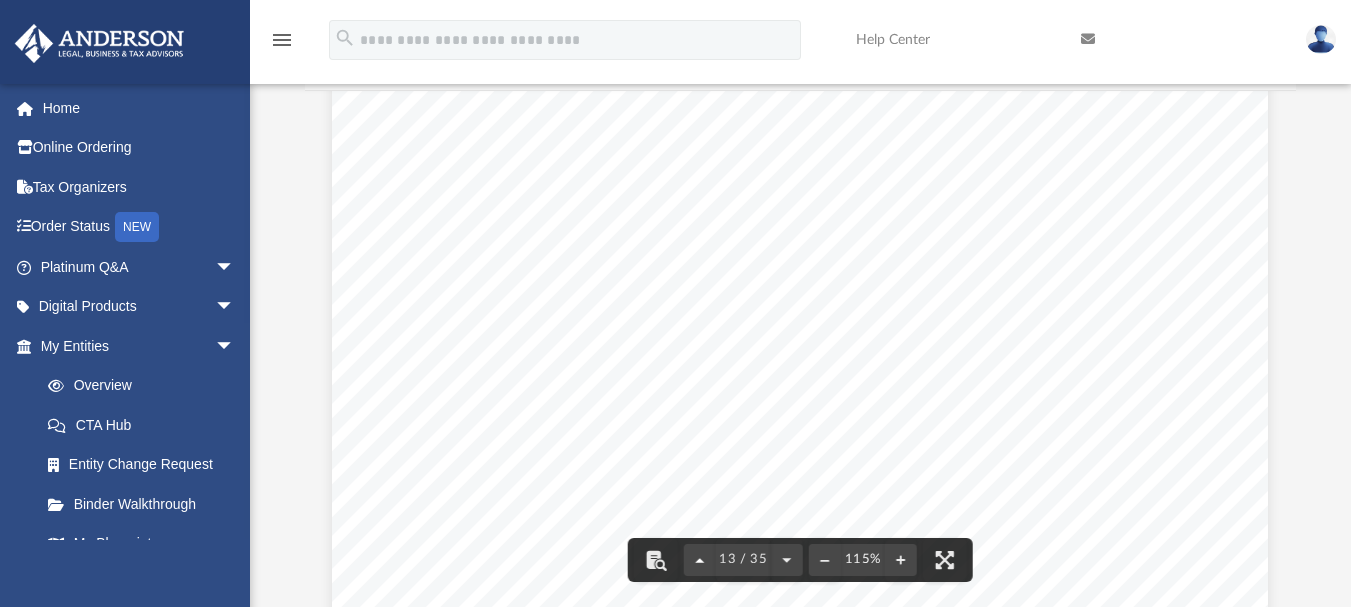 scroll, scrollTop: 14845, scrollLeft: 0, axis: vertical 